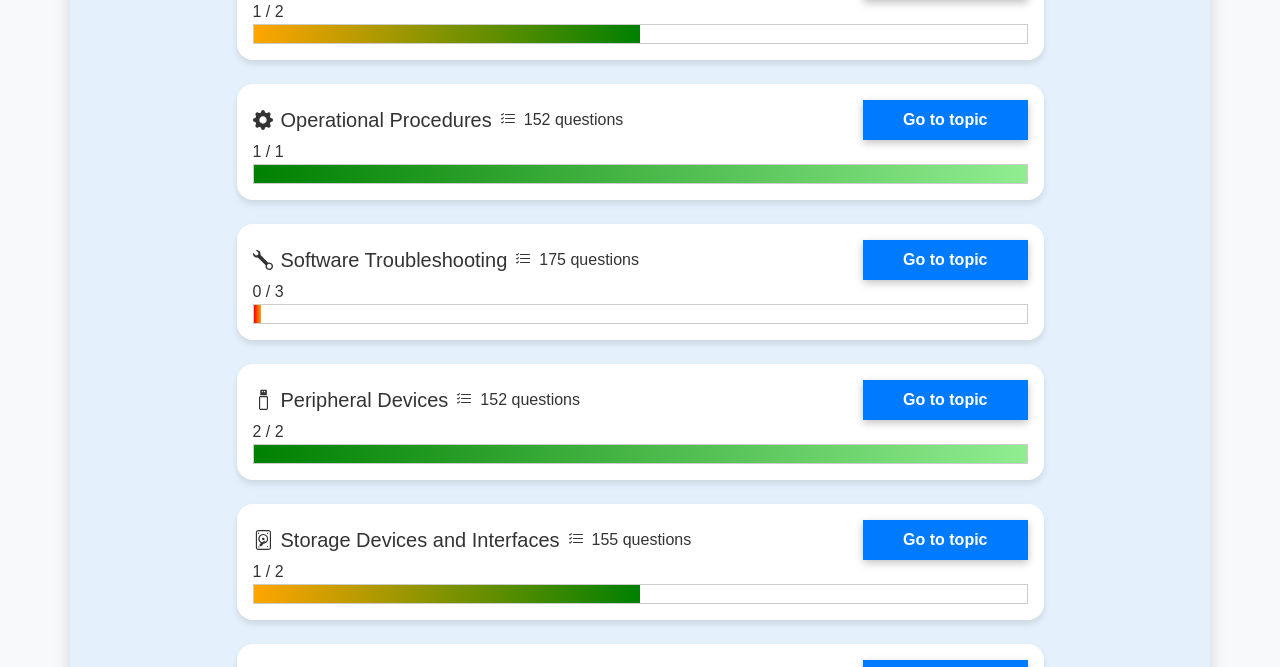 scroll, scrollTop: 2453, scrollLeft: 0, axis: vertical 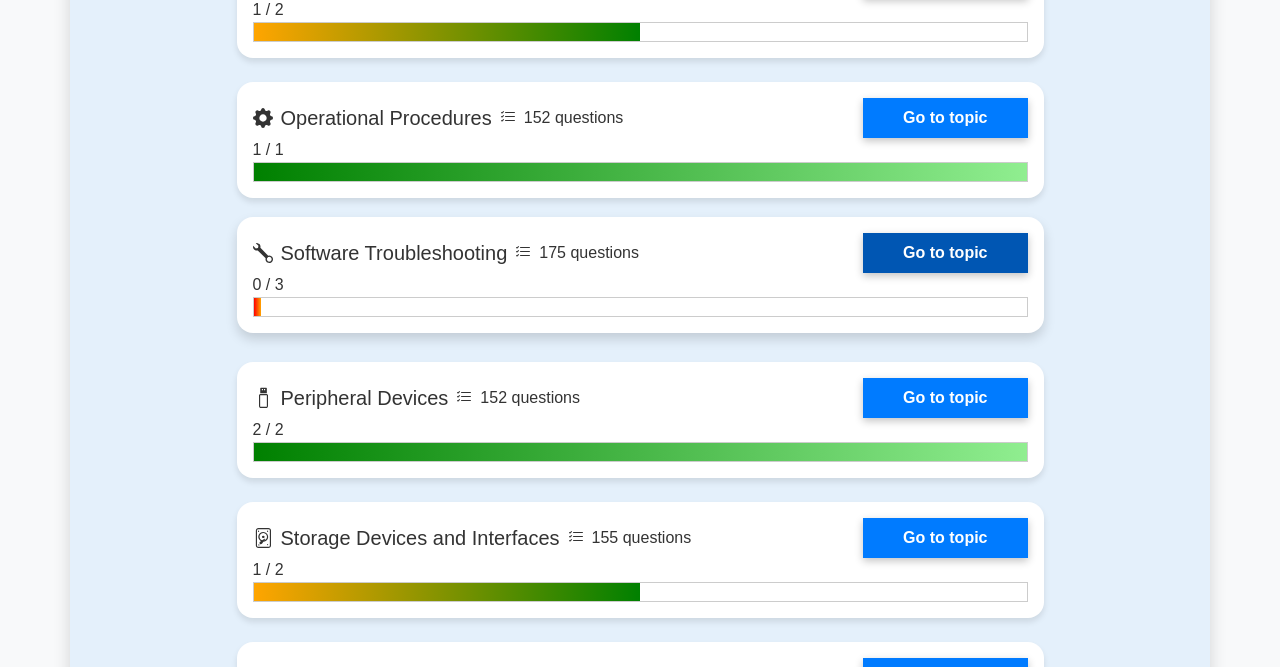 click on "Go to topic" at bounding box center [945, 253] 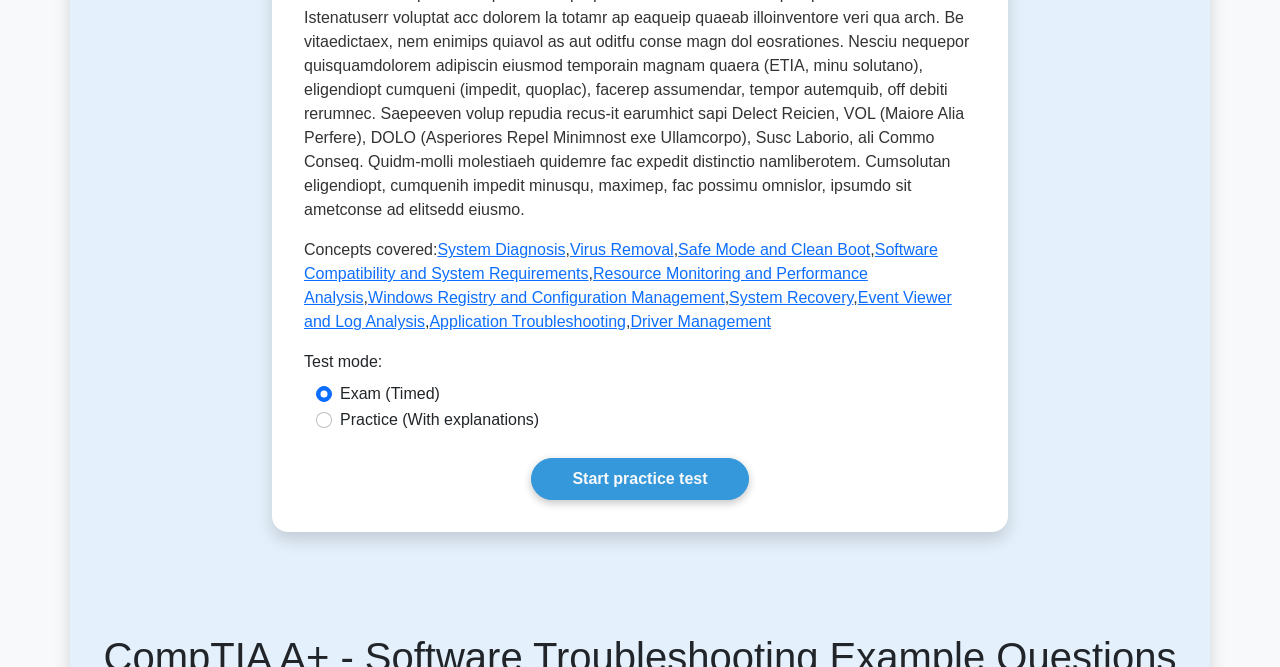 scroll, scrollTop: 858, scrollLeft: 0, axis: vertical 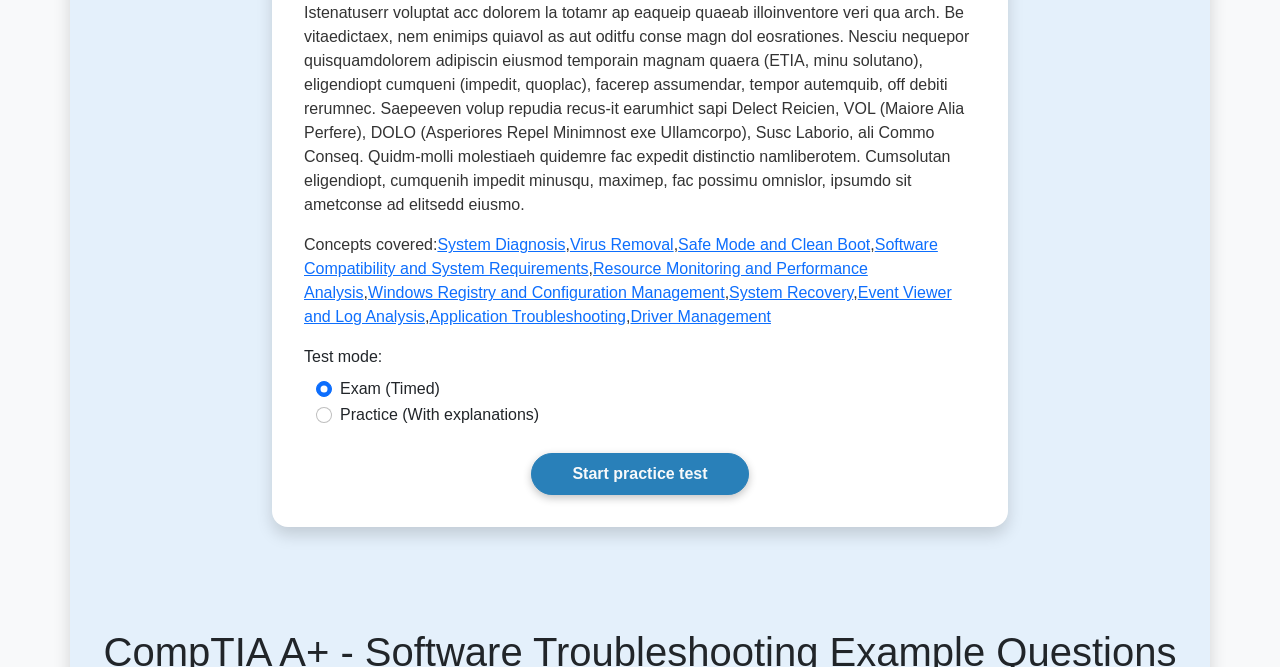 click on "Start practice test" at bounding box center [639, 474] 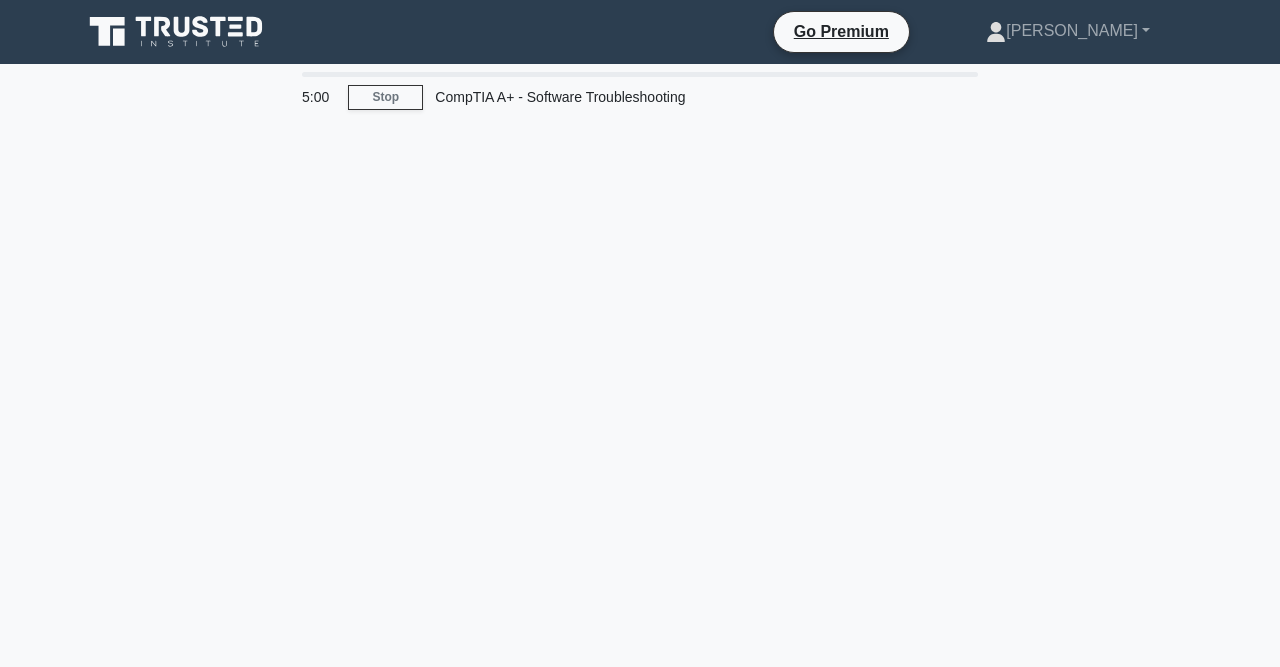 scroll, scrollTop: 0, scrollLeft: 0, axis: both 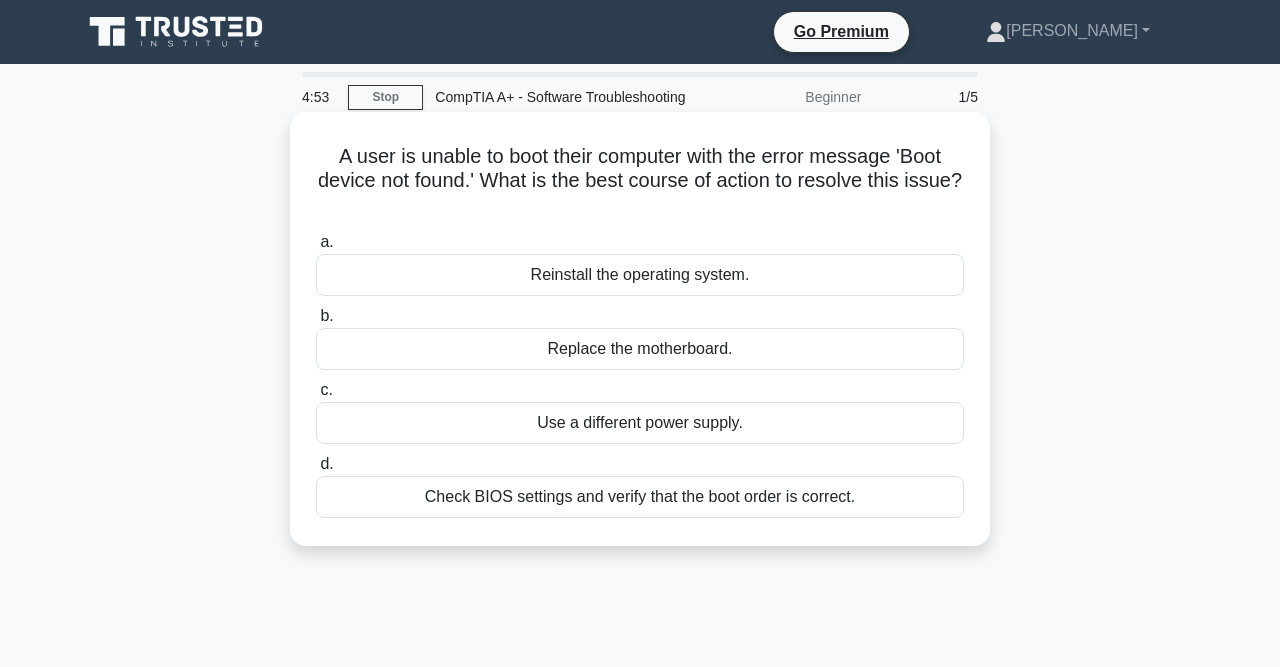 click on "Check BIOS settings and verify that the boot order is correct." at bounding box center [640, 497] 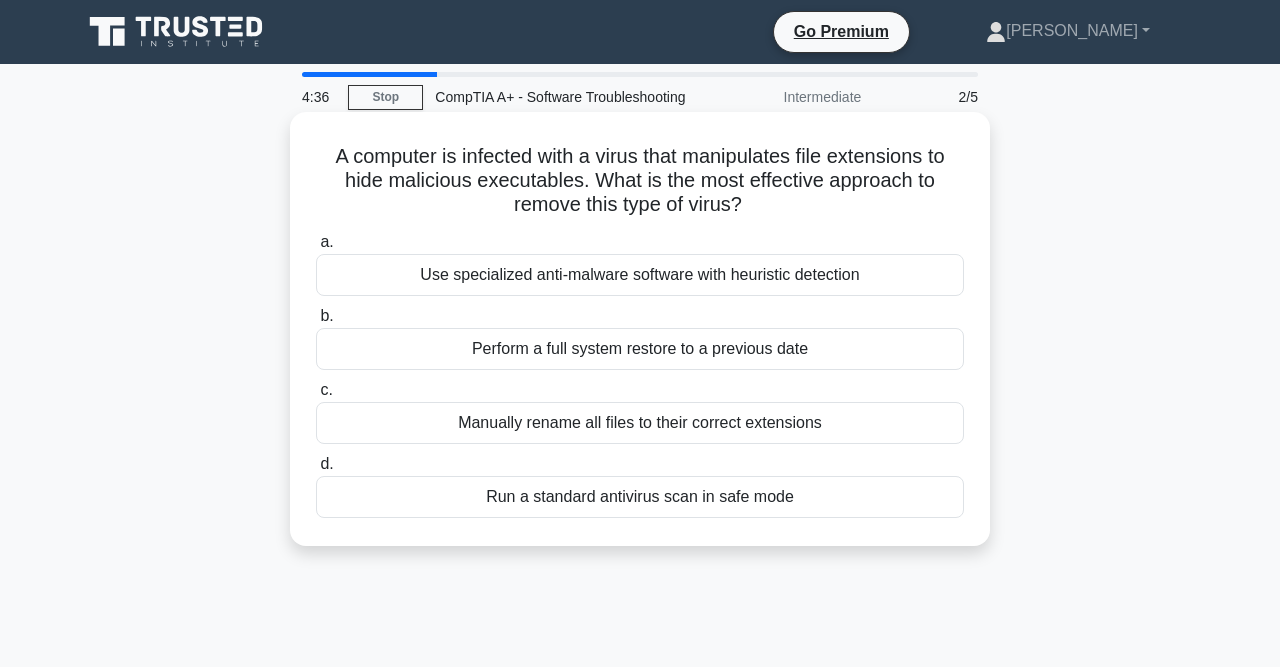 click on "Run a standard antivirus scan in safe mode" at bounding box center [640, 497] 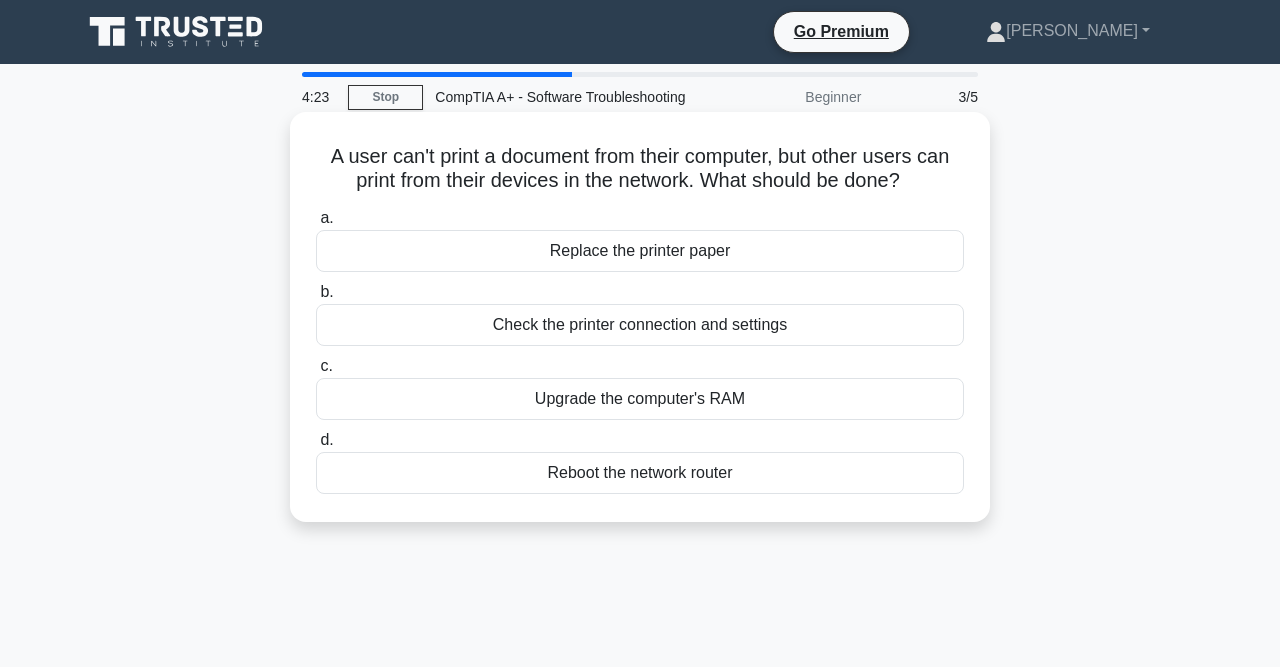 click on "Check the printer connection and settings" at bounding box center [640, 325] 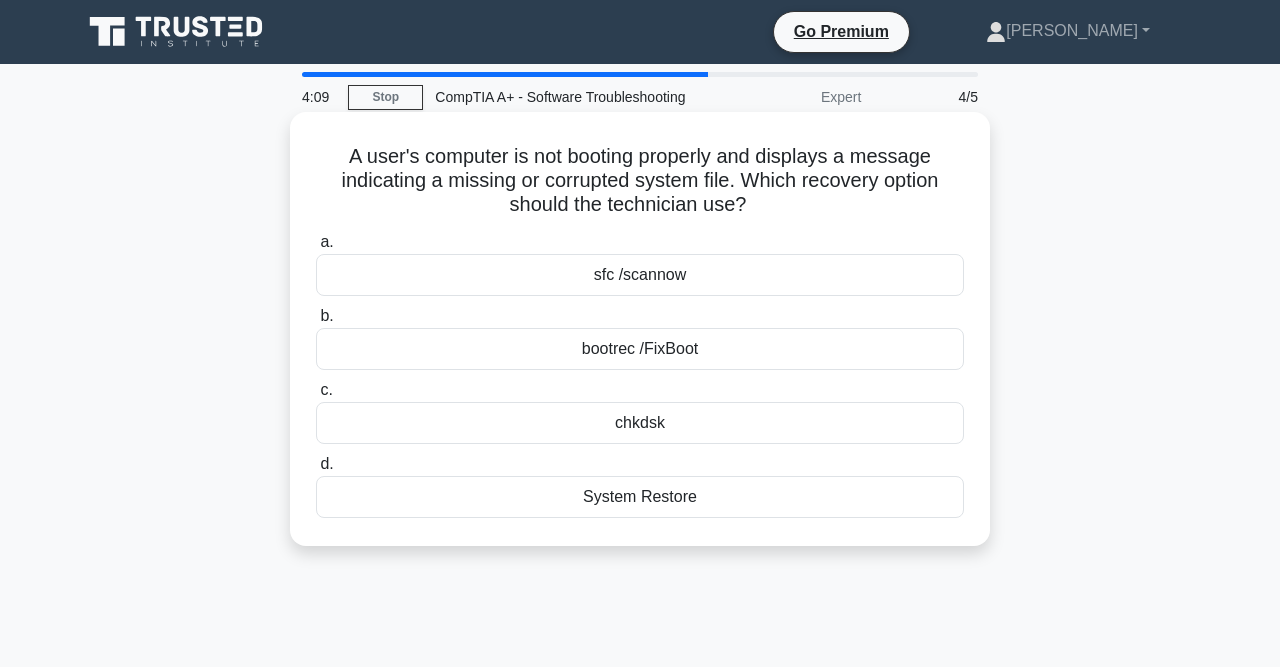 click on "System Restore" at bounding box center (640, 497) 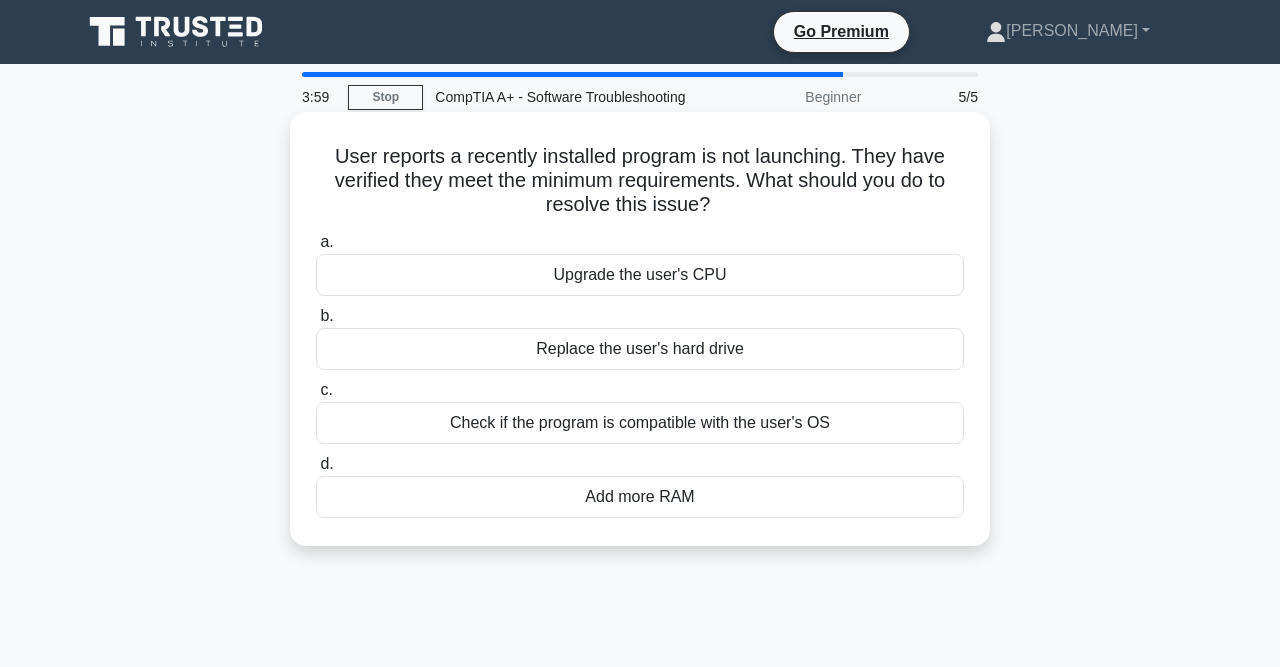 click on "Check if the program is compatible with the user's OS" at bounding box center (640, 423) 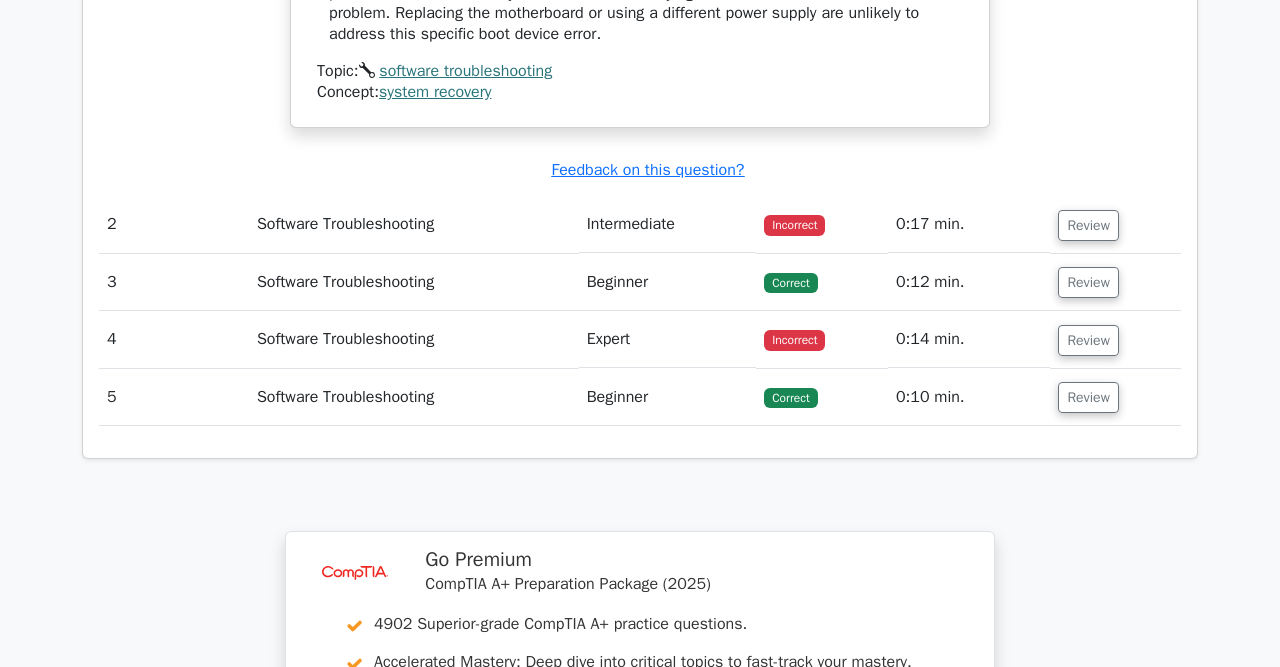 scroll, scrollTop: 2082, scrollLeft: 0, axis: vertical 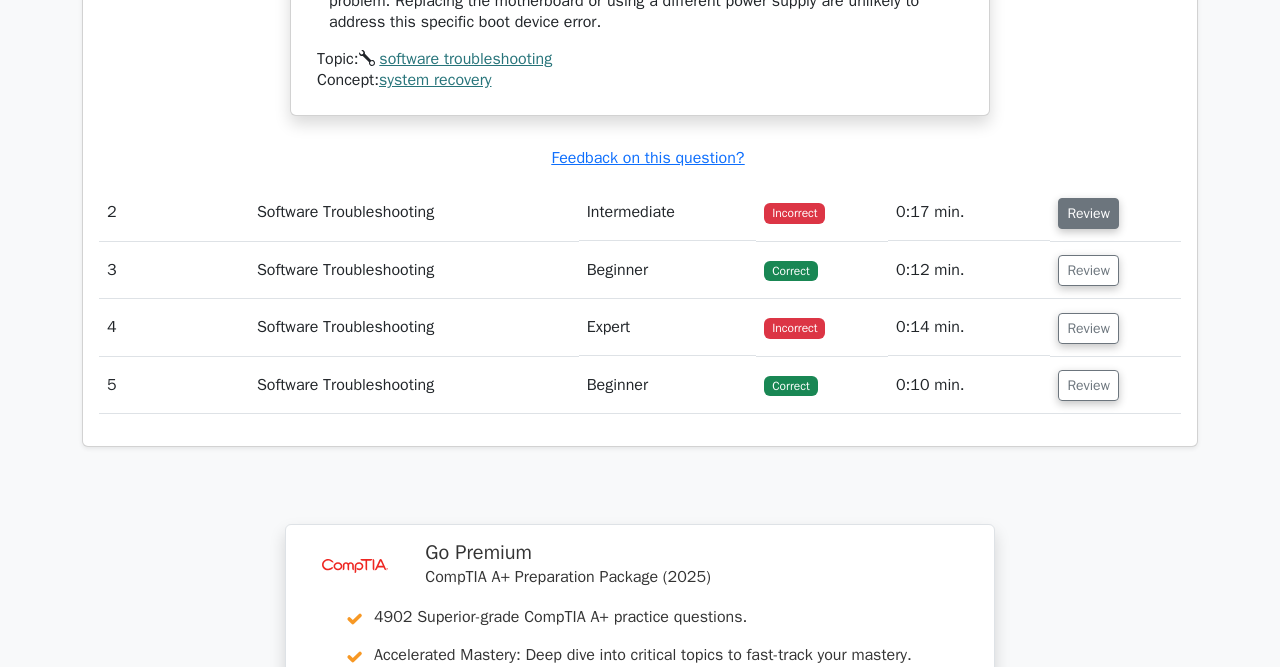 click on "Review" at bounding box center [1088, 213] 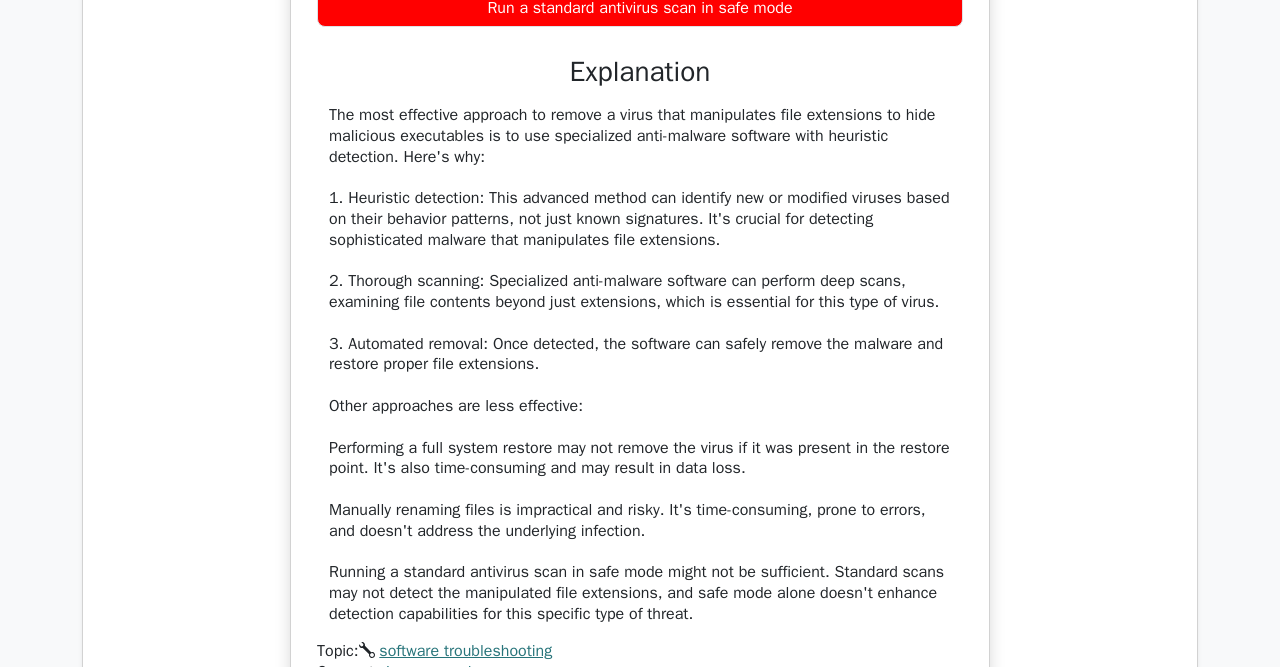 scroll, scrollTop: 2688, scrollLeft: 0, axis: vertical 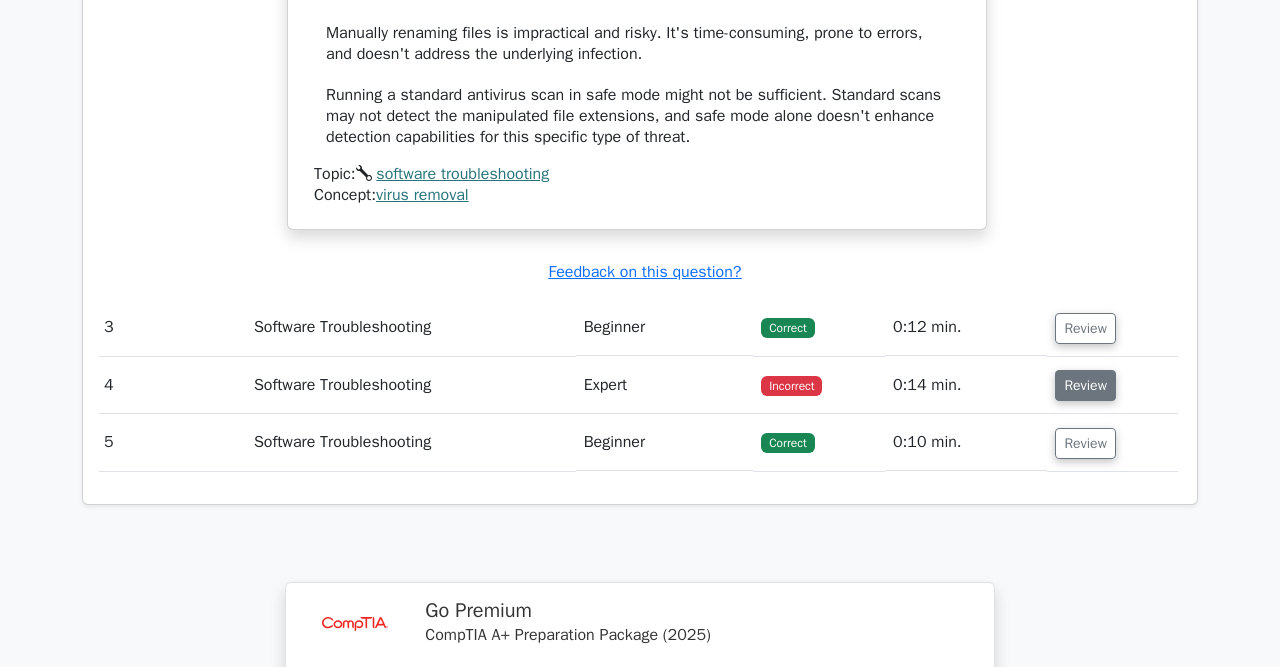 click on "Review" at bounding box center (1085, 385) 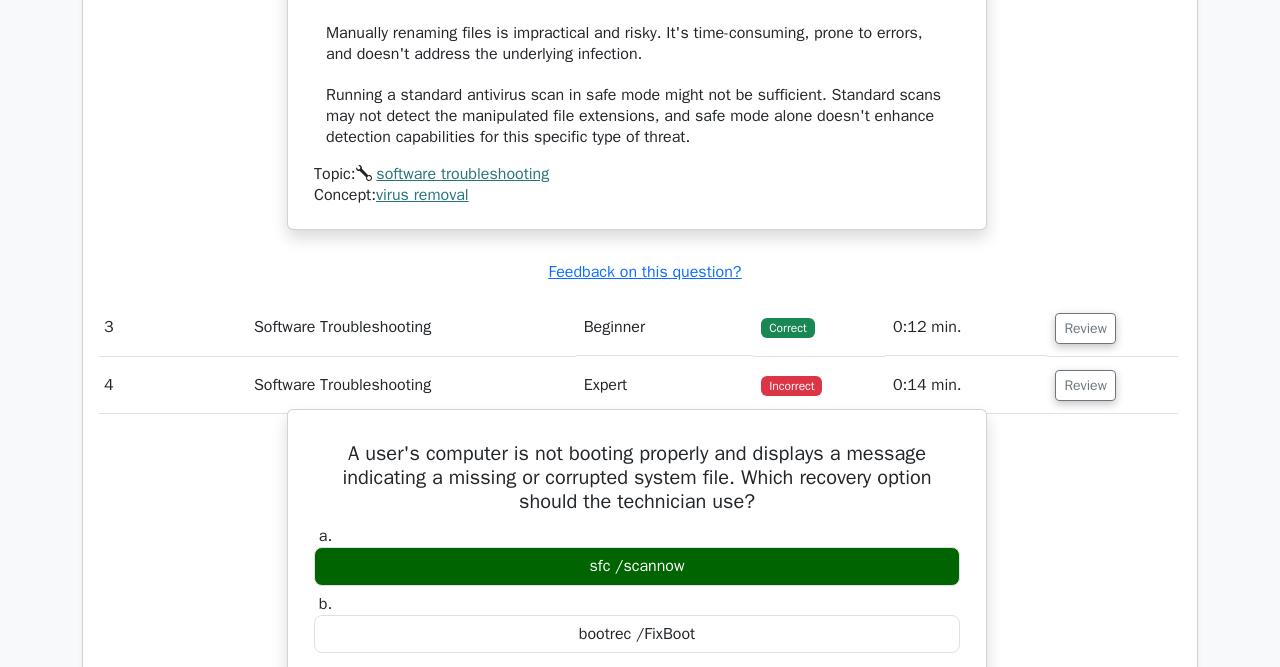 scroll, scrollTop: 0, scrollLeft: 0, axis: both 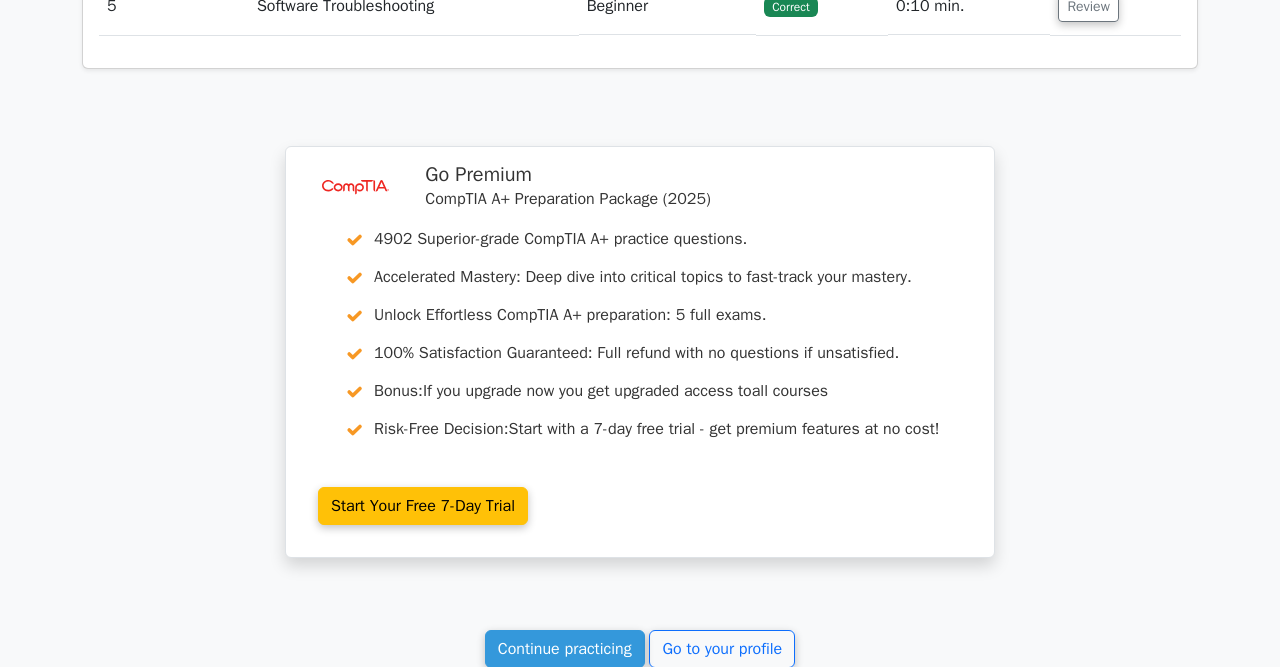 click on "Start Your Free 7-Day Trial" at bounding box center [423, 506] 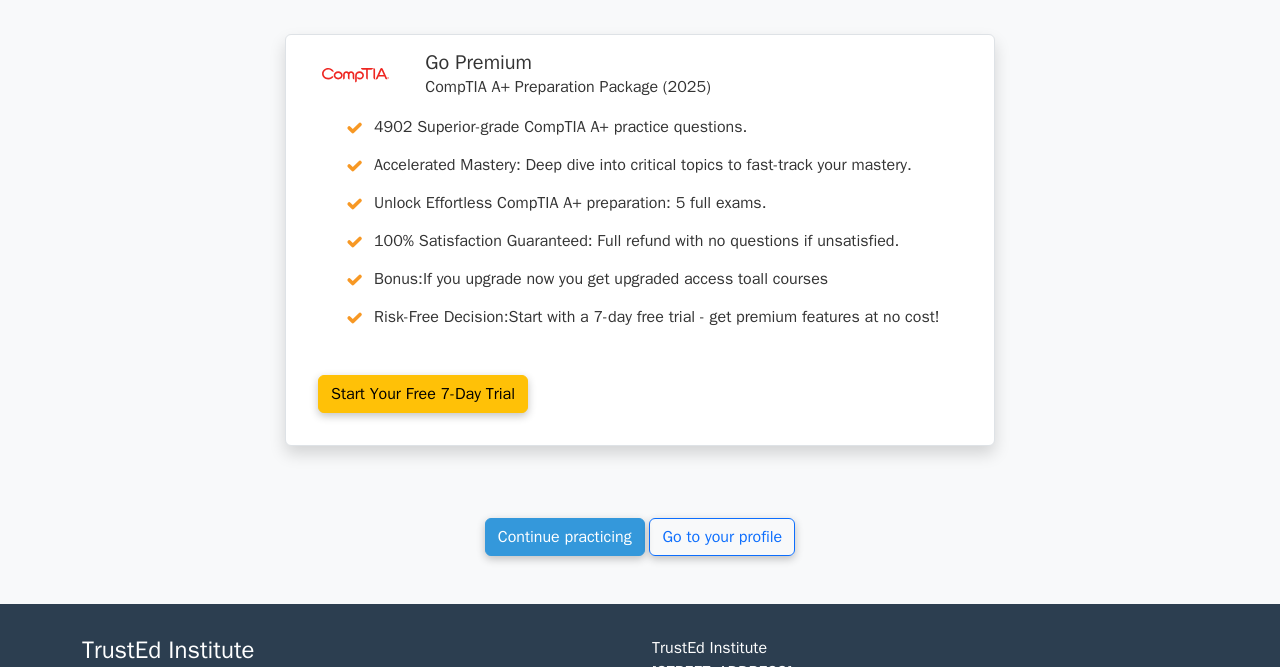 scroll, scrollTop: 4534, scrollLeft: 0, axis: vertical 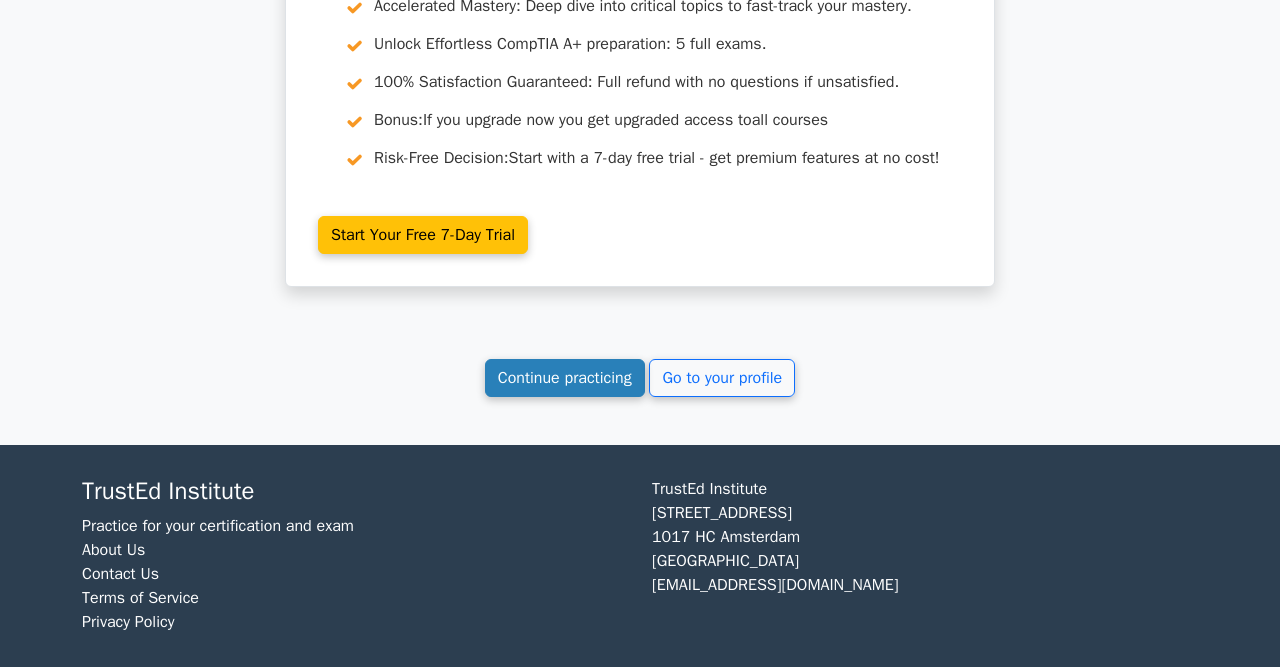 click on "Continue practicing" at bounding box center (565, 378) 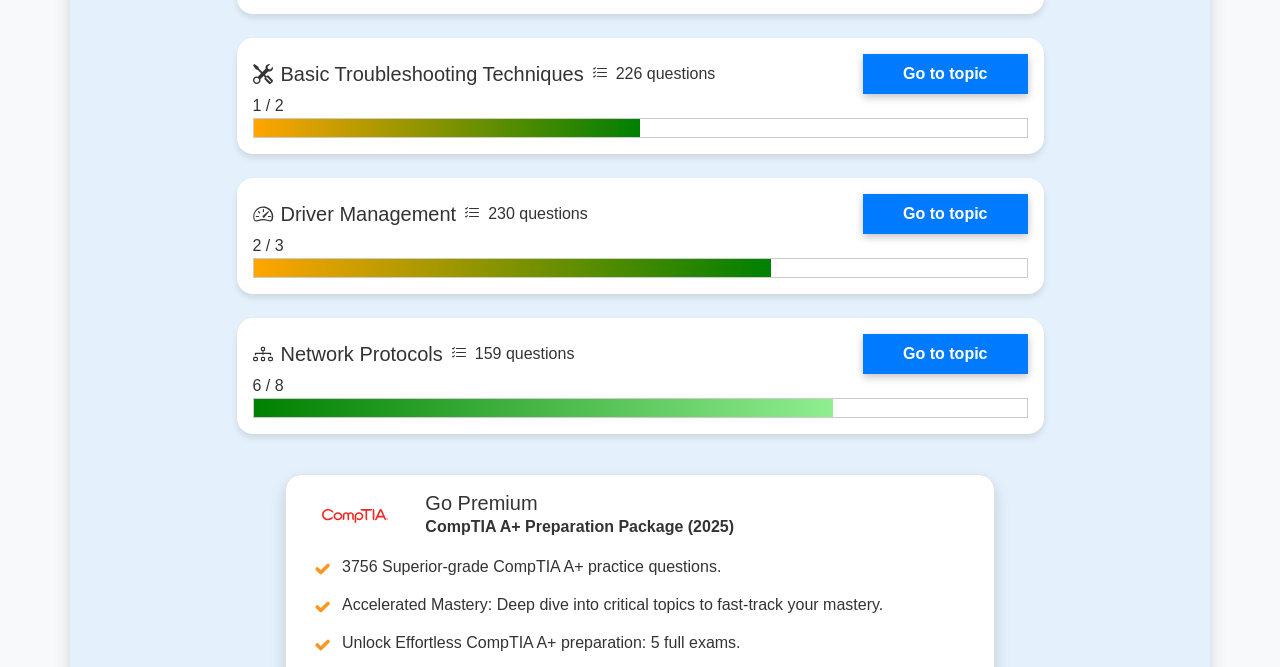 scroll, scrollTop: 4352, scrollLeft: 0, axis: vertical 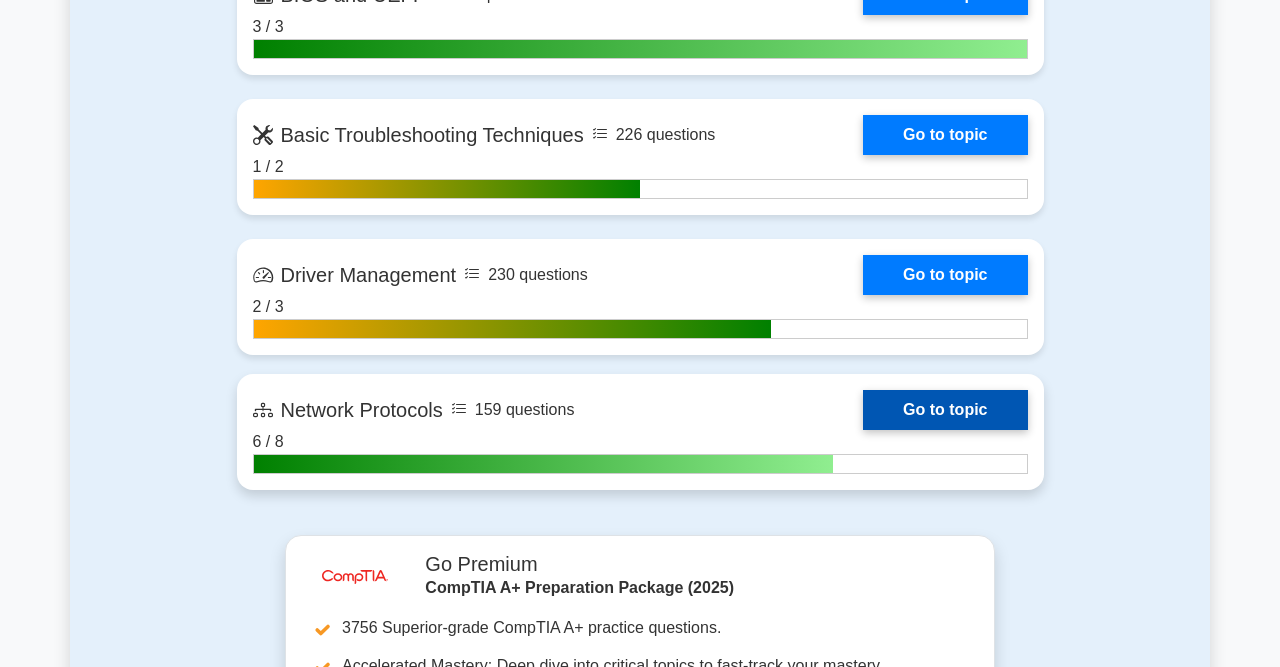 click on "Go to topic" at bounding box center (945, 410) 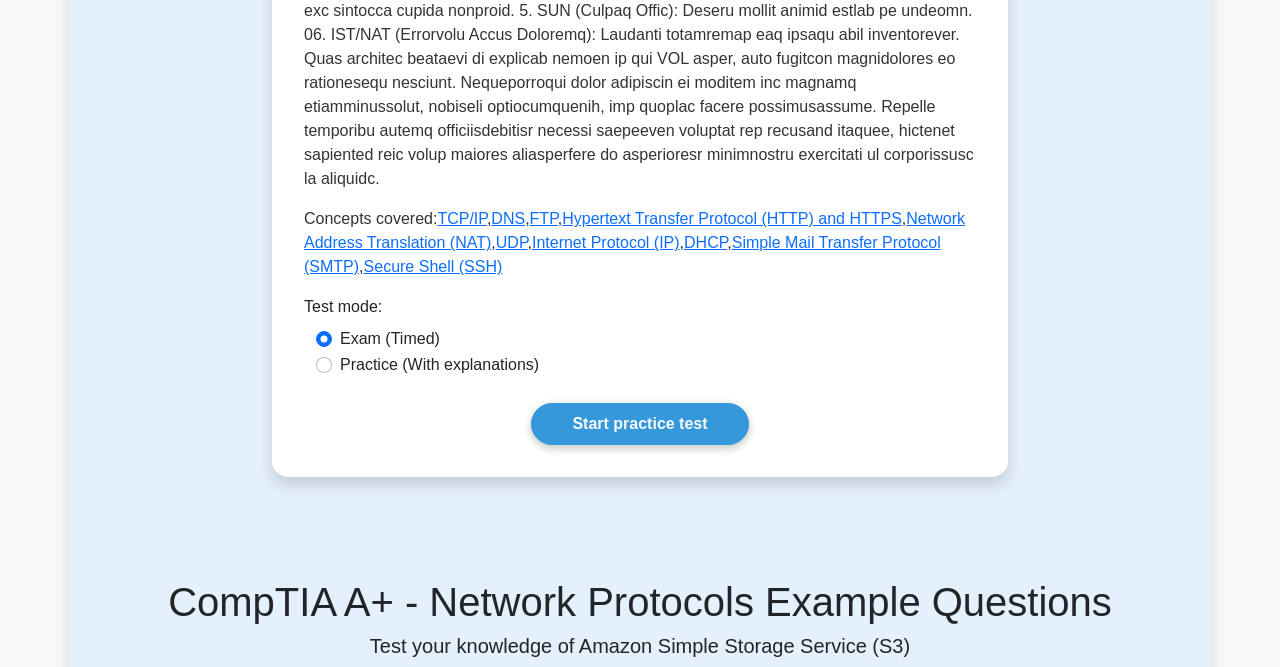 scroll, scrollTop: 885, scrollLeft: 0, axis: vertical 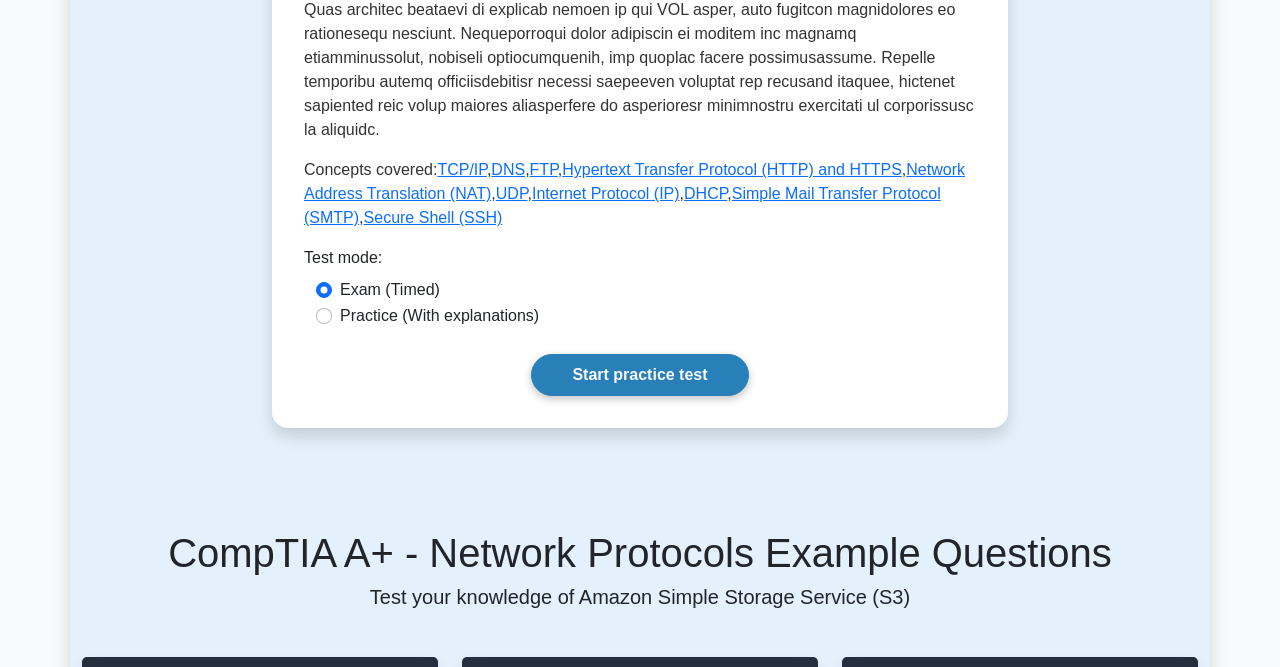 click on "Start practice test" at bounding box center (639, 375) 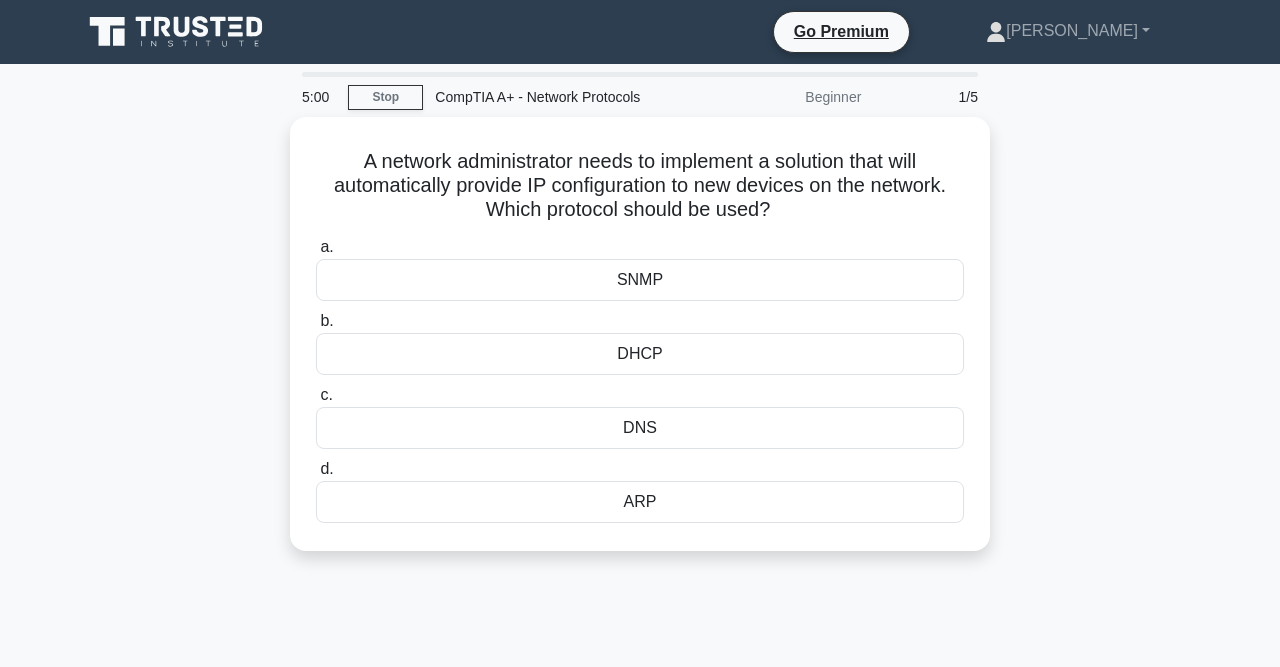scroll, scrollTop: 0, scrollLeft: 0, axis: both 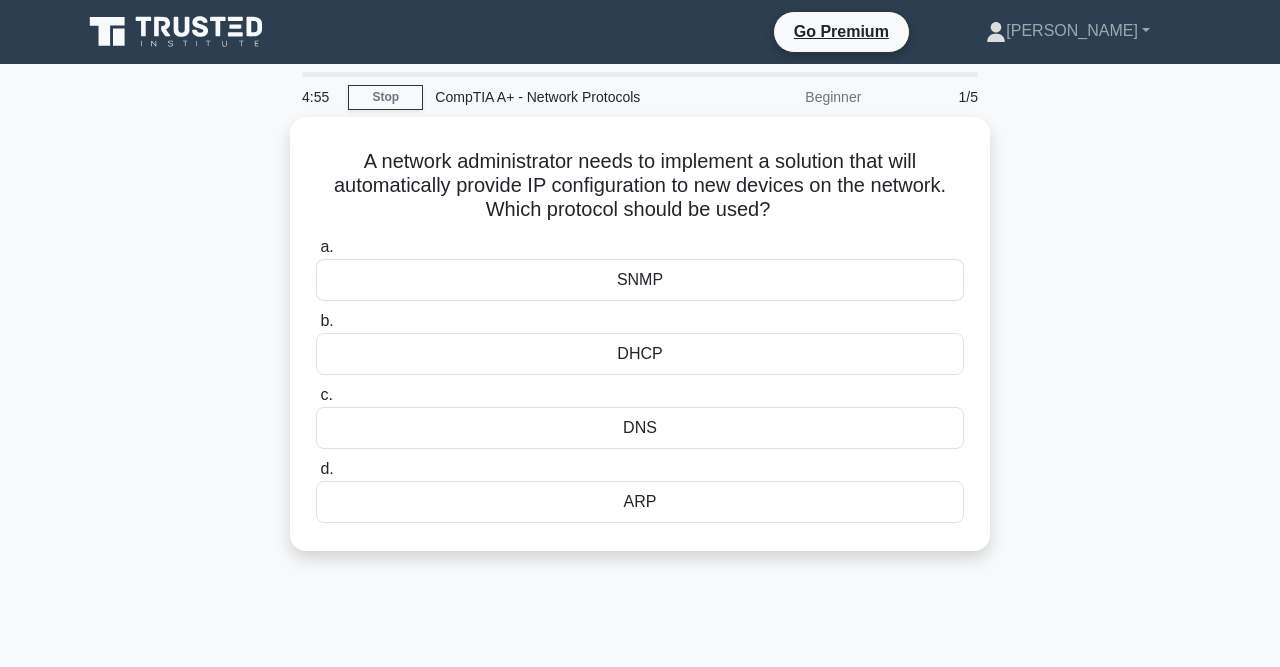 click on "DHCP" at bounding box center (640, 354) 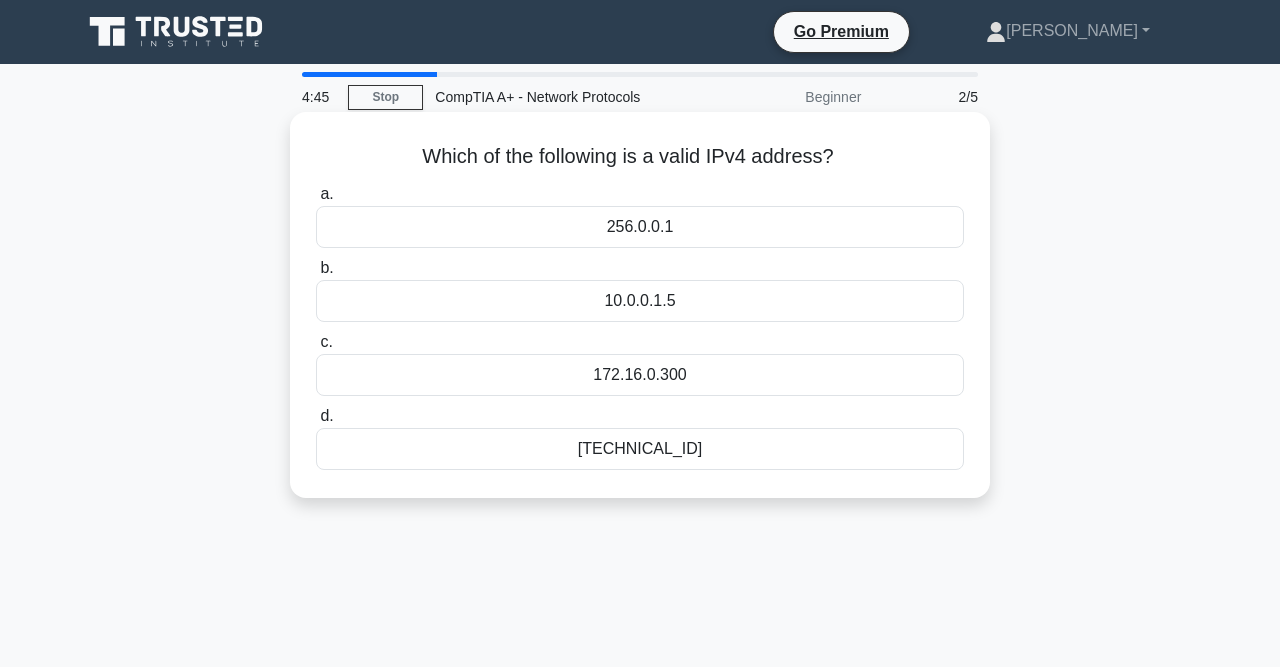 click on "192.168.0.1" at bounding box center [640, 449] 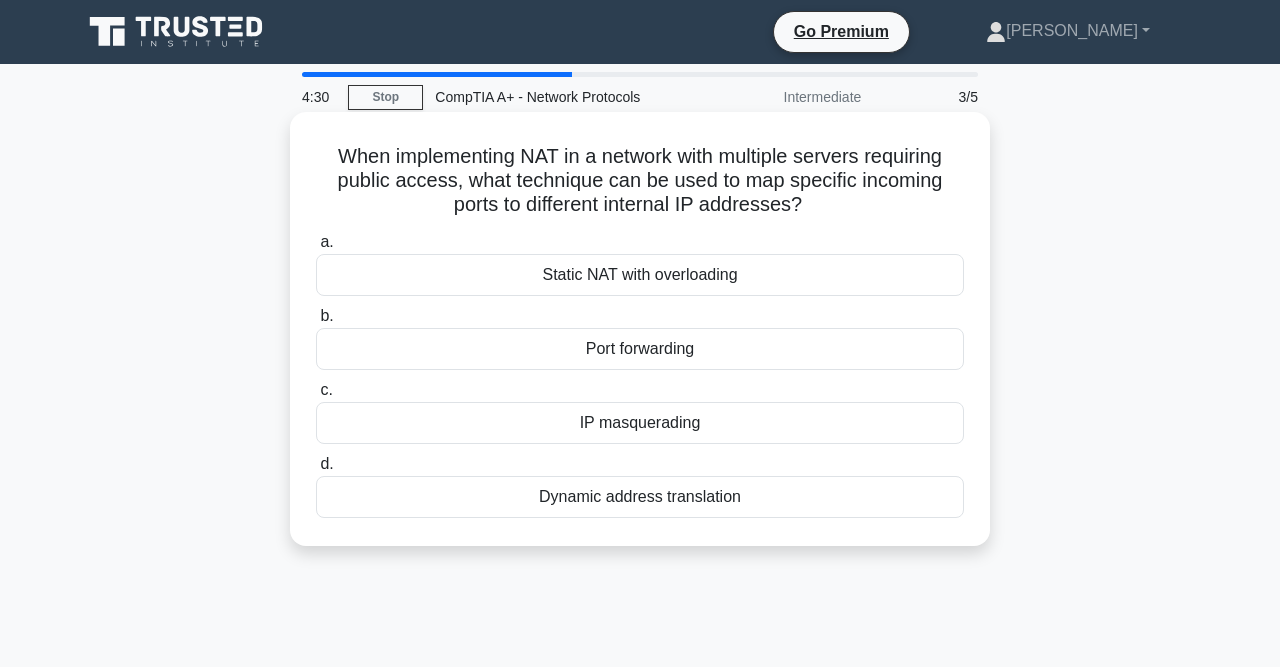 click on "Static NAT with overloading" at bounding box center (640, 275) 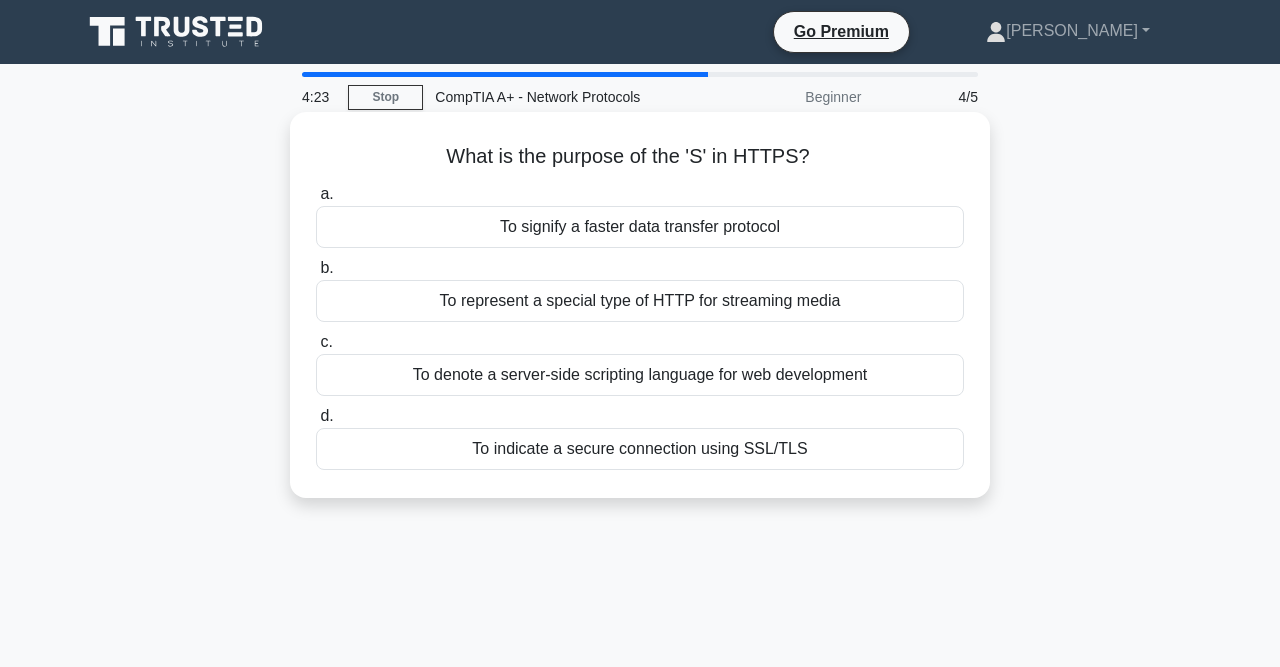 click on "To indicate a secure connection using SSL/TLS" at bounding box center (640, 449) 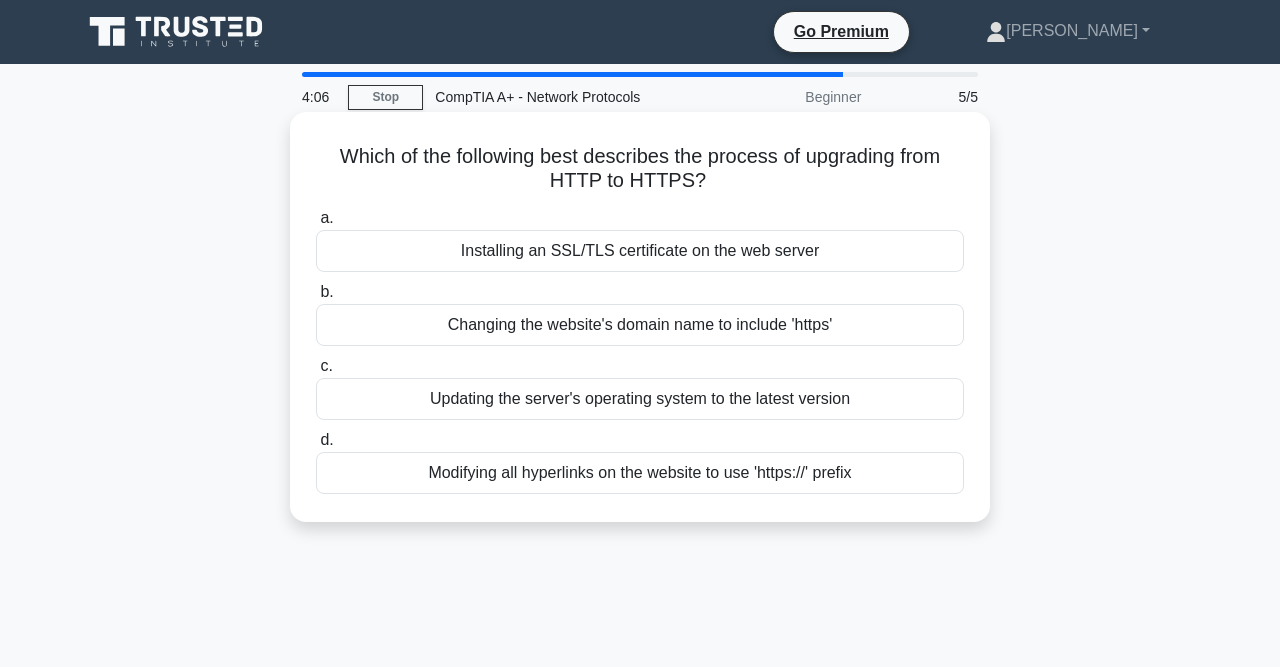 click on "Installing an SSL/TLS certificate on the web server" at bounding box center [640, 251] 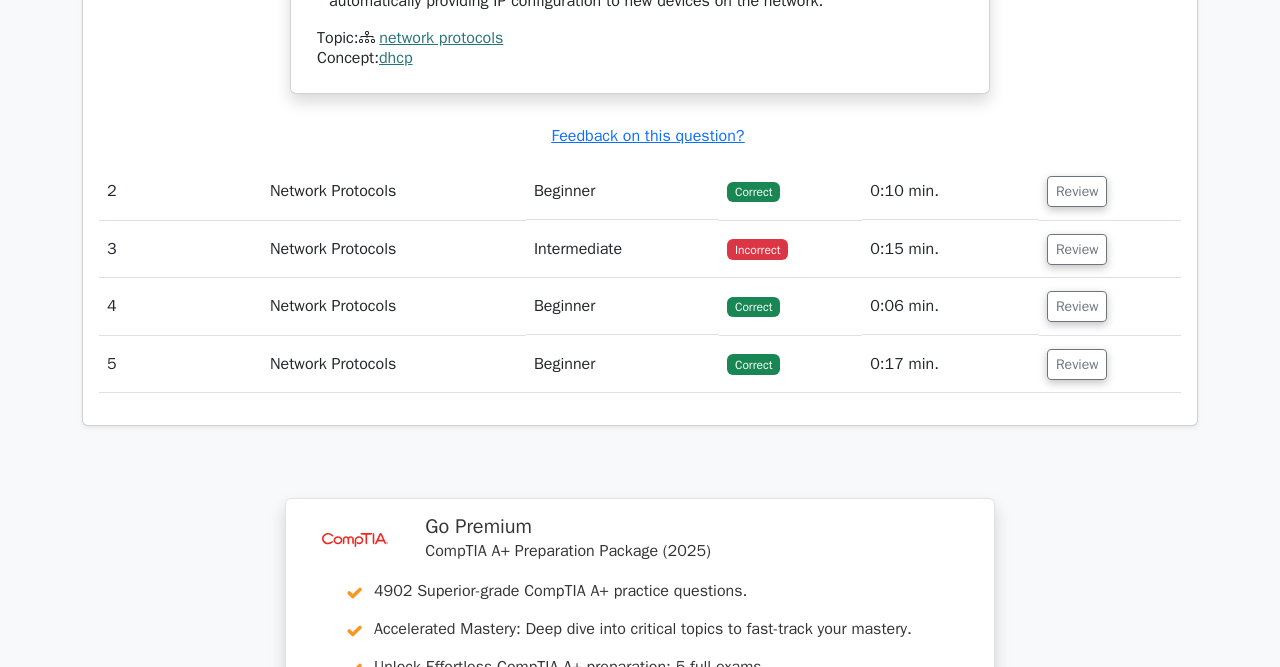 scroll, scrollTop: 2400, scrollLeft: 0, axis: vertical 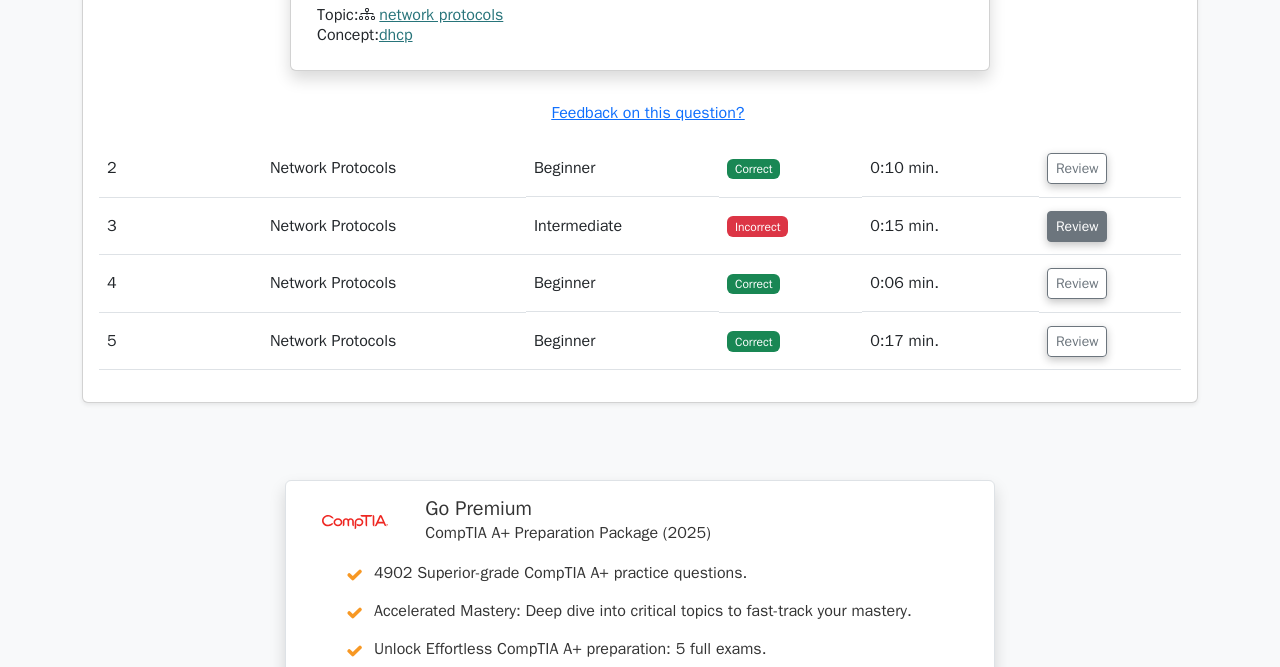 click on "Review" at bounding box center (1077, 226) 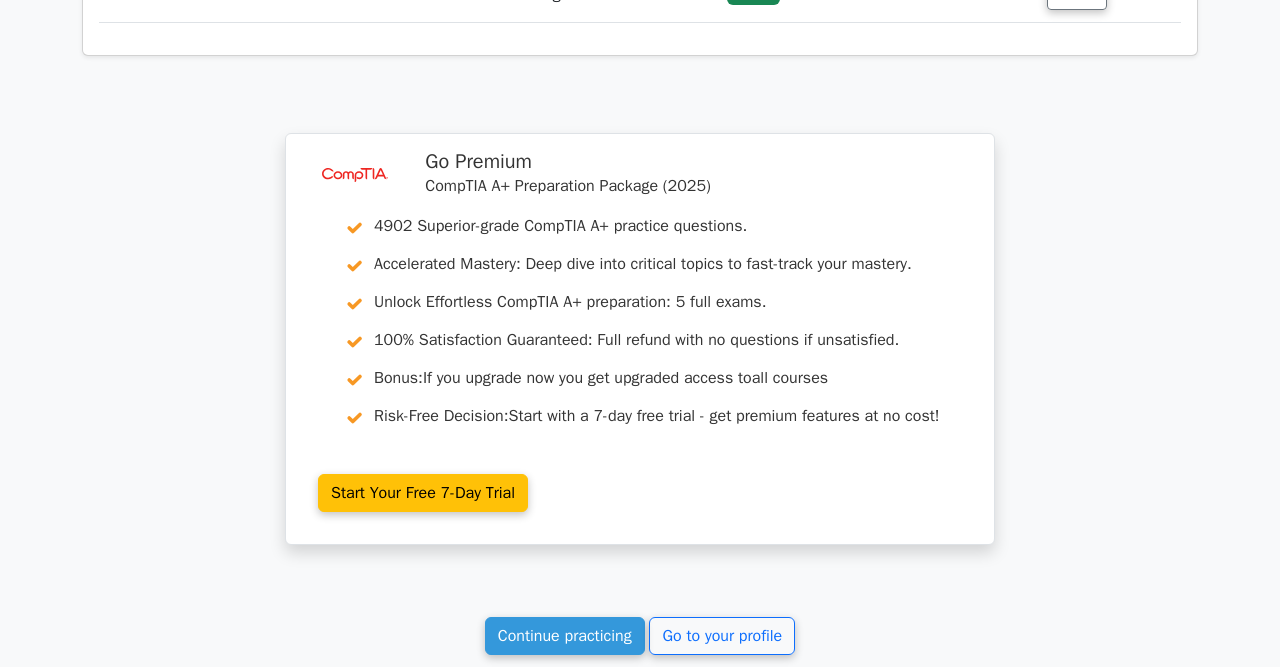 scroll, scrollTop: 3978, scrollLeft: 0, axis: vertical 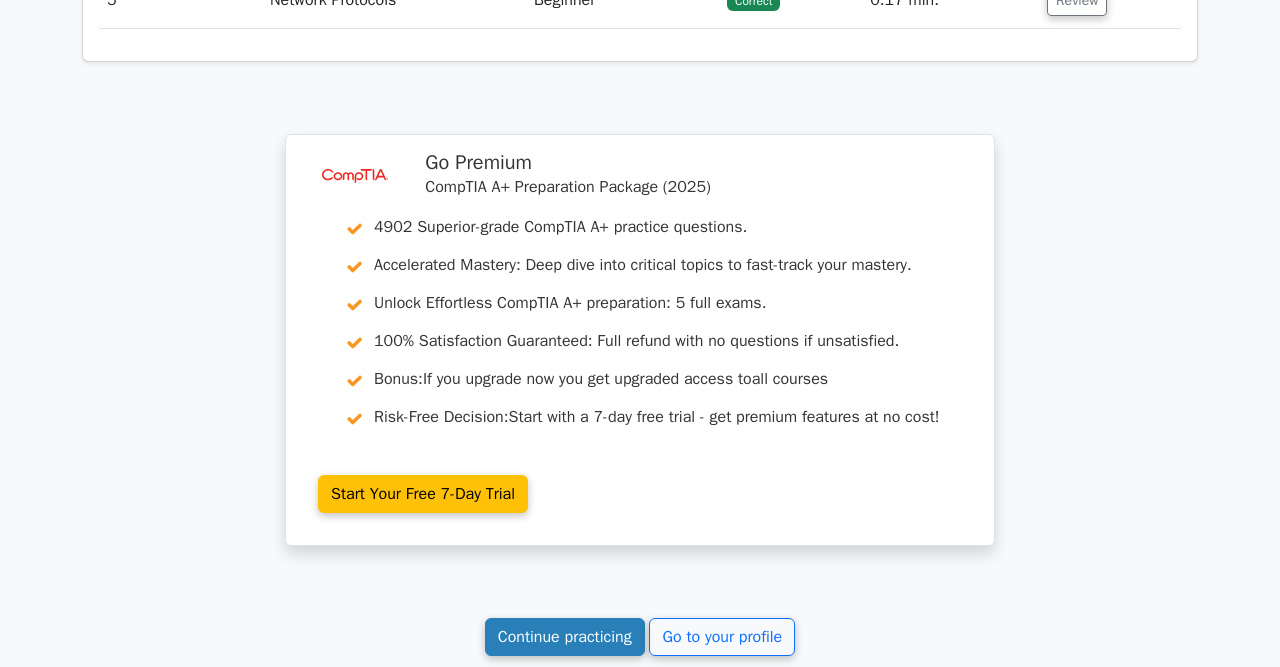click on "Continue practicing" at bounding box center (565, 637) 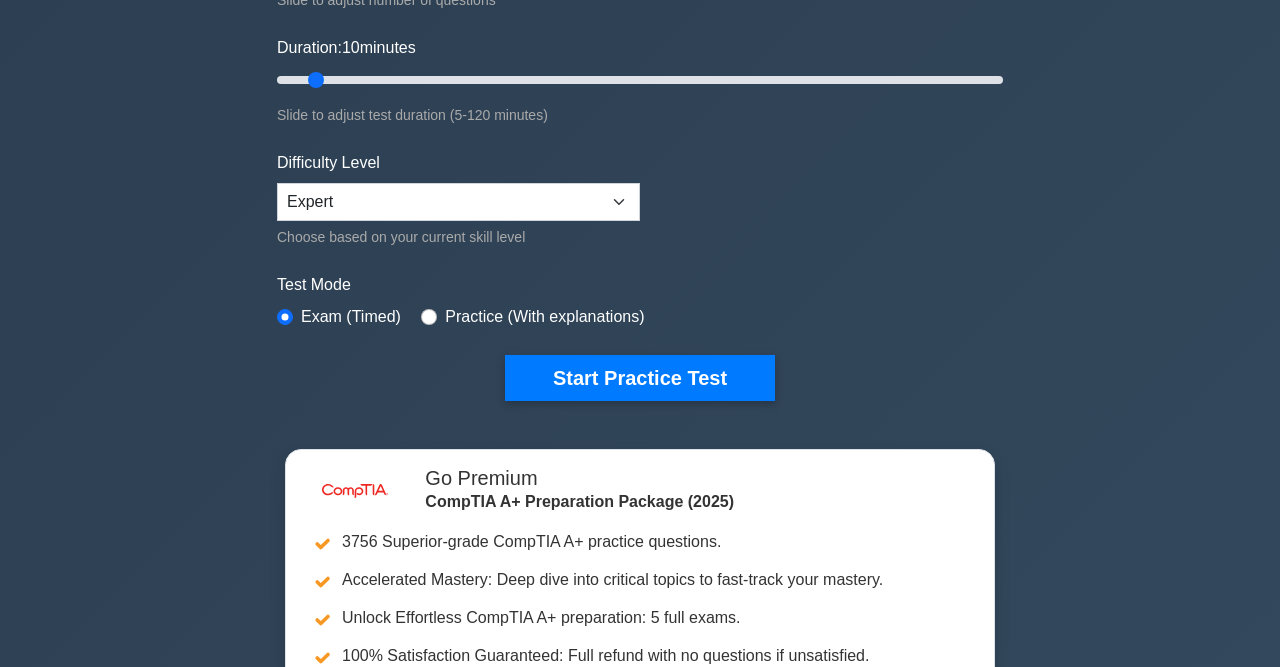 scroll, scrollTop: 352, scrollLeft: 0, axis: vertical 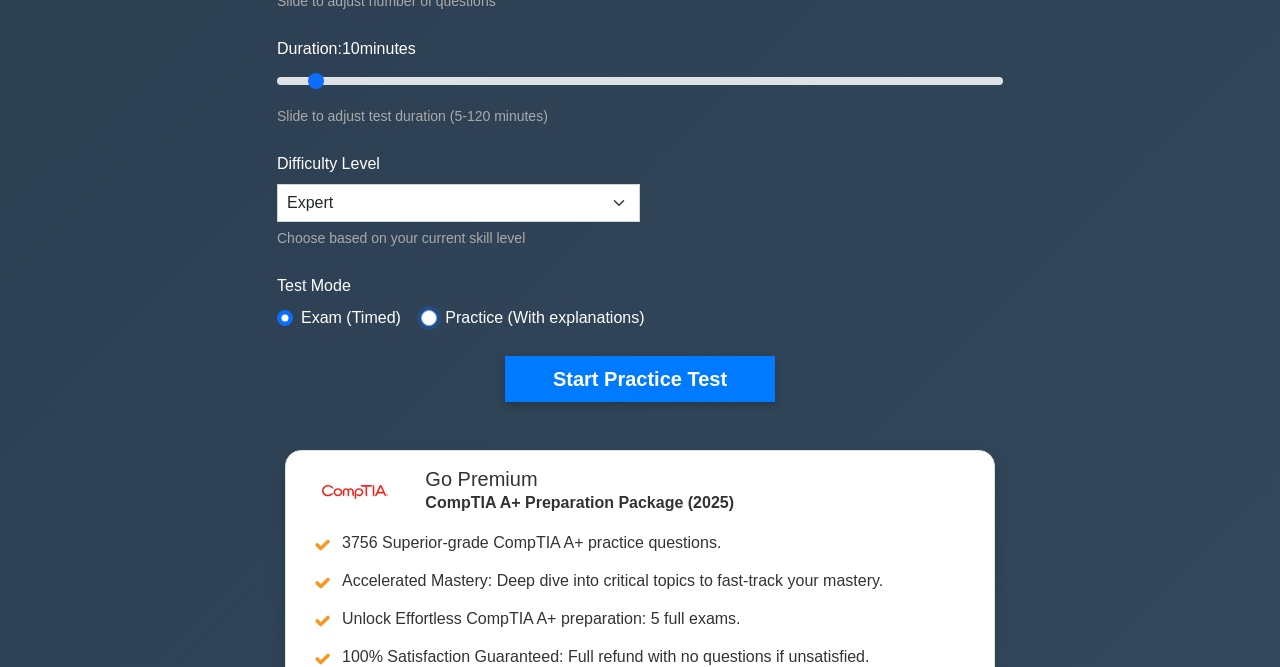 click at bounding box center (429, 318) 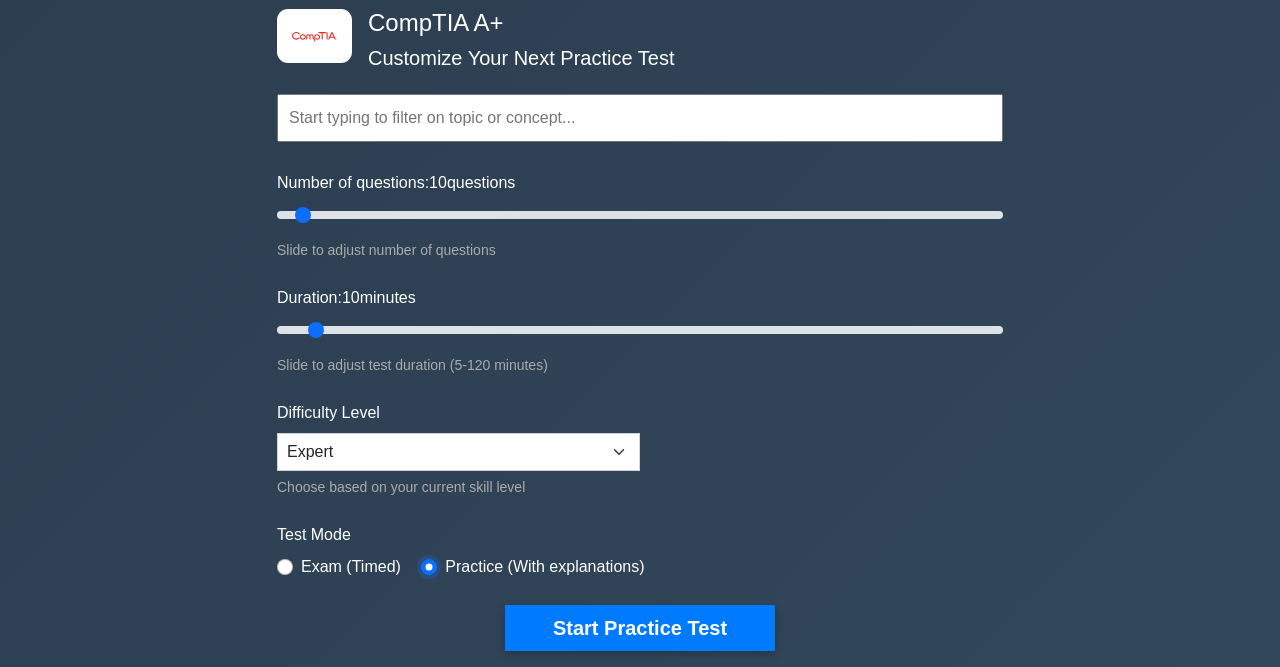 scroll, scrollTop: 67, scrollLeft: 0, axis: vertical 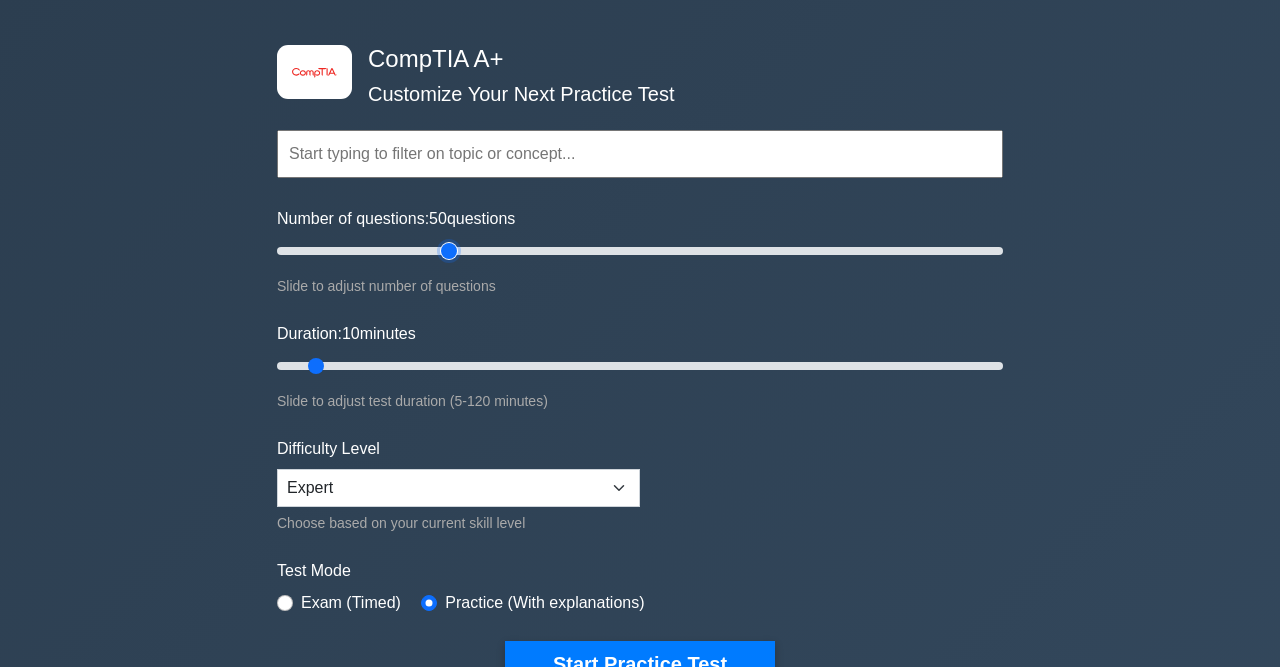 drag, startPoint x: 303, startPoint y: 248, endPoint x: 453, endPoint y: 271, distance: 151.75308 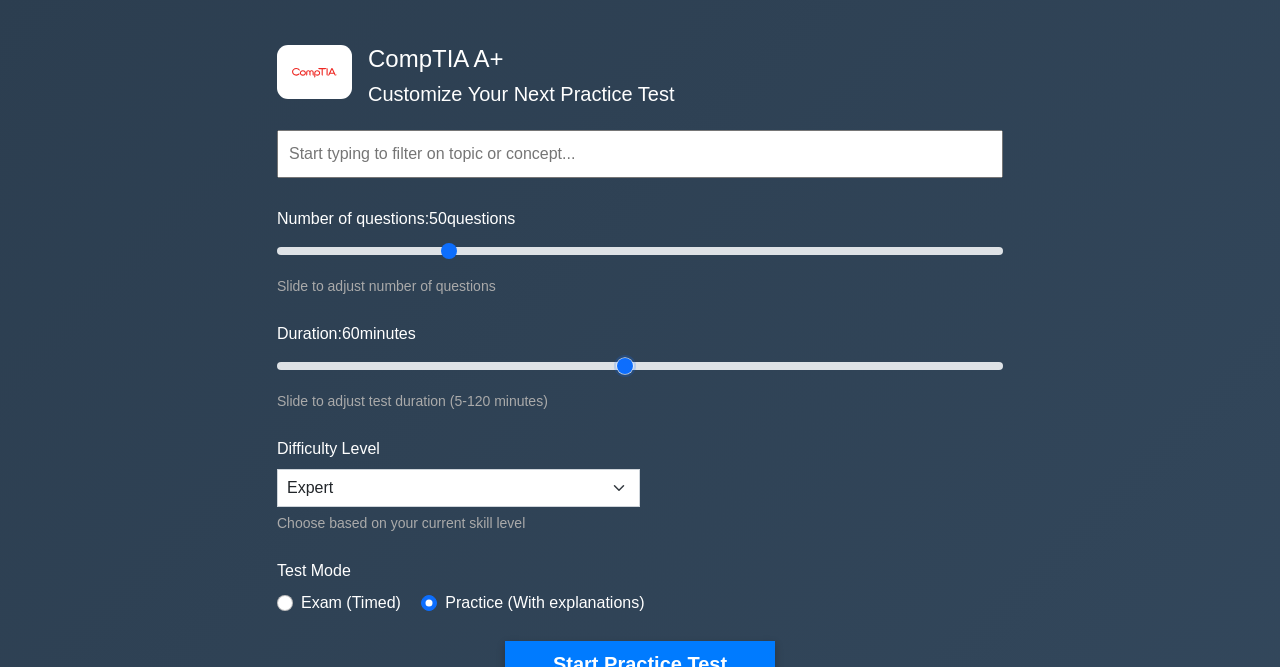 drag, startPoint x: 316, startPoint y: 360, endPoint x: 618, endPoint y: 409, distance: 305.94934 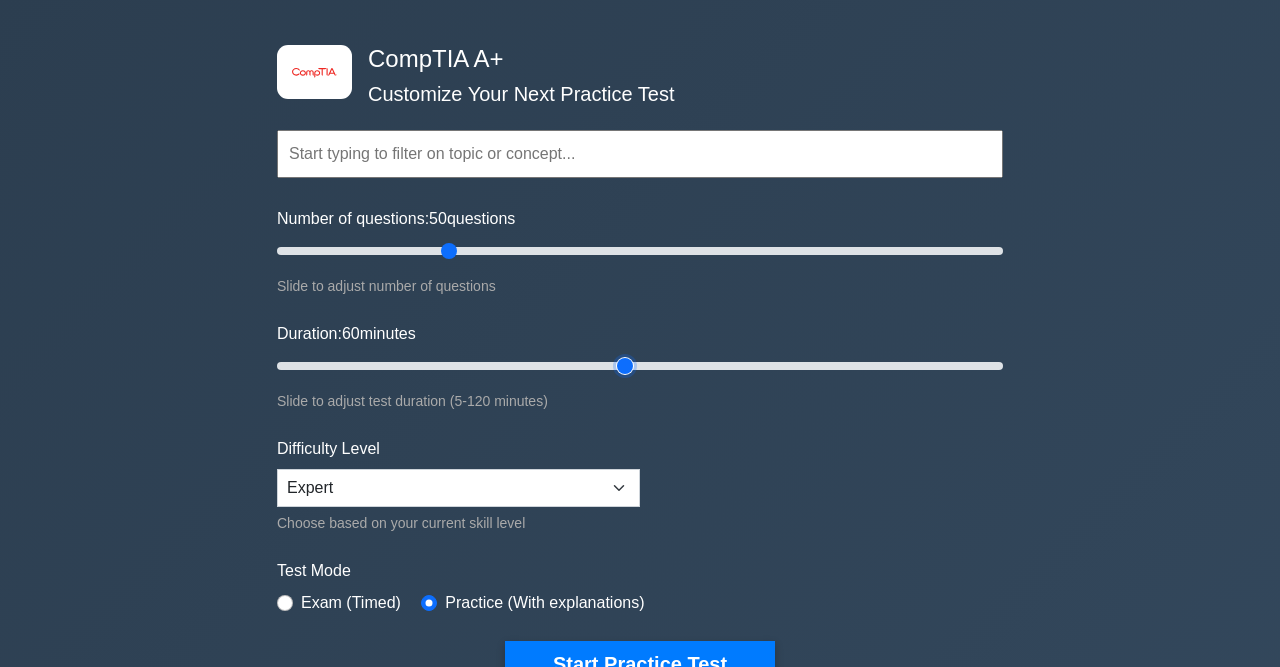 type on "60" 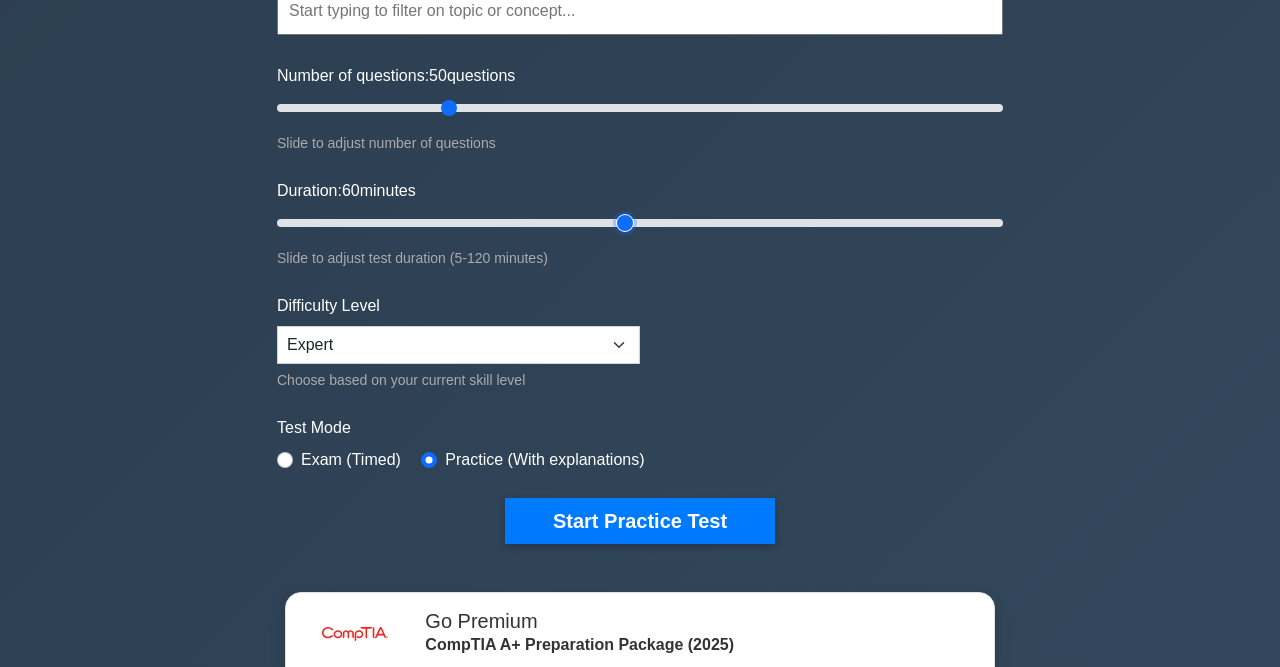 scroll, scrollTop: 221, scrollLeft: 0, axis: vertical 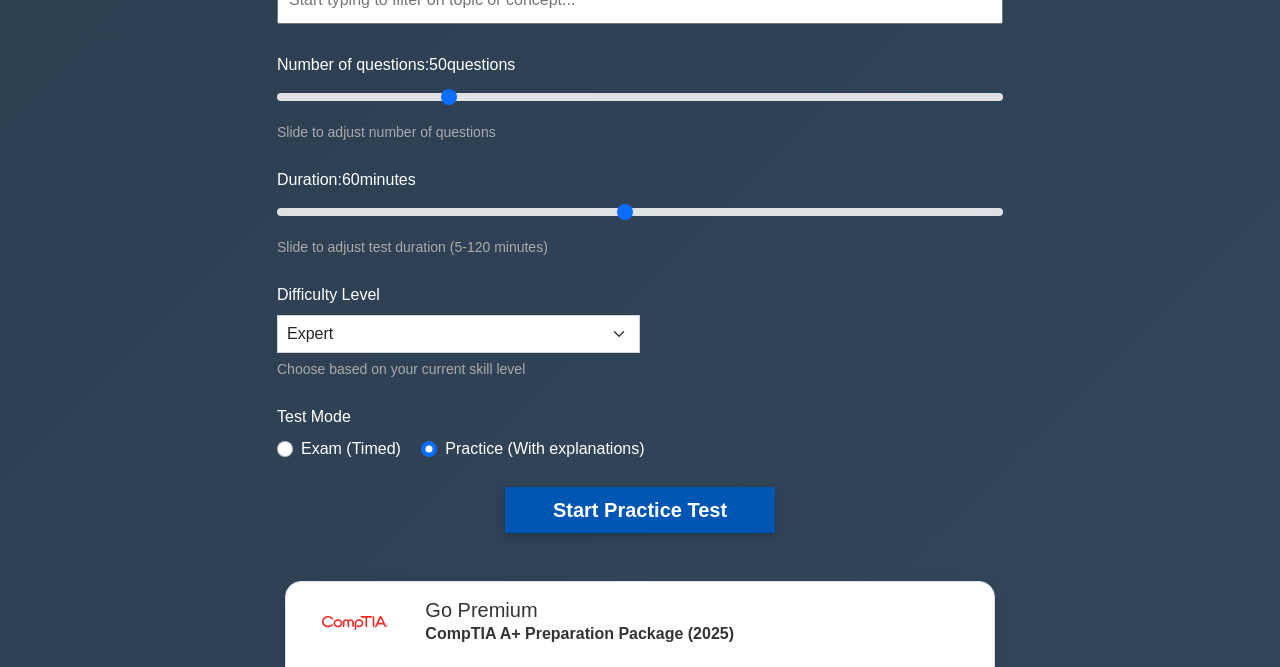 click on "Start Practice Test" at bounding box center [640, 510] 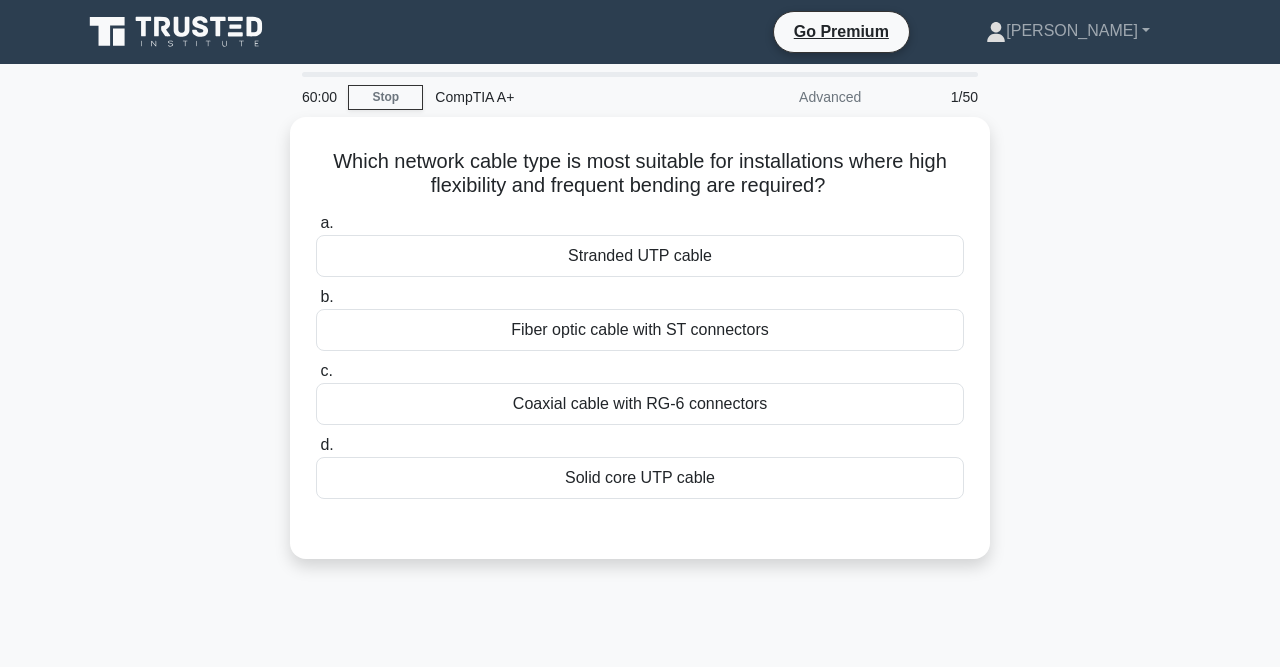 scroll, scrollTop: 0, scrollLeft: 0, axis: both 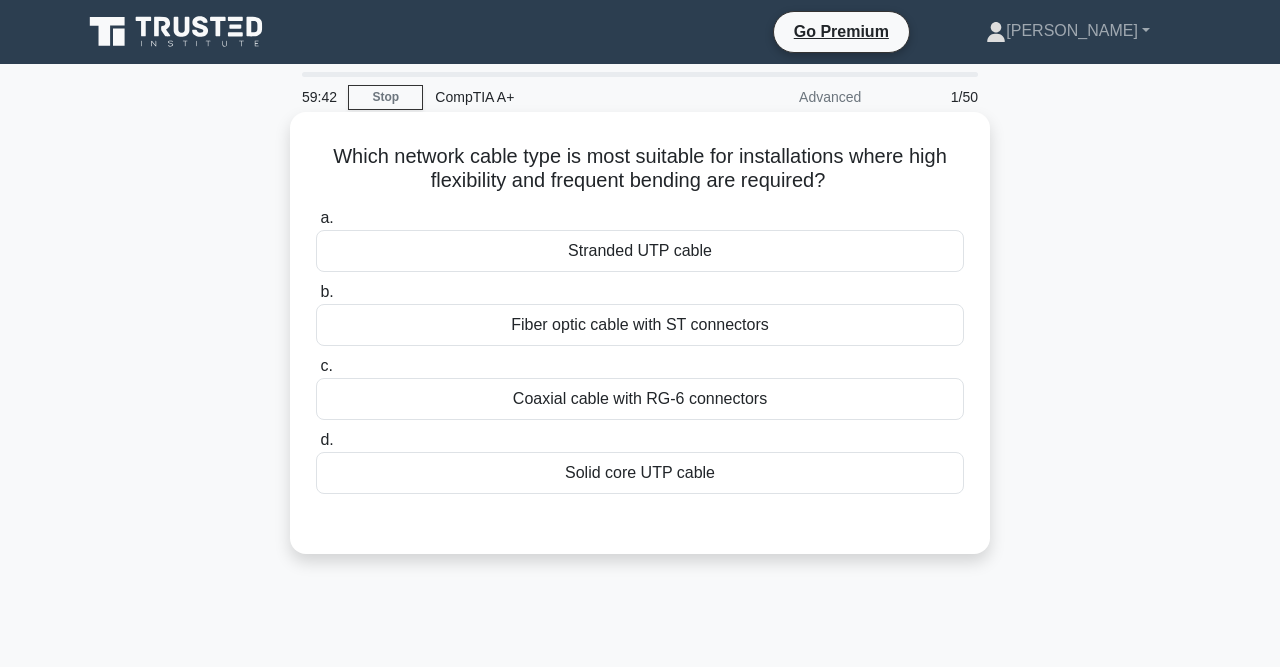 click on "Stranded UTP cable" at bounding box center [640, 251] 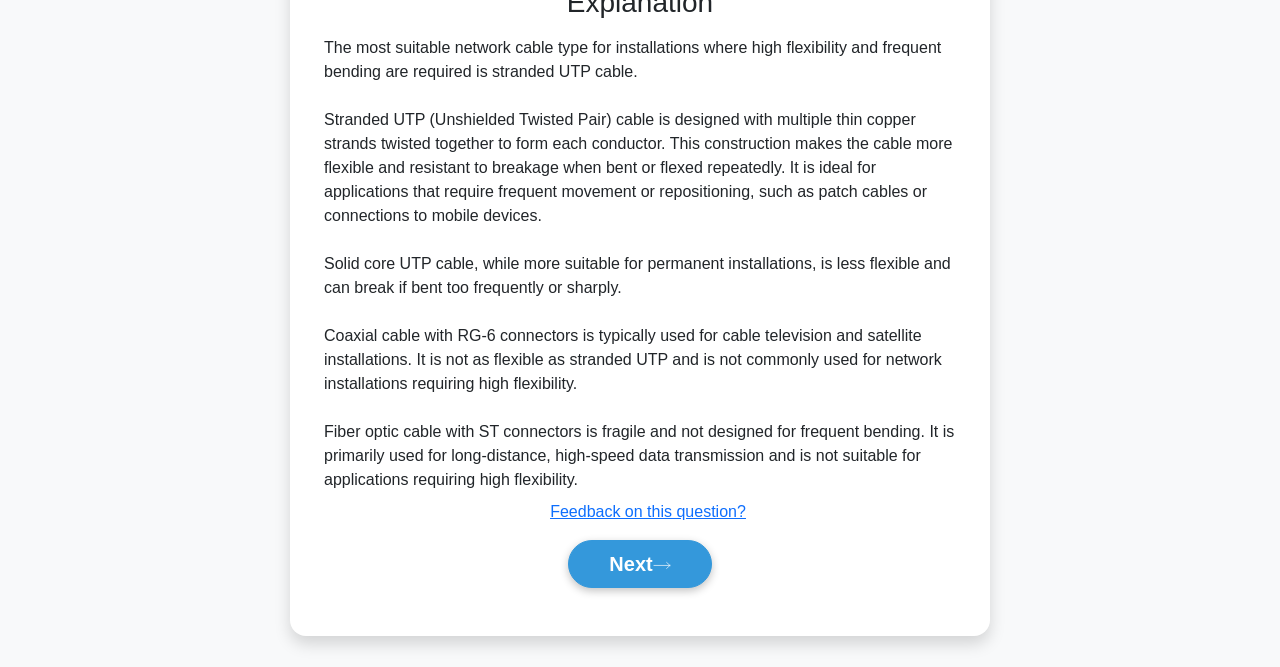 scroll, scrollTop: 539, scrollLeft: 0, axis: vertical 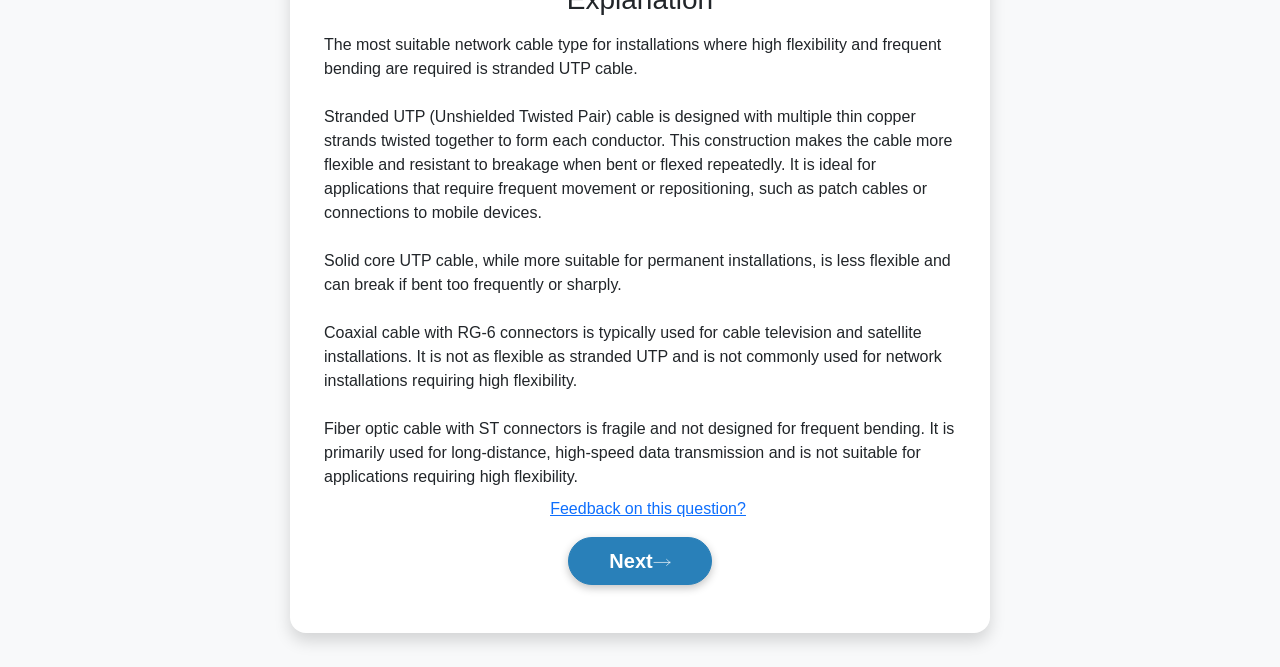 click on "Next" at bounding box center (639, 561) 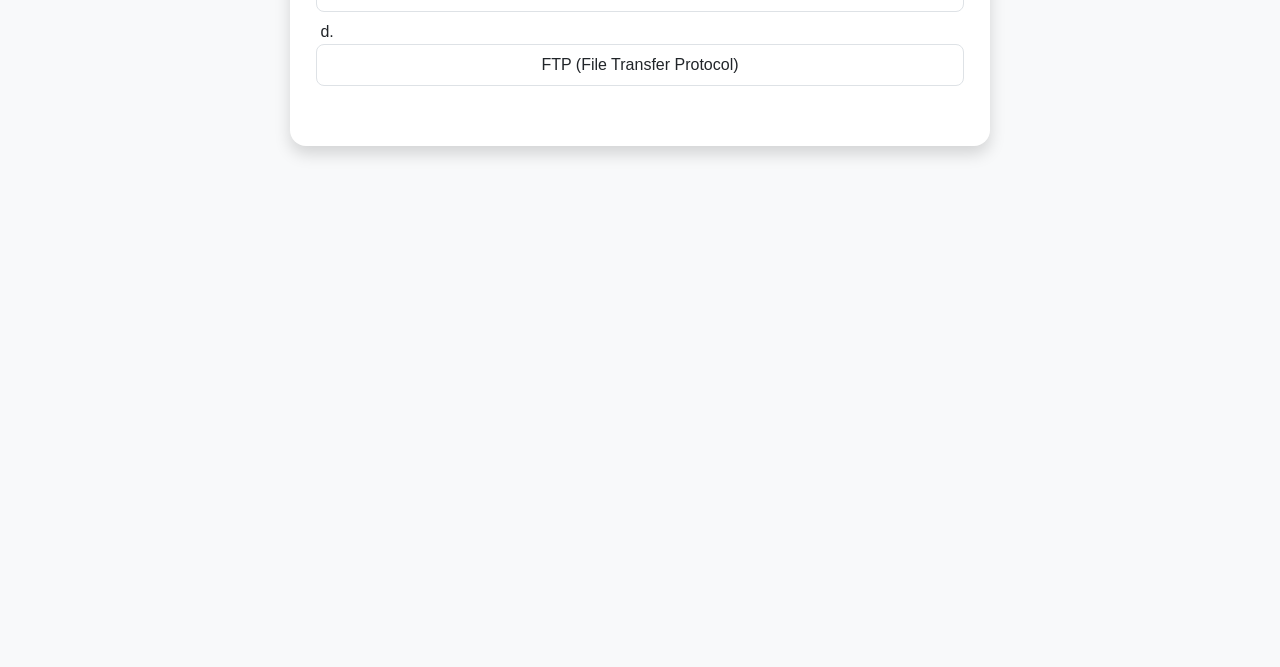 scroll, scrollTop: 0, scrollLeft: 0, axis: both 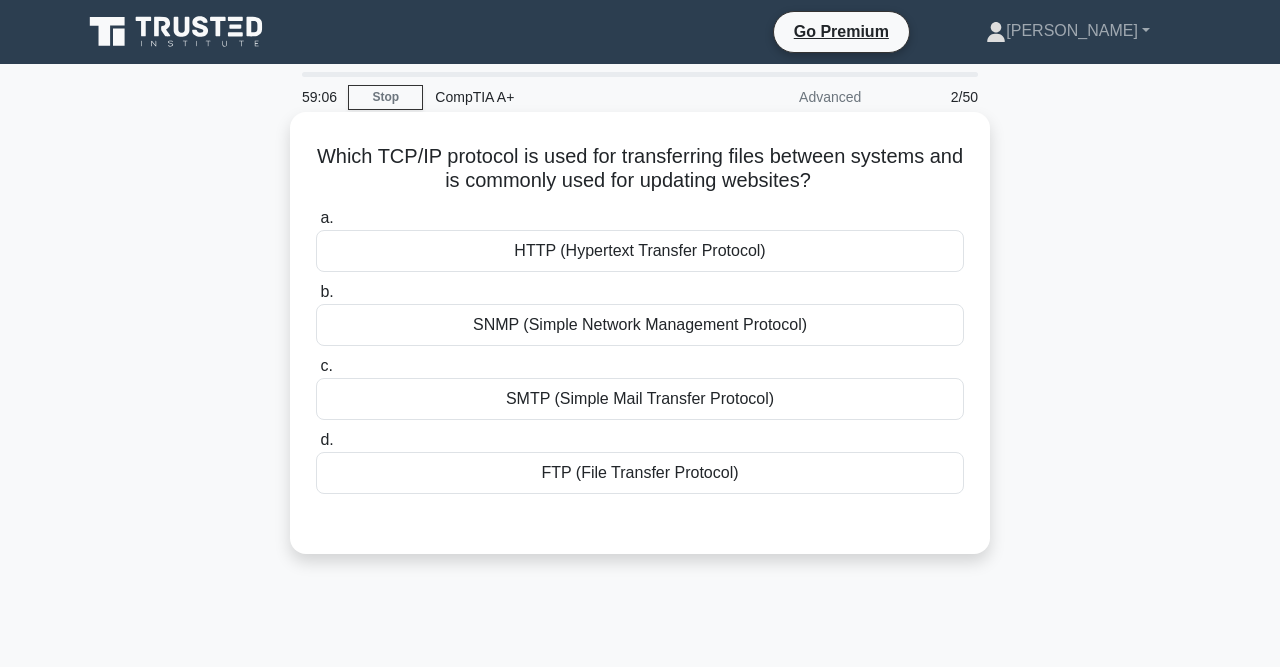 click on "FTP (File Transfer Protocol)" at bounding box center (640, 473) 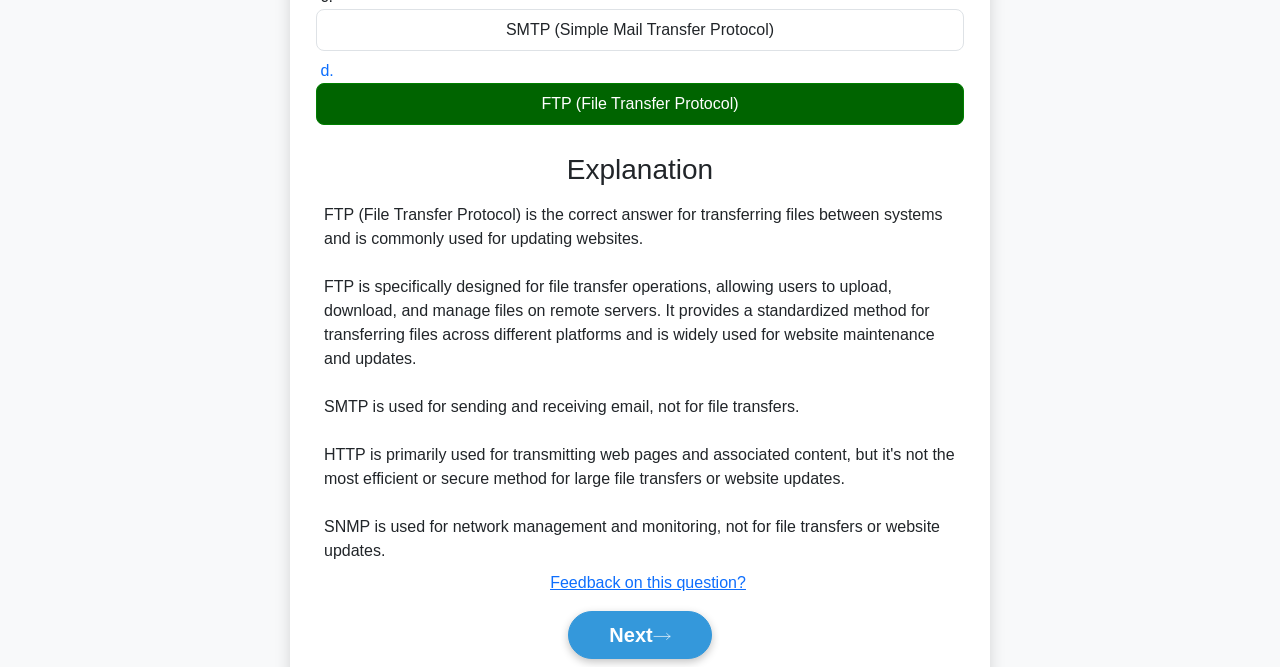 scroll, scrollTop: 376, scrollLeft: 0, axis: vertical 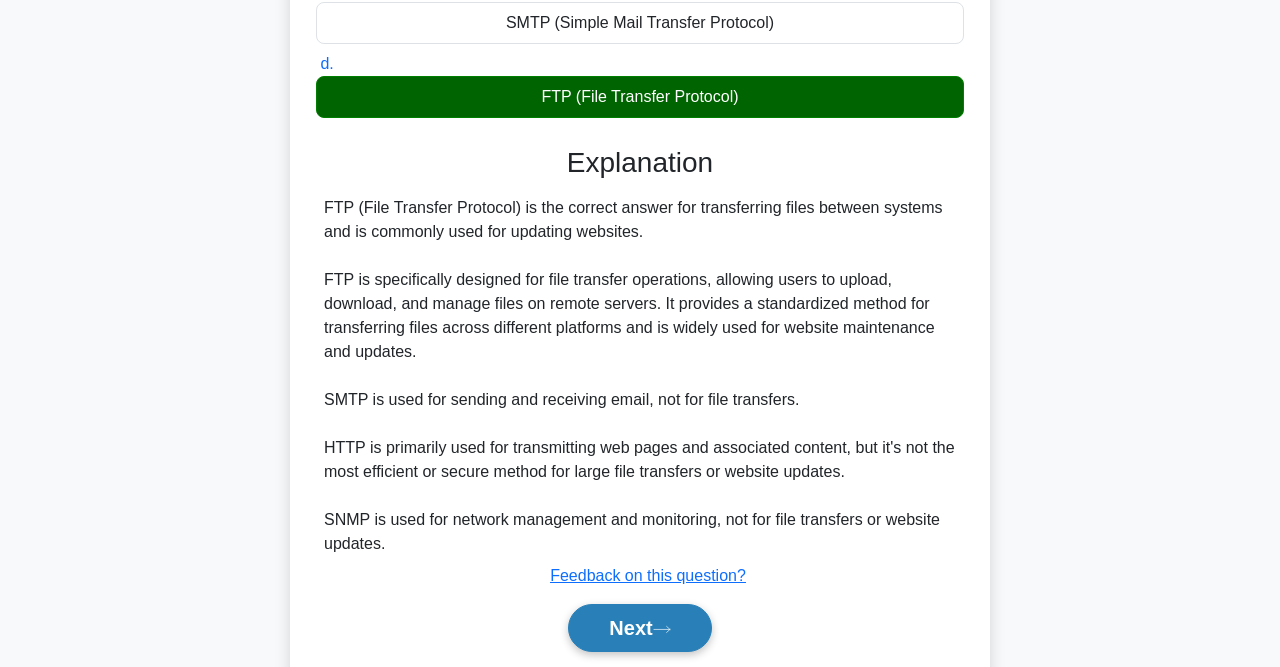 click on "Next" at bounding box center (639, 628) 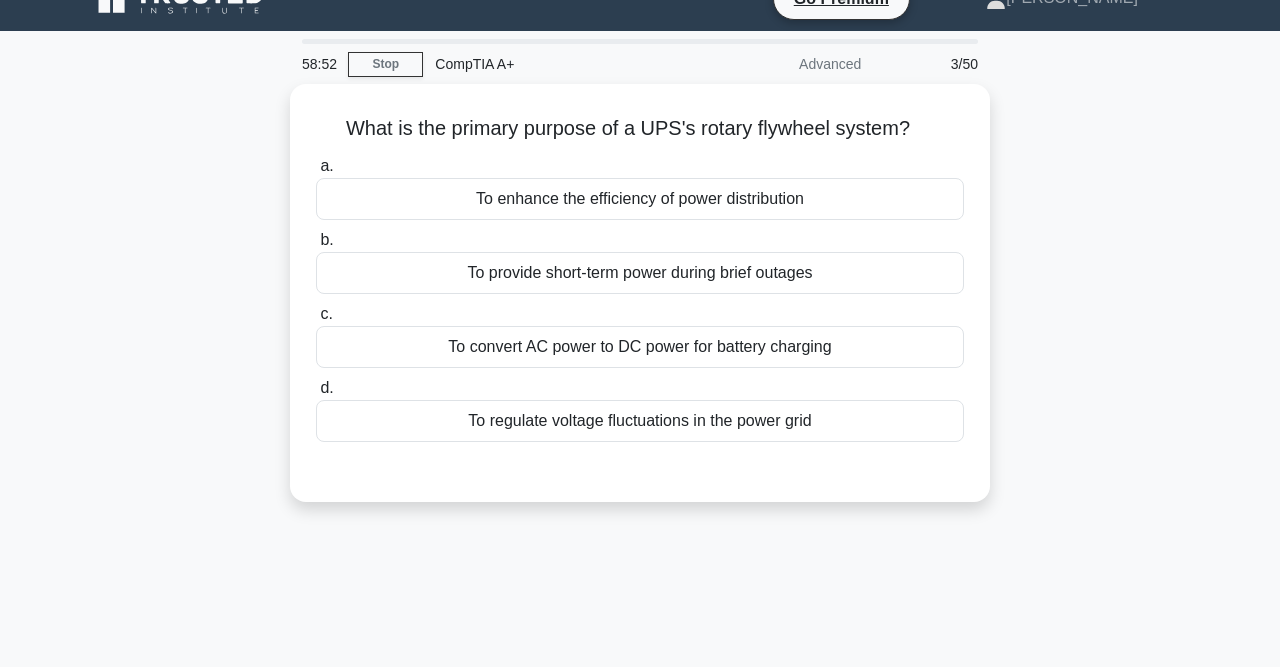 scroll, scrollTop: 0, scrollLeft: 0, axis: both 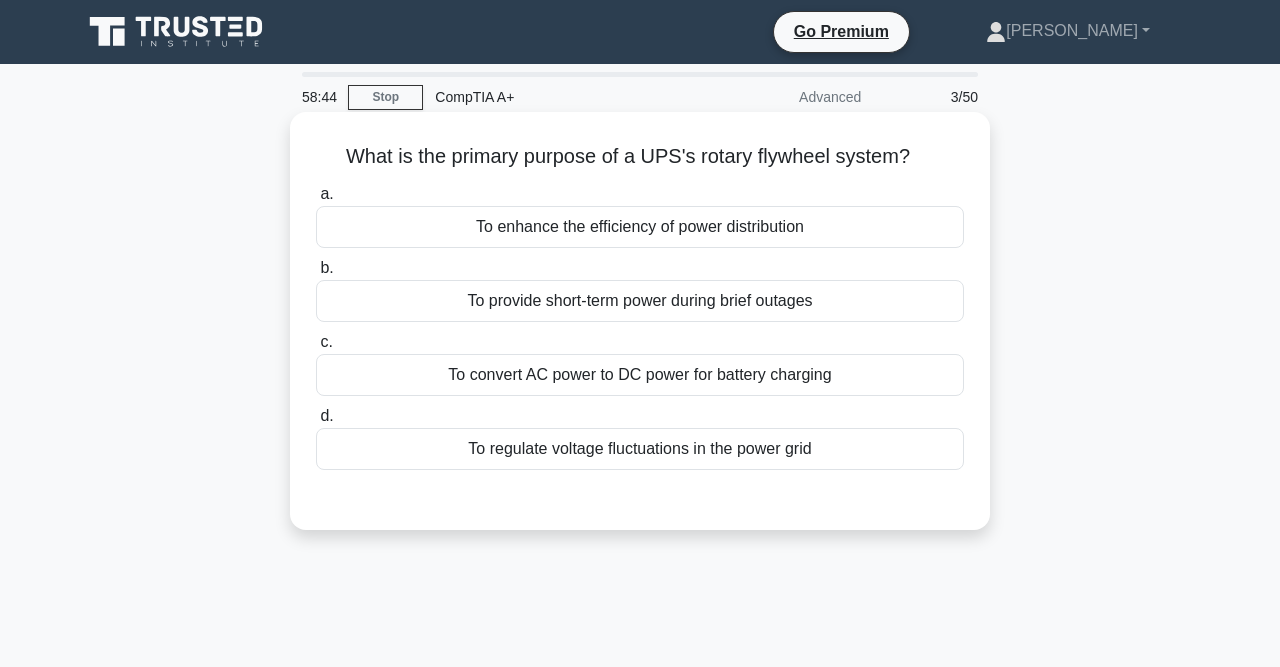click on "To enhance the efficiency of power distribution" at bounding box center [640, 227] 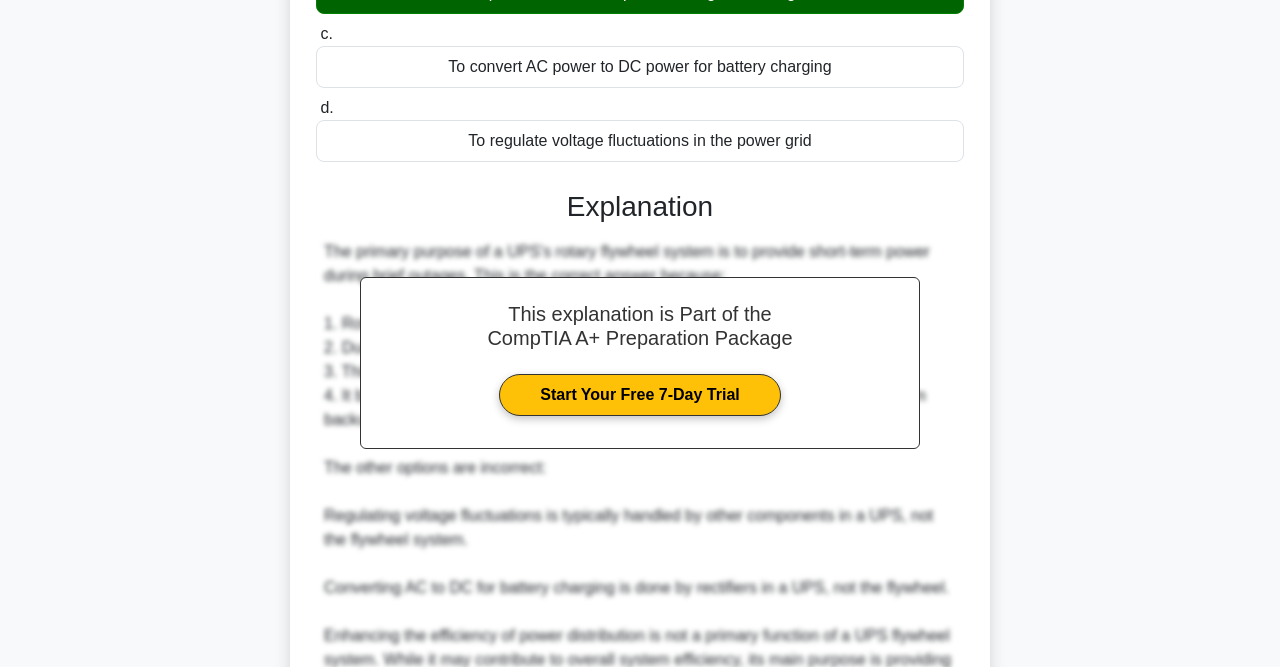 scroll, scrollTop: 518, scrollLeft: 0, axis: vertical 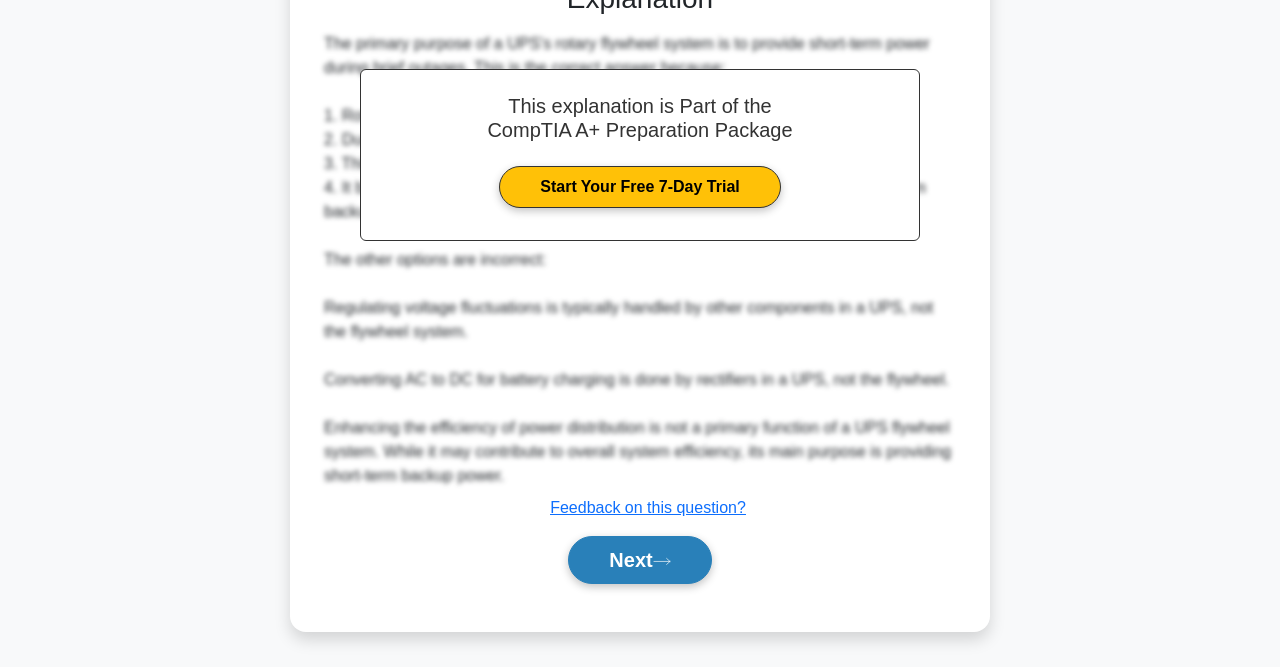 click 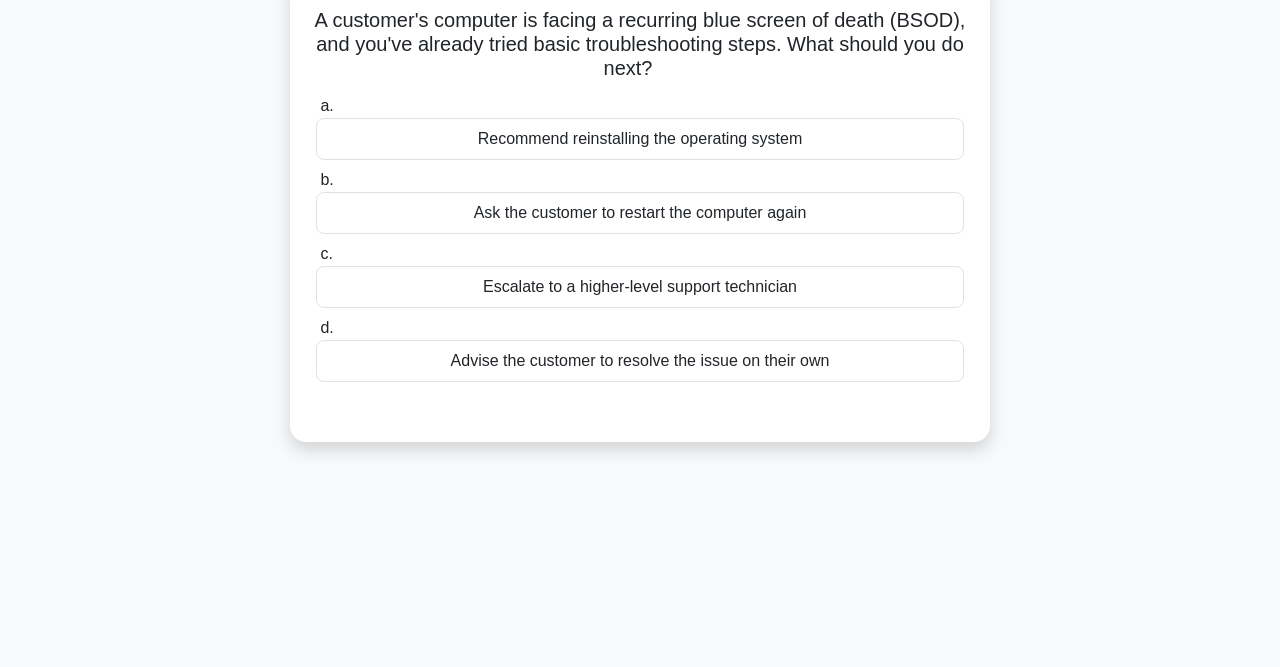 scroll, scrollTop: 0, scrollLeft: 0, axis: both 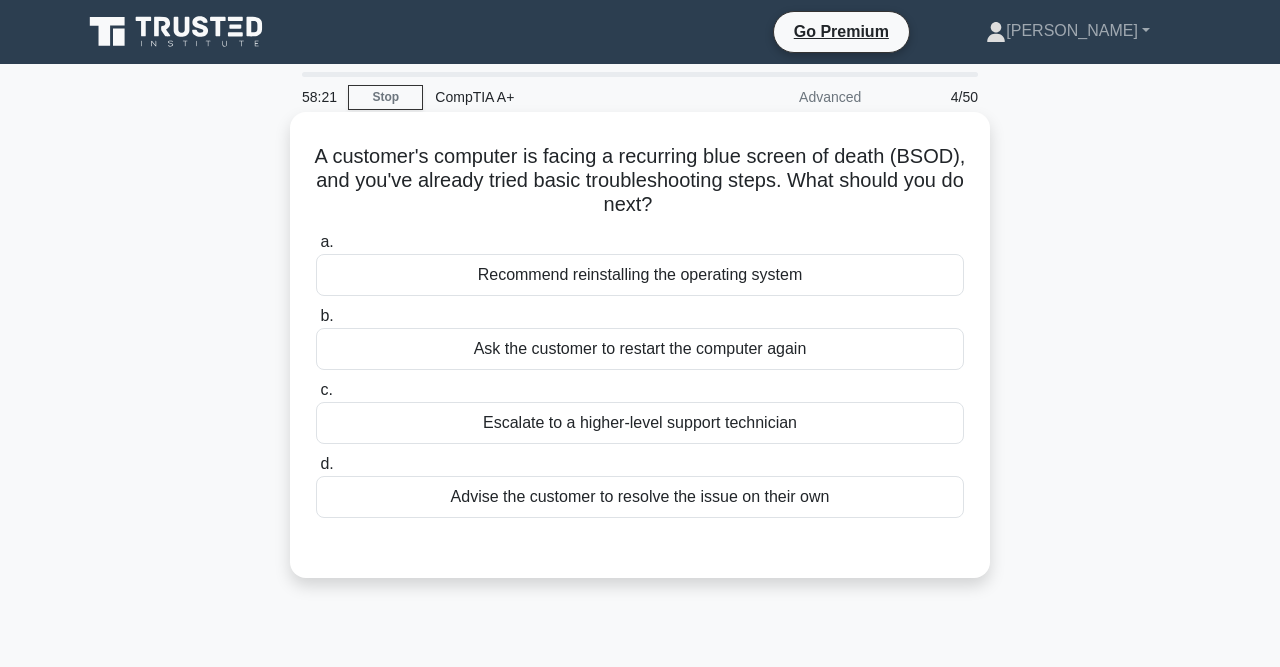 click on "Escalate to a higher-level support technician" at bounding box center [640, 423] 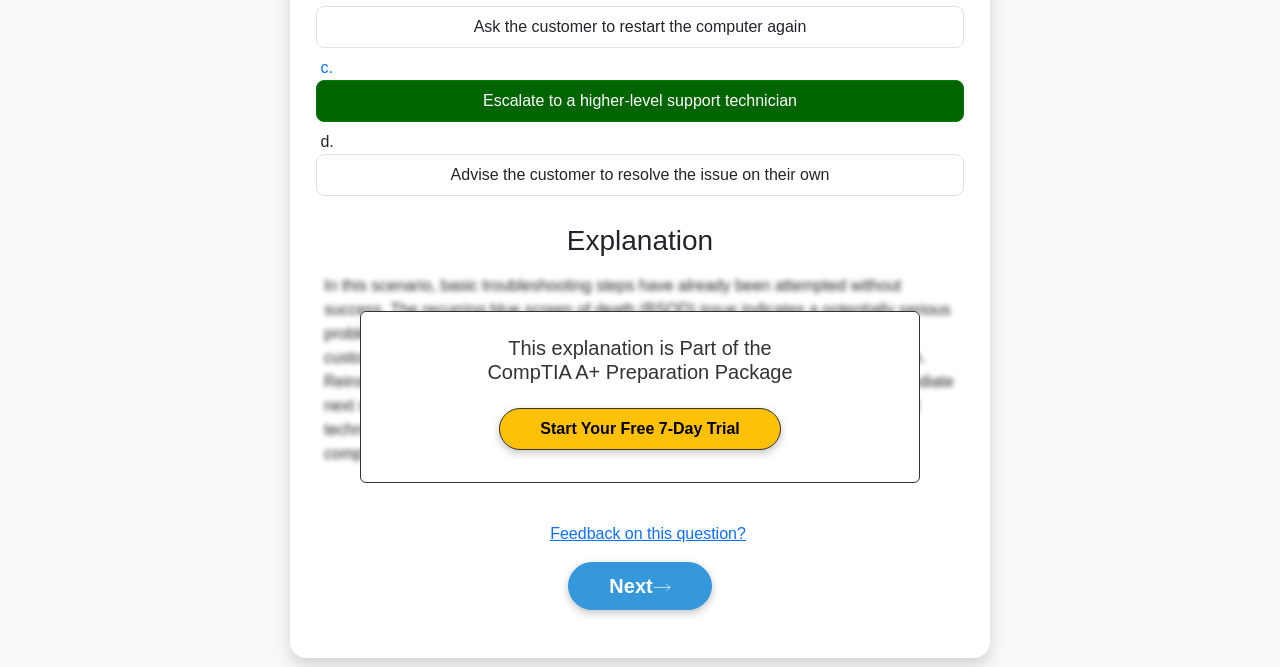 scroll, scrollTop: 413, scrollLeft: 0, axis: vertical 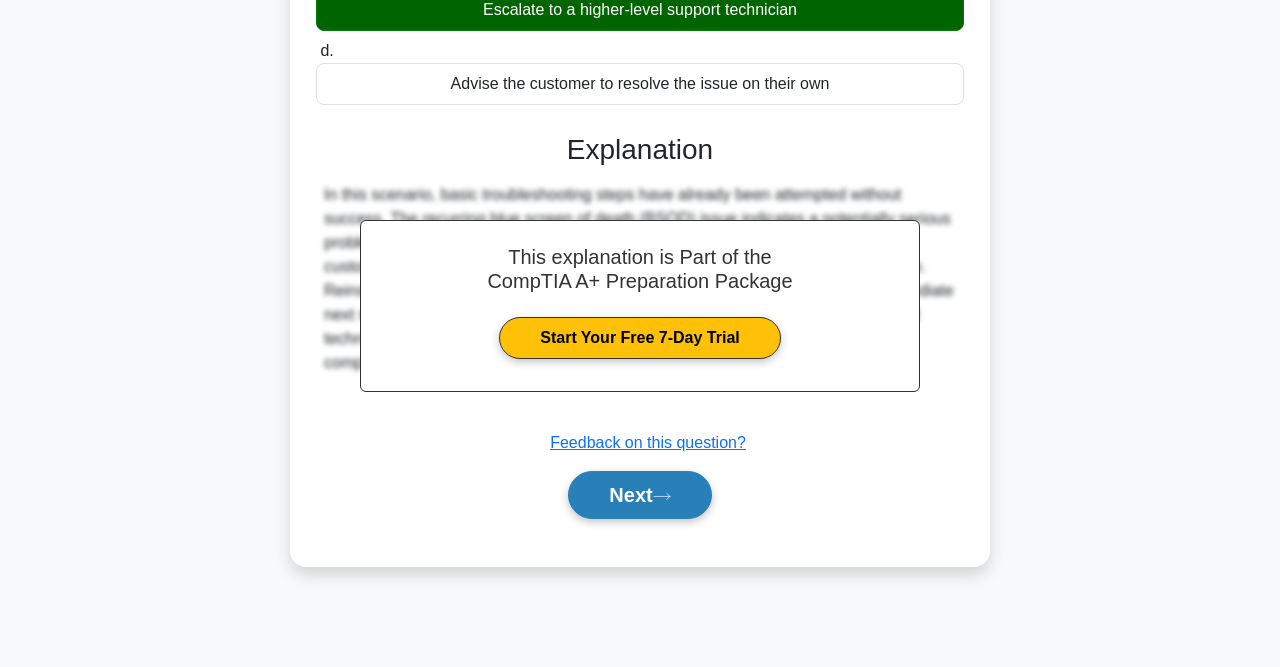 click on "Next" at bounding box center [639, 495] 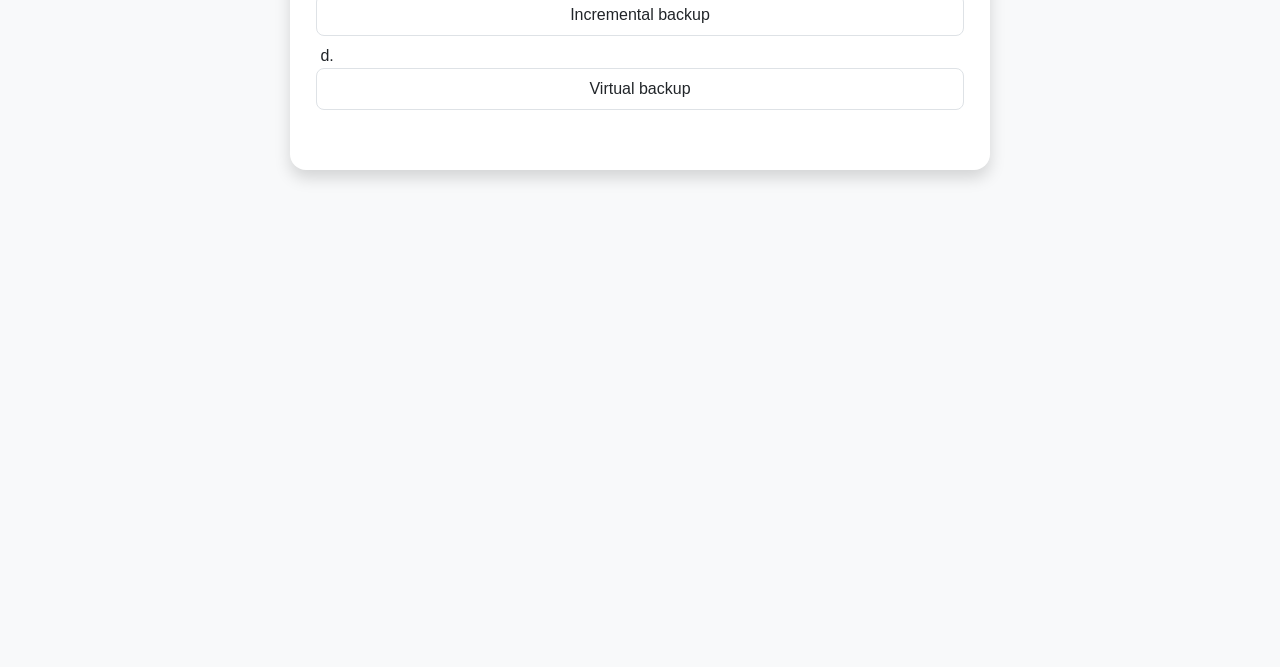 scroll, scrollTop: 0, scrollLeft: 0, axis: both 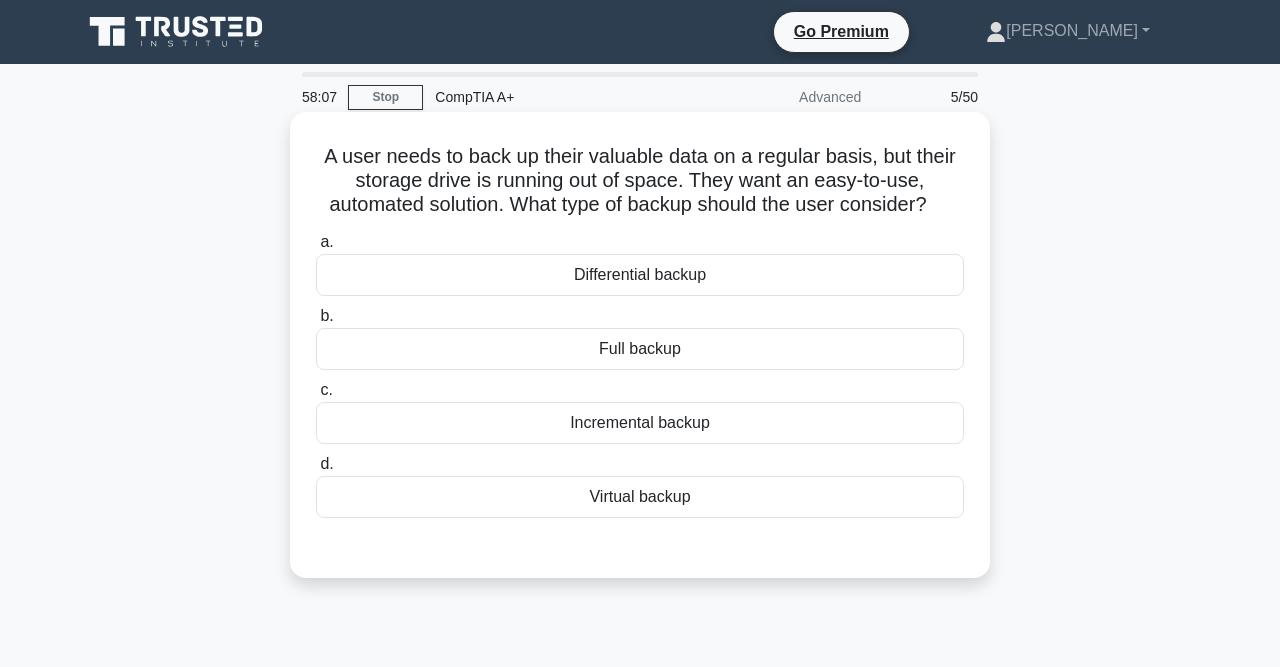 click on "Incremental backup" at bounding box center [640, 423] 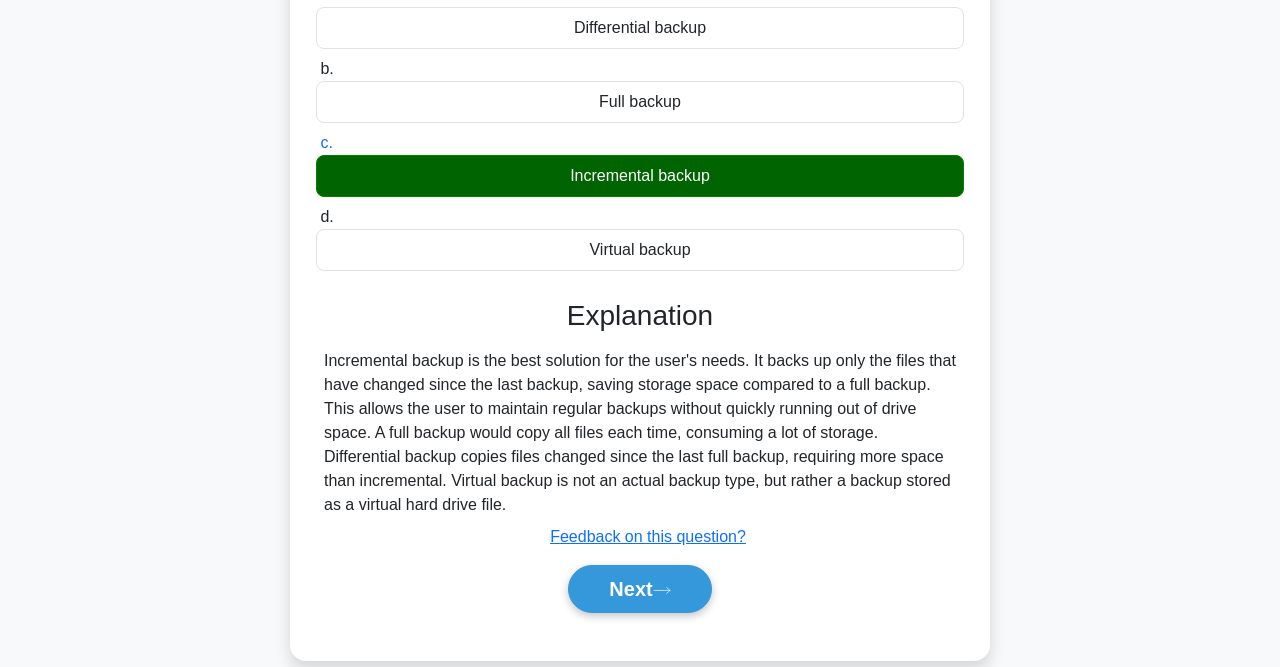 scroll, scrollTop: 248, scrollLeft: 0, axis: vertical 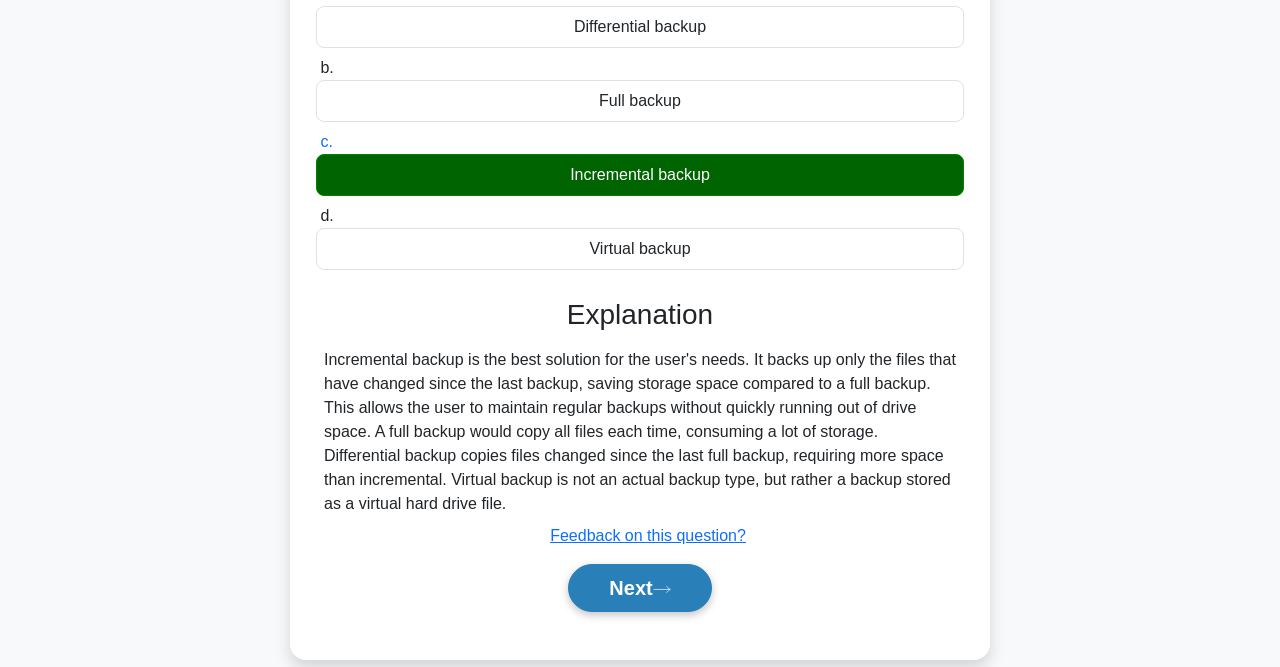 click on "Next" at bounding box center (639, 588) 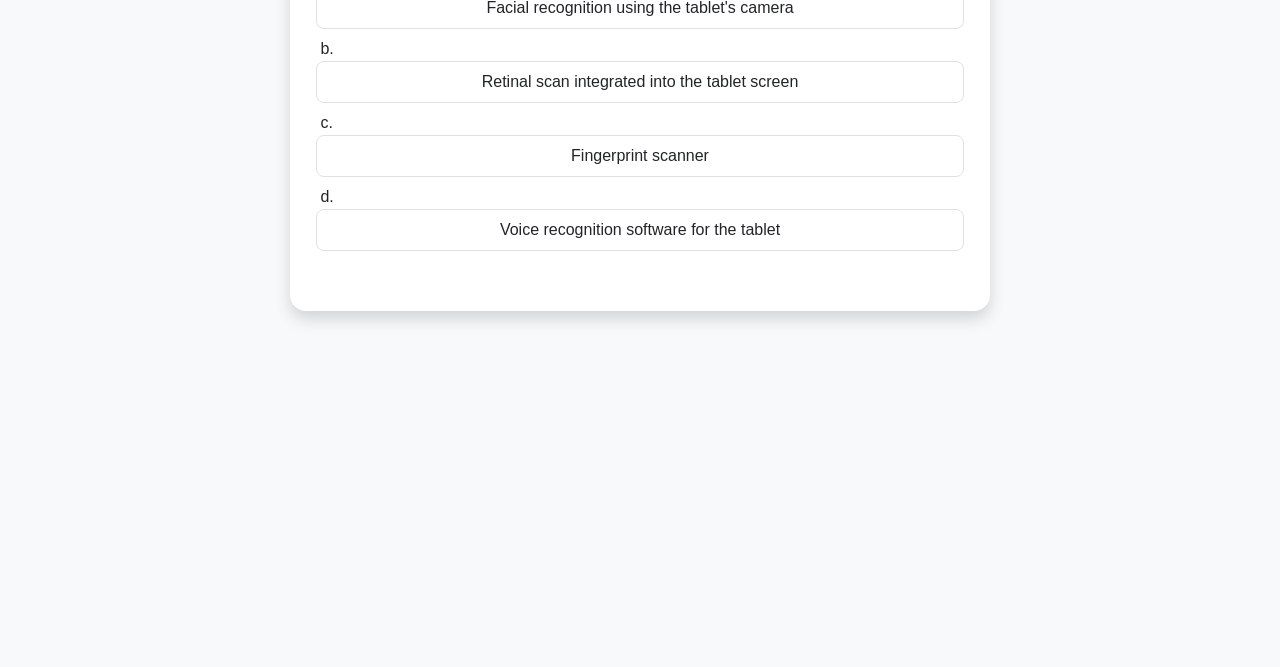 scroll, scrollTop: 0, scrollLeft: 0, axis: both 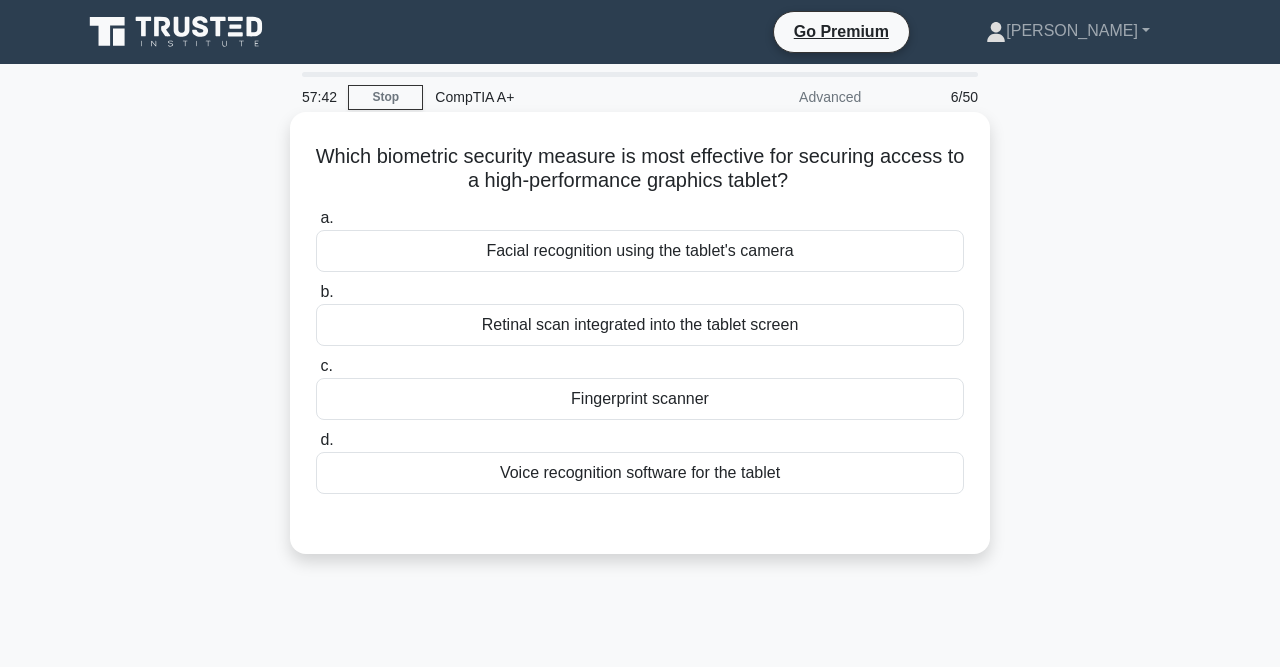 click on "Facial recognition using the tablet's camera" at bounding box center [640, 251] 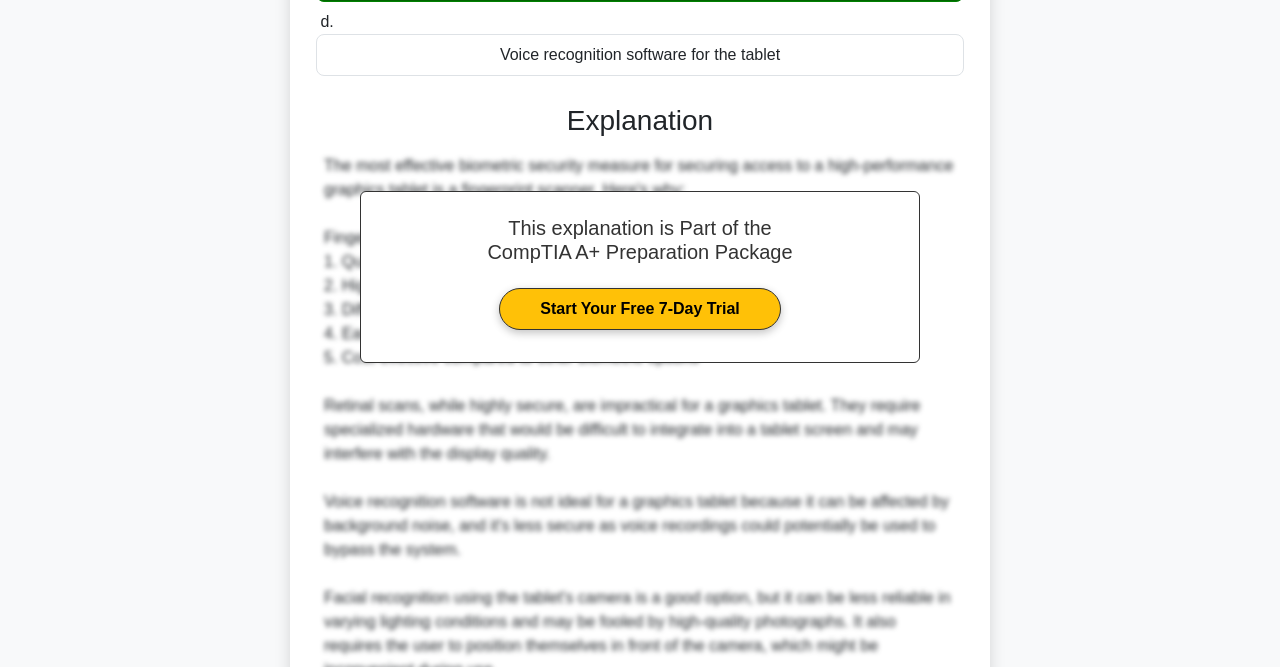 scroll, scrollTop: 686, scrollLeft: 0, axis: vertical 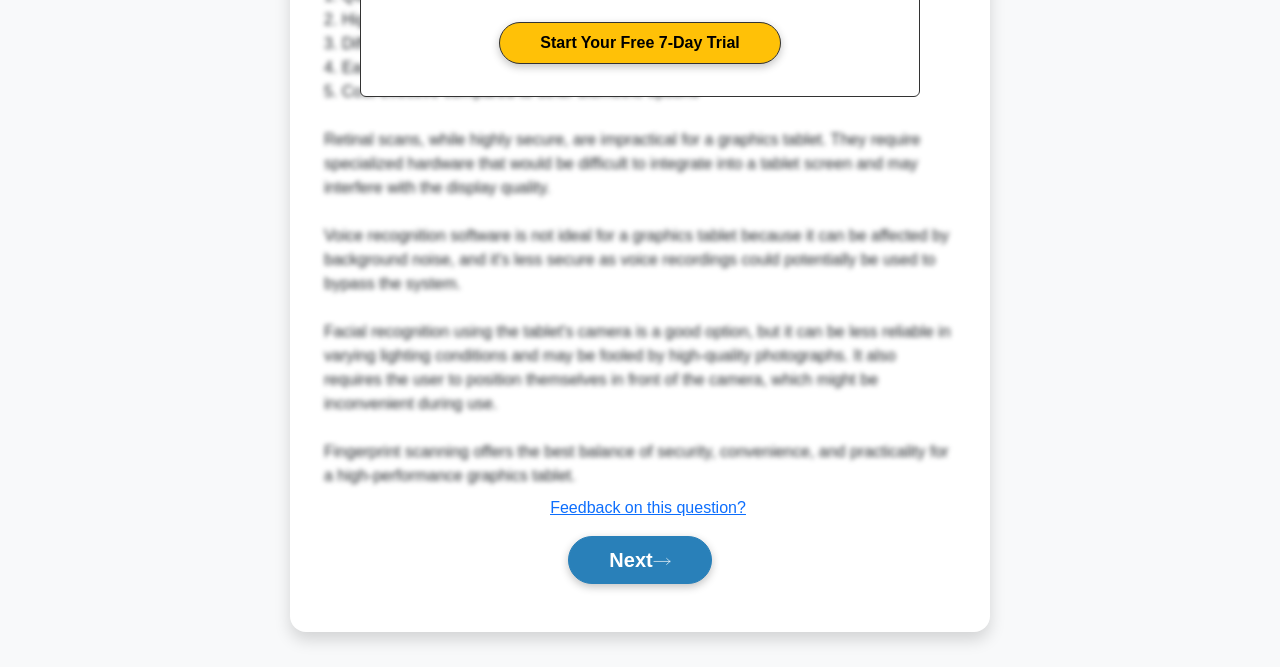 click on "Next" at bounding box center (639, 560) 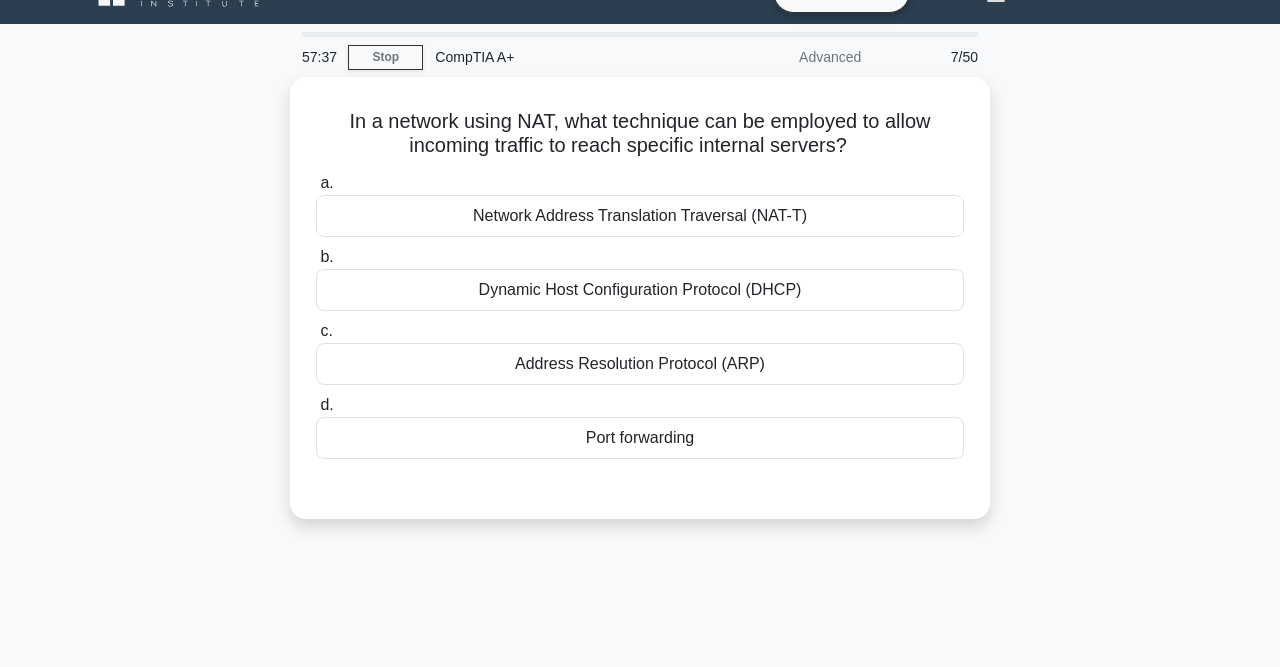 scroll, scrollTop: 0, scrollLeft: 0, axis: both 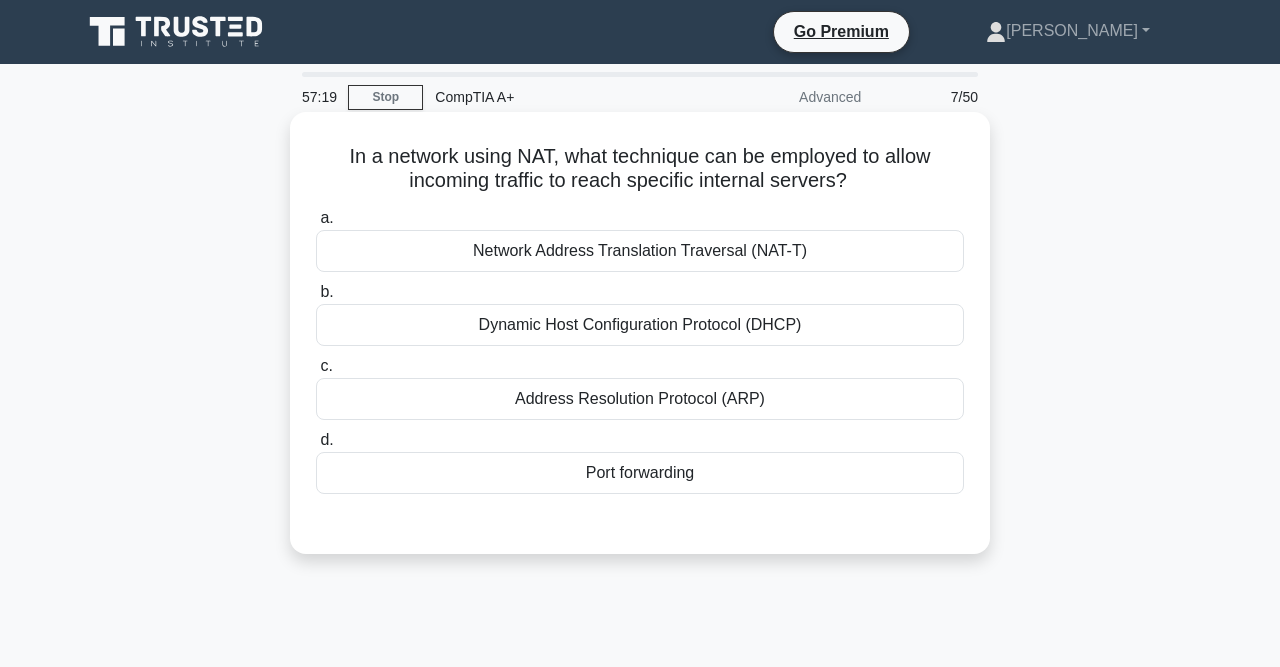 click on "Network Address Translation Traversal (NAT-T)" at bounding box center (640, 251) 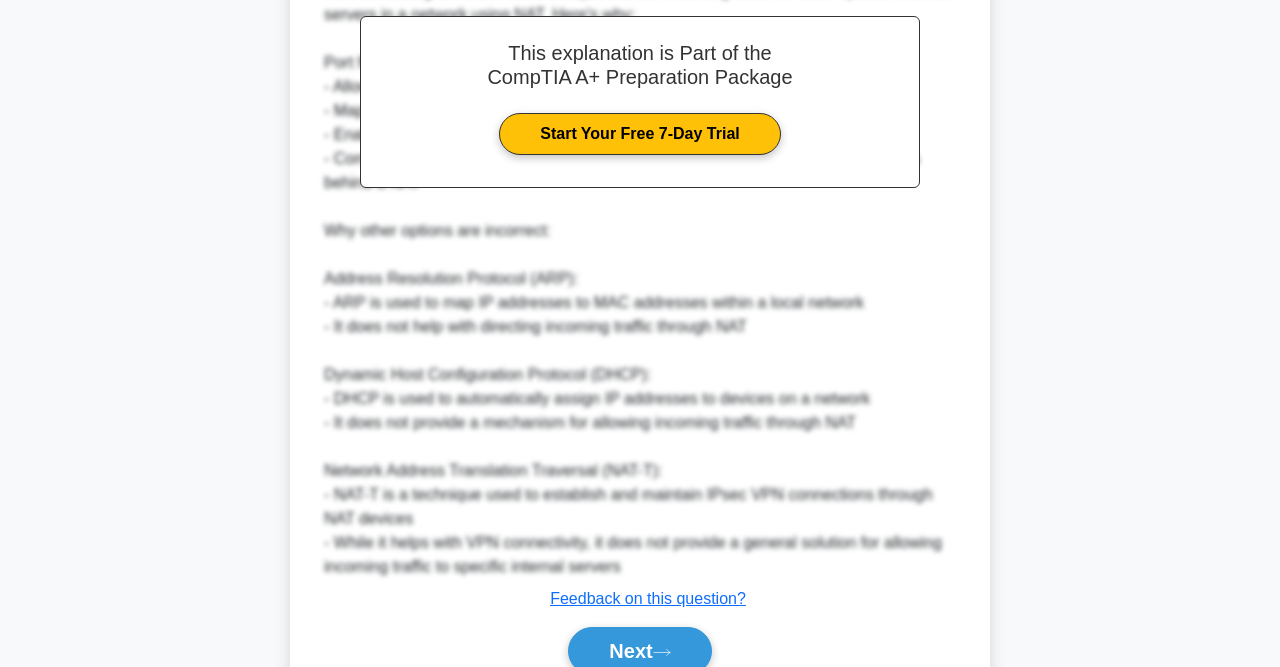 scroll, scrollTop: 686, scrollLeft: 0, axis: vertical 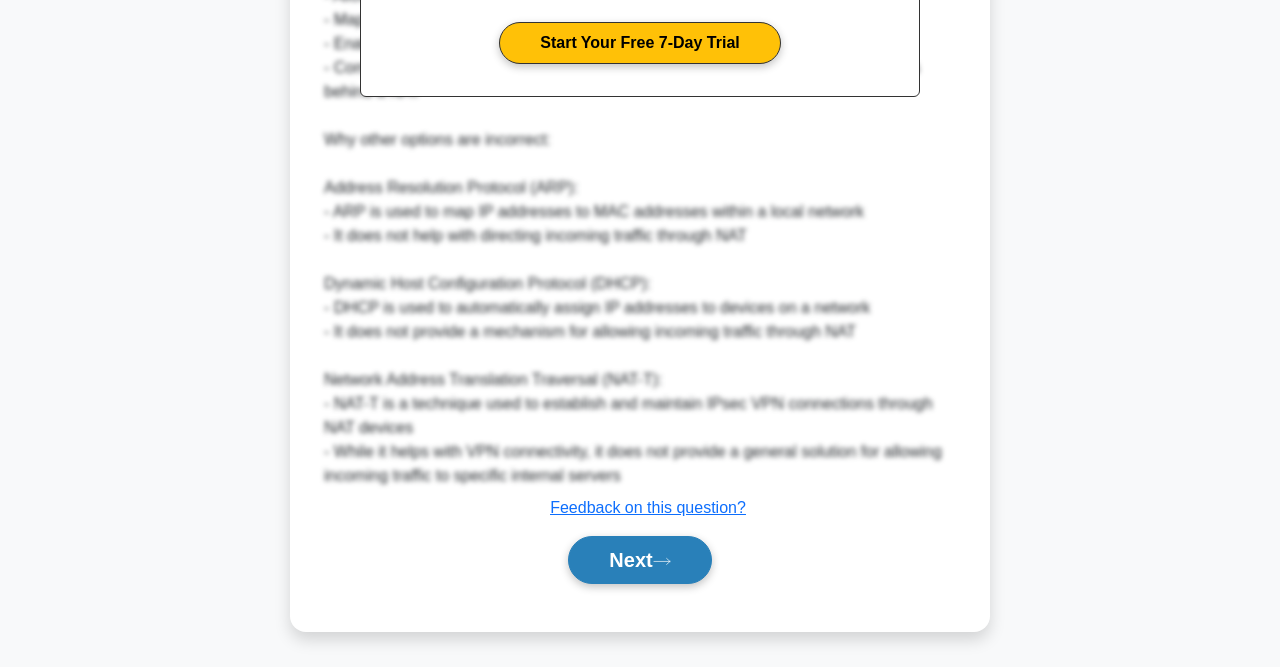 click on "Next" at bounding box center (639, 560) 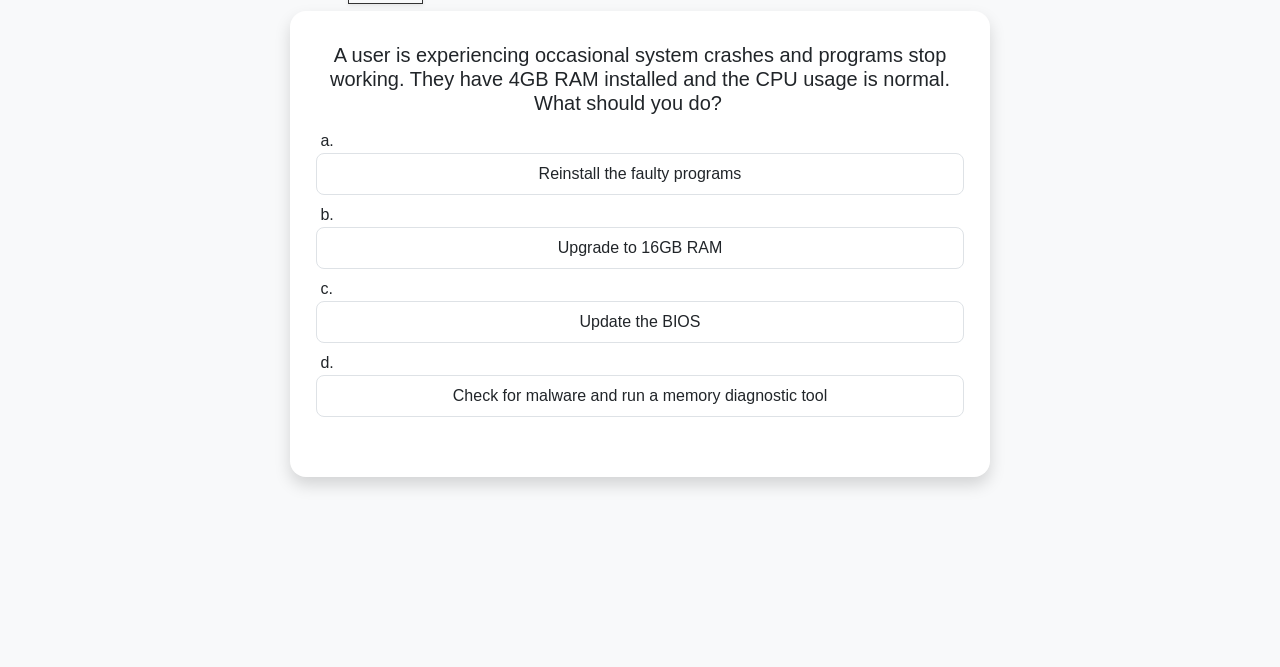scroll, scrollTop: 0, scrollLeft: 0, axis: both 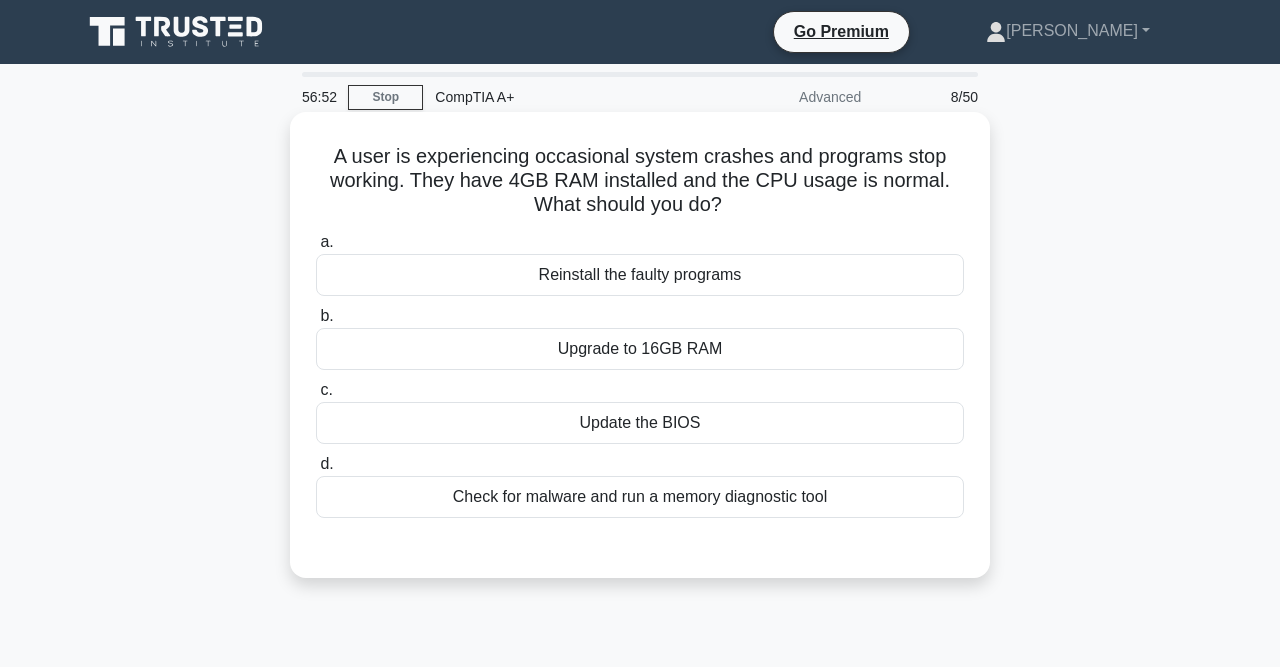 click on "Upgrade to 16GB RAM" at bounding box center (640, 349) 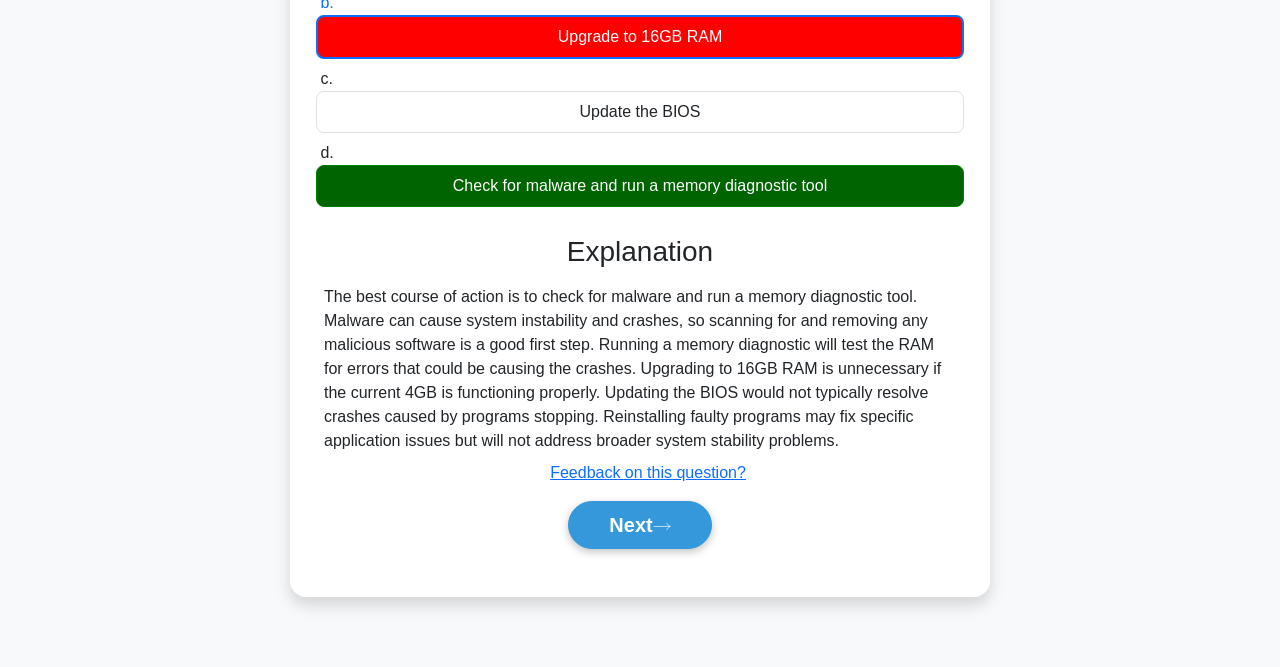 scroll, scrollTop: 323, scrollLeft: 0, axis: vertical 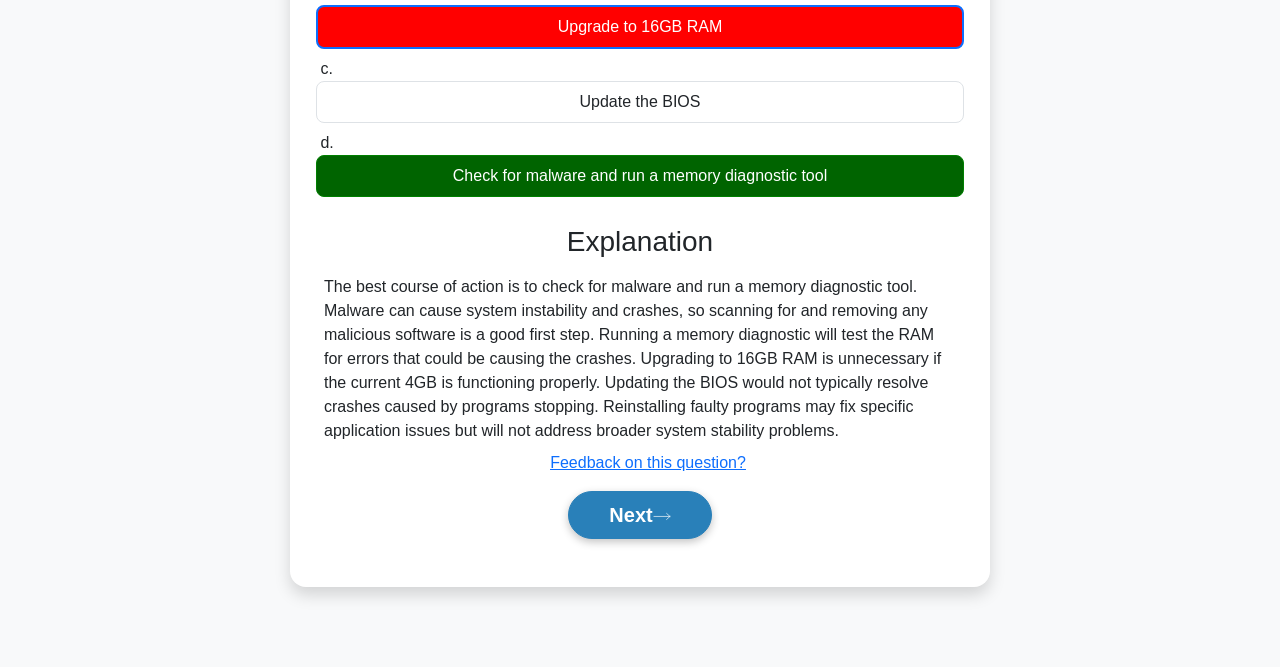 click 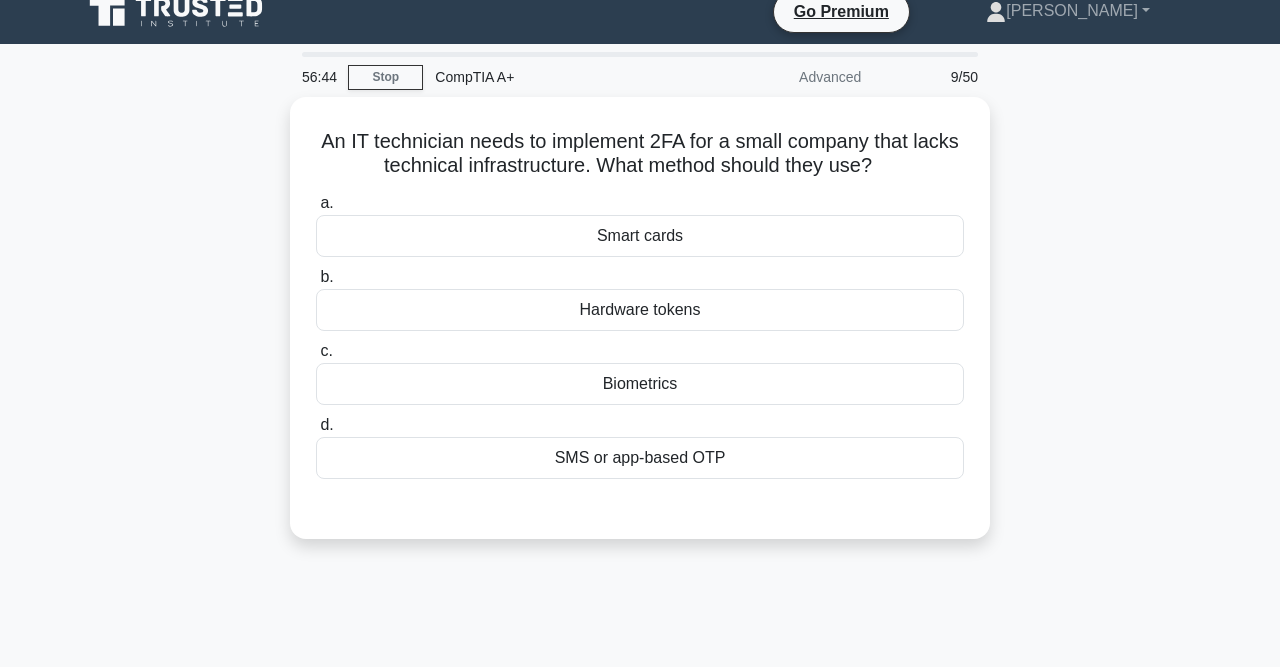scroll, scrollTop: 0, scrollLeft: 0, axis: both 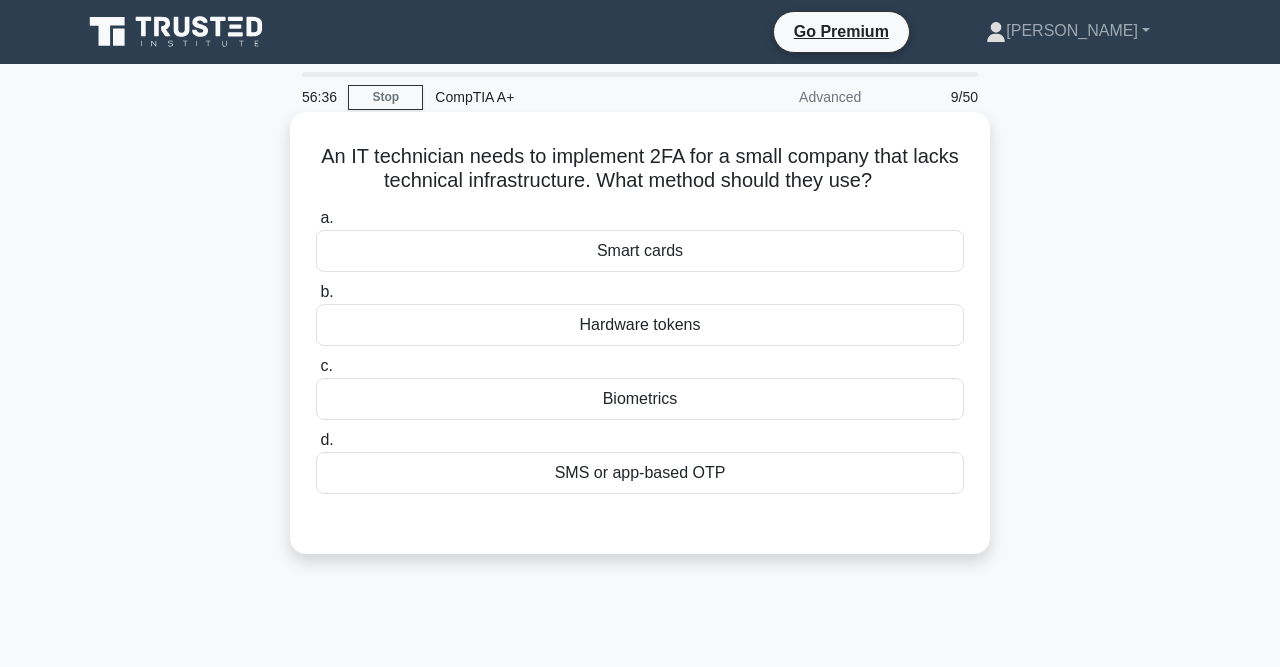 click on "SMS or app-based OTP" at bounding box center (640, 473) 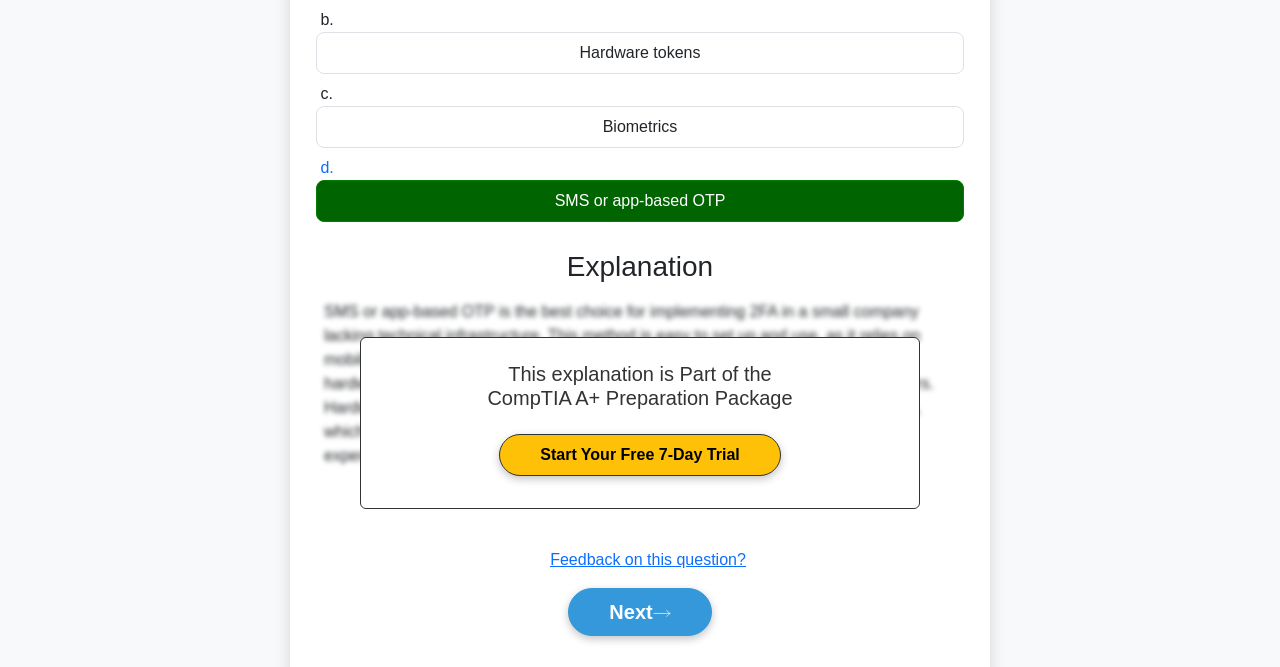scroll, scrollTop: 413, scrollLeft: 0, axis: vertical 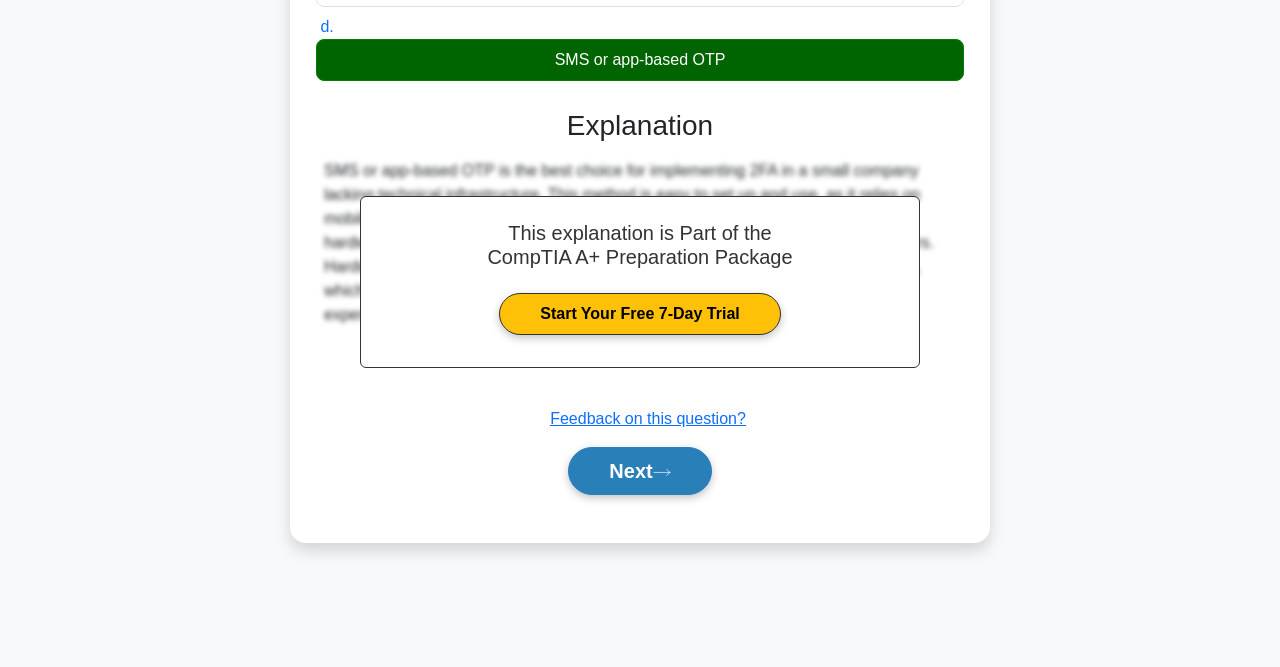 click on "Next" at bounding box center (639, 471) 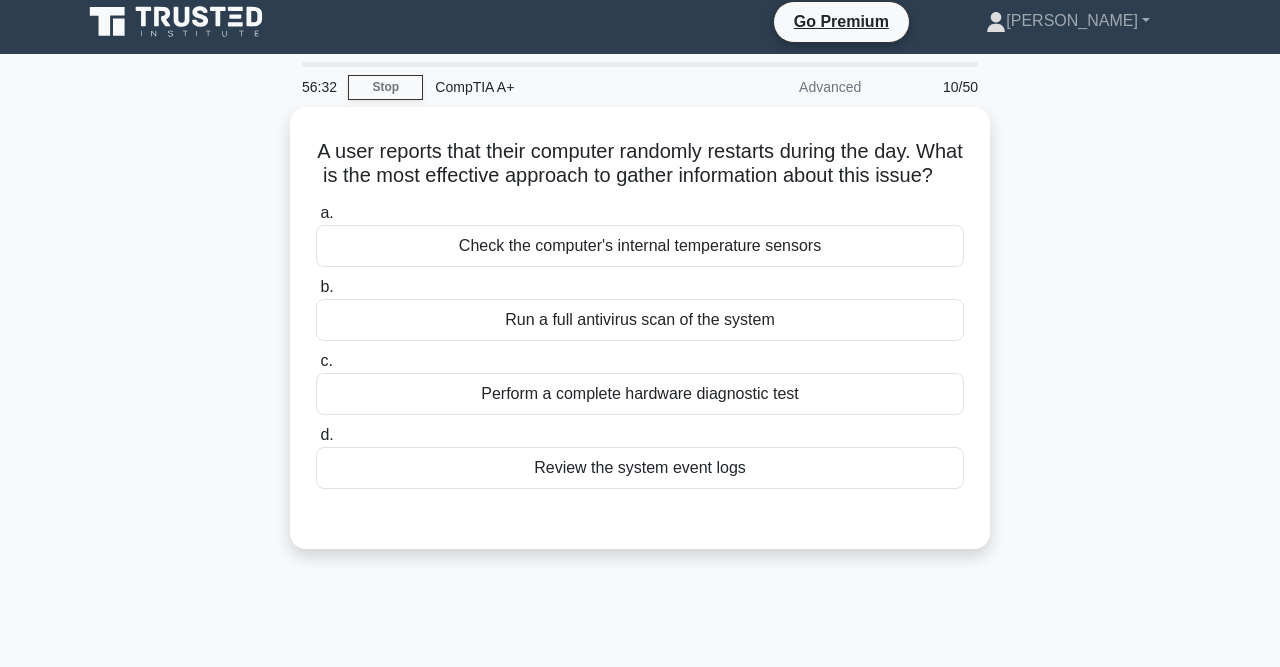scroll, scrollTop: 5, scrollLeft: 0, axis: vertical 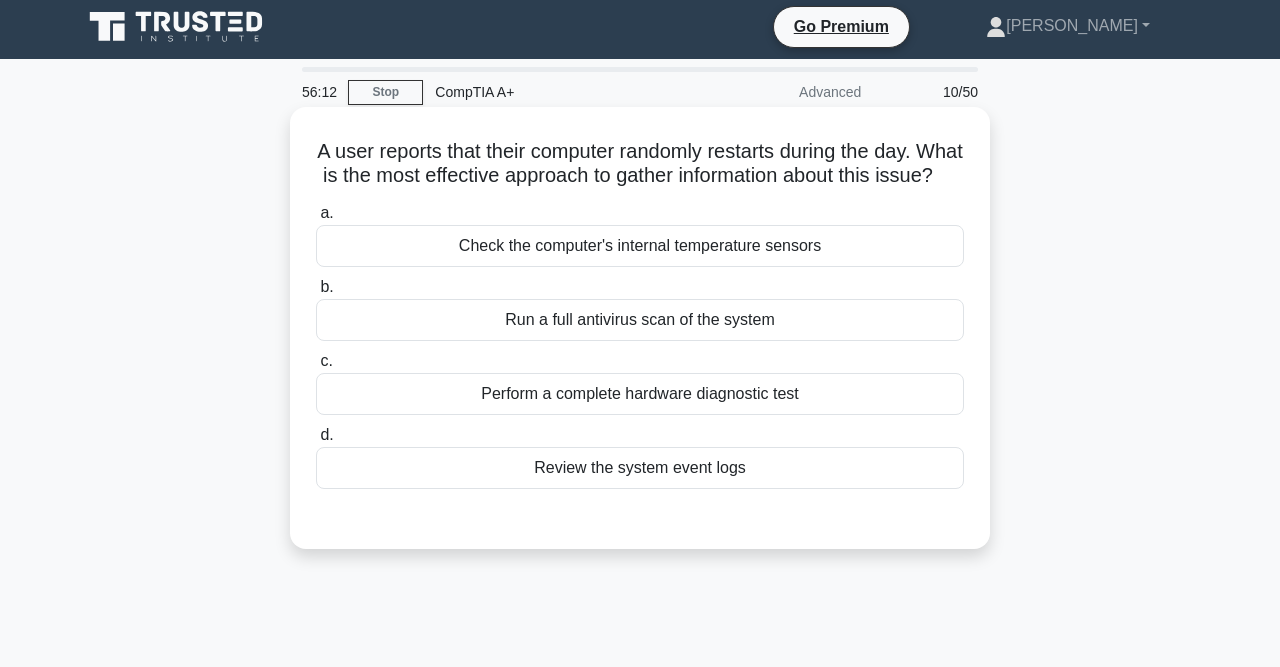 click on "Perform a complete hardware diagnostic test" at bounding box center (640, 394) 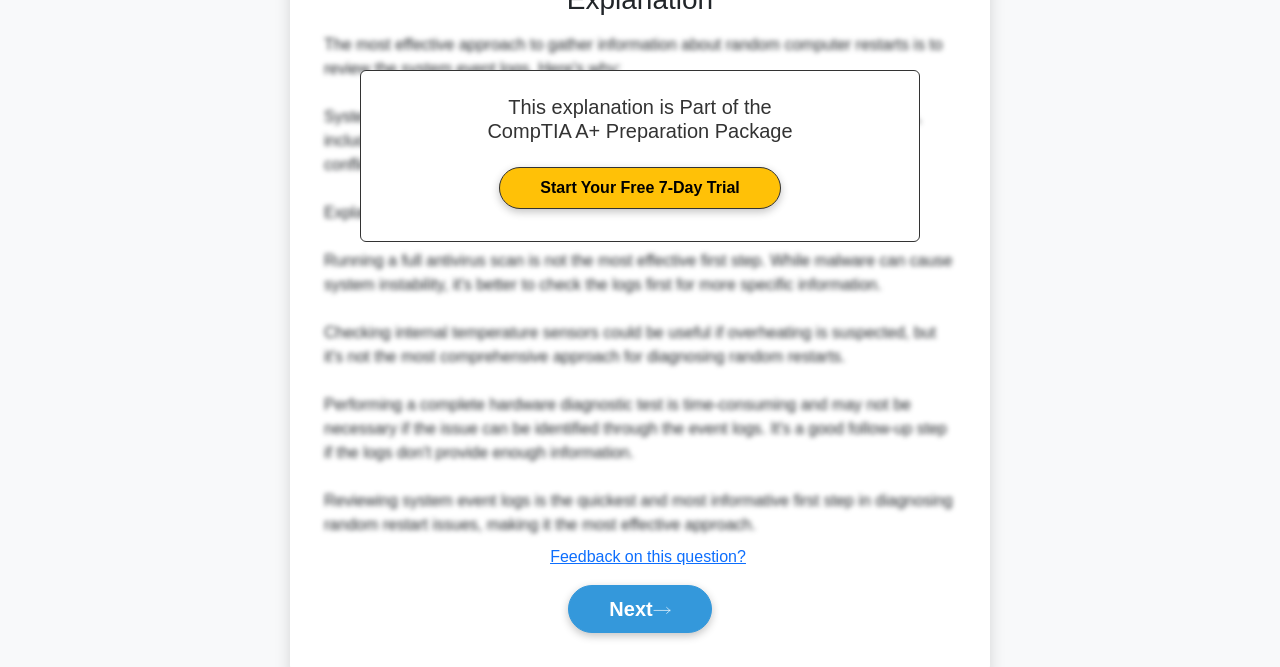 scroll, scrollTop: 614, scrollLeft: 0, axis: vertical 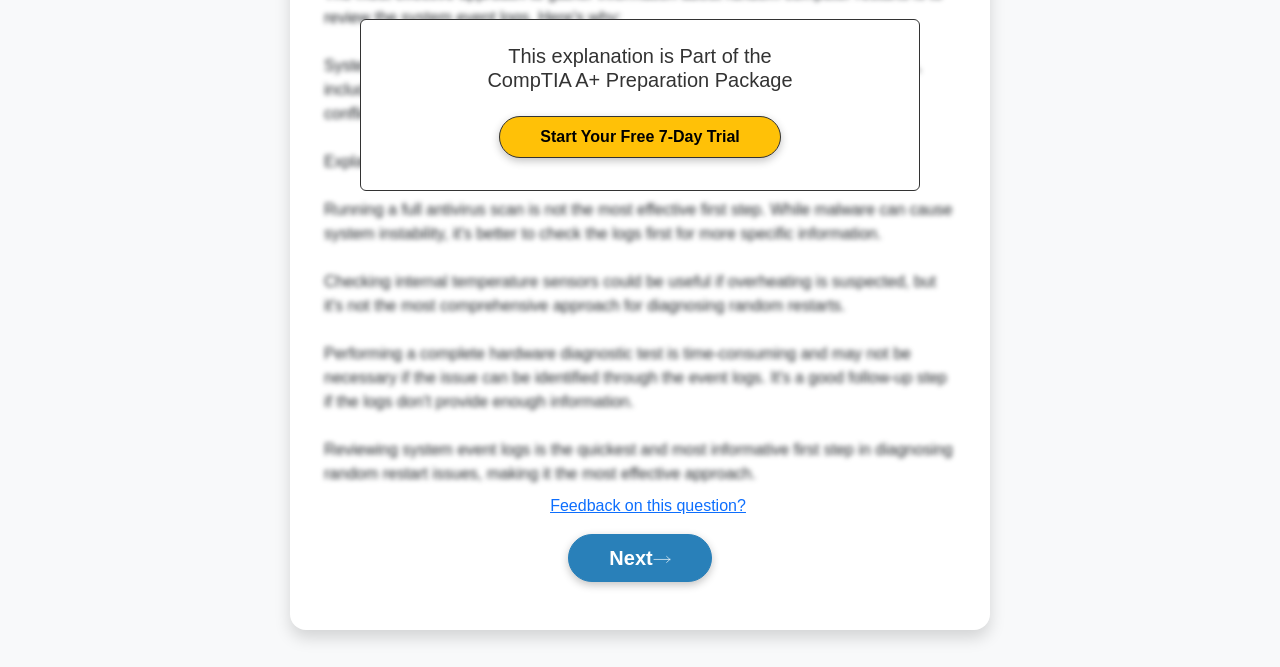 click on "Next" at bounding box center (639, 558) 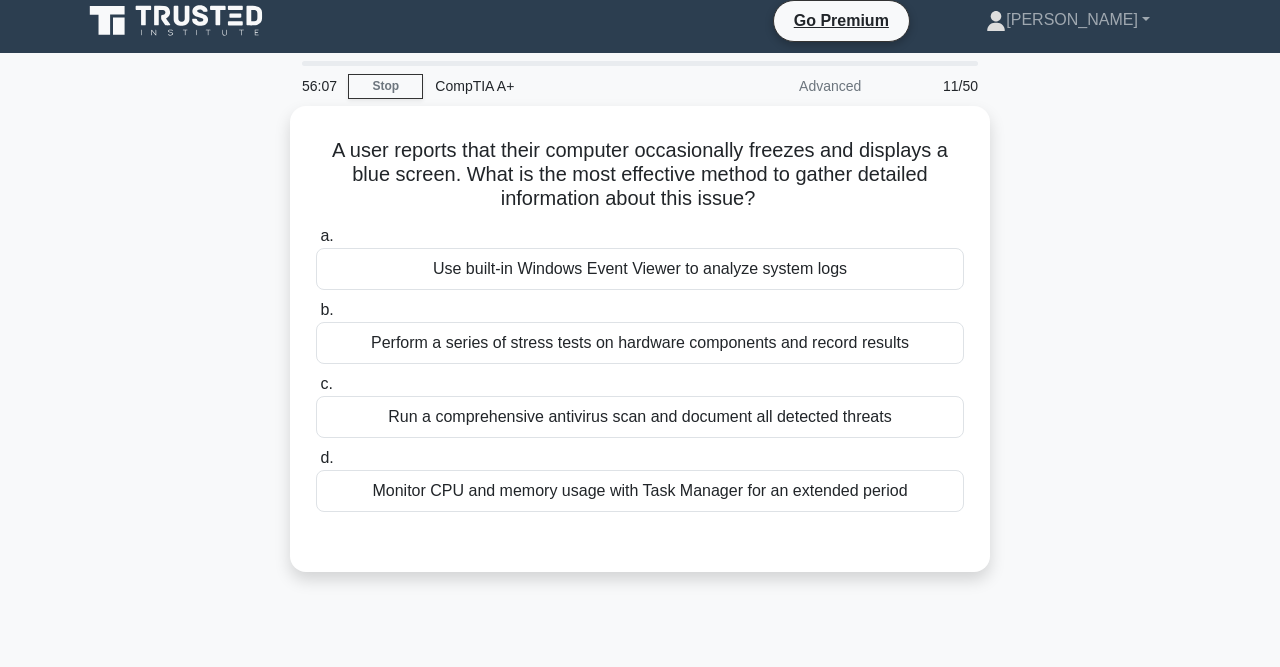 scroll, scrollTop: 4, scrollLeft: 0, axis: vertical 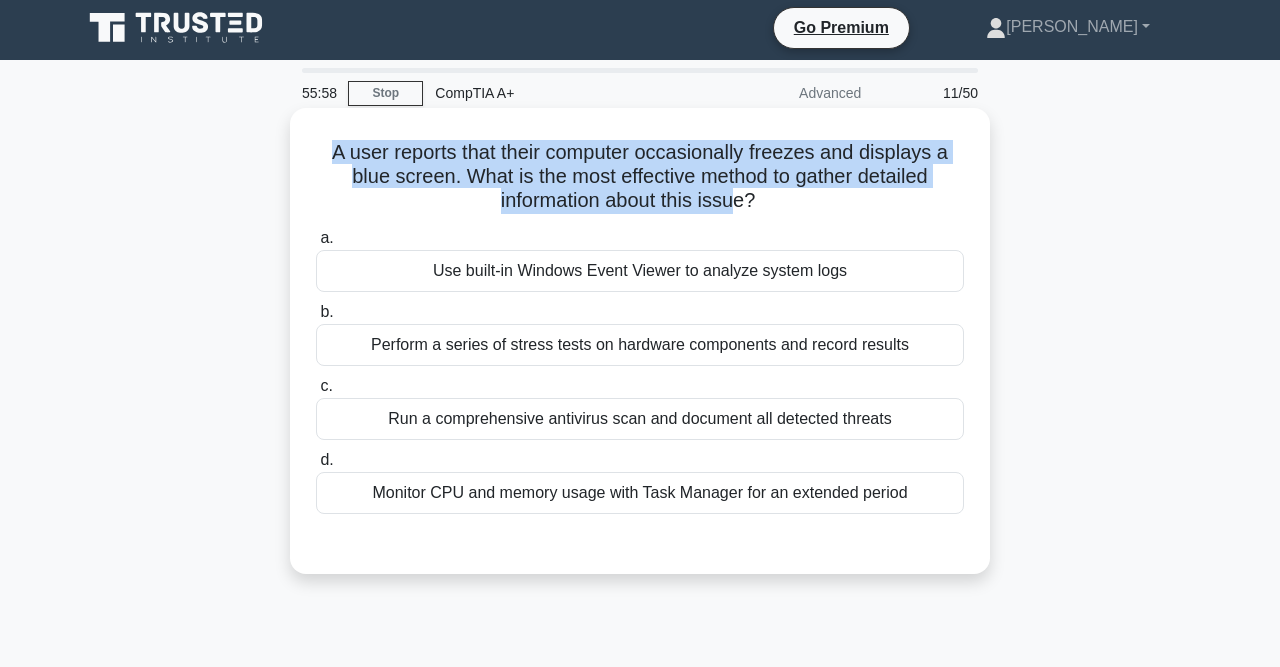 drag, startPoint x: 335, startPoint y: 154, endPoint x: 728, endPoint y: 198, distance: 395.45544 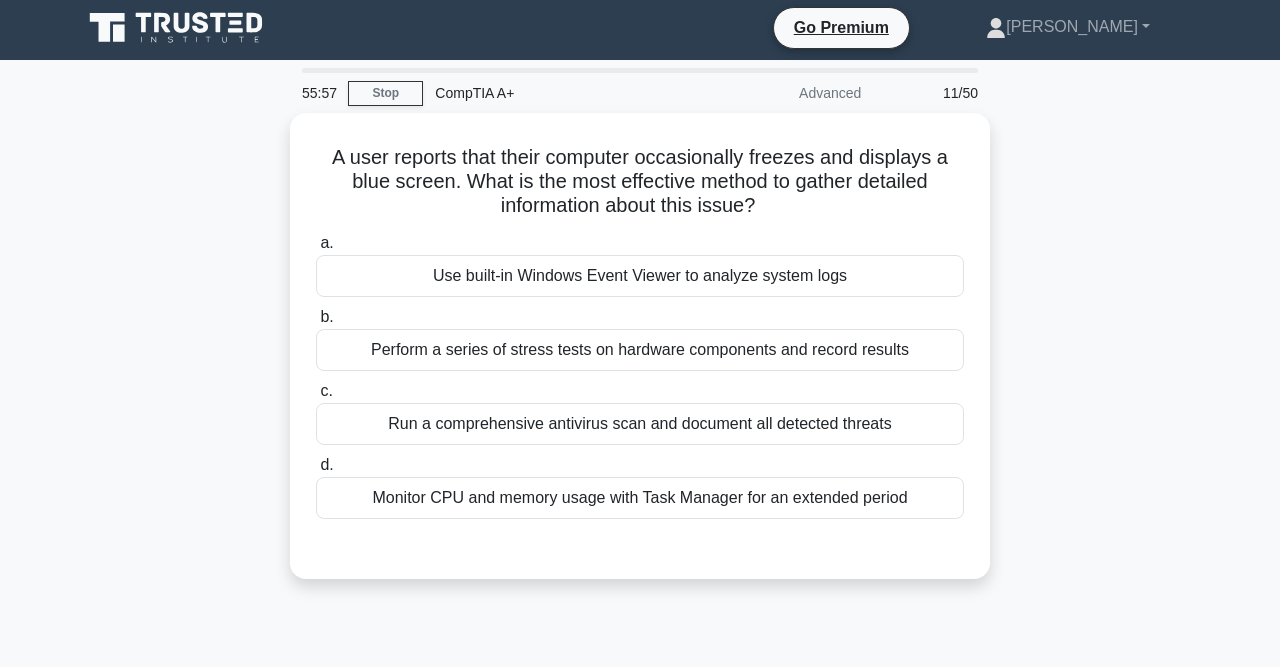 click on "A user reports that their computer occasionally freezes and displays a blue screen. What is the most effective method to gather detailed information about this issue?
.spinner_0XTQ{transform-origin:center;animation:spinner_y6GP .75s linear infinite}@keyframes spinner_y6GP{100%{transform:rotate(360deg)}}
a.
Use built-in Windows Event Viewer to analyze system logs
b. c." at bounding box center (640, 358) 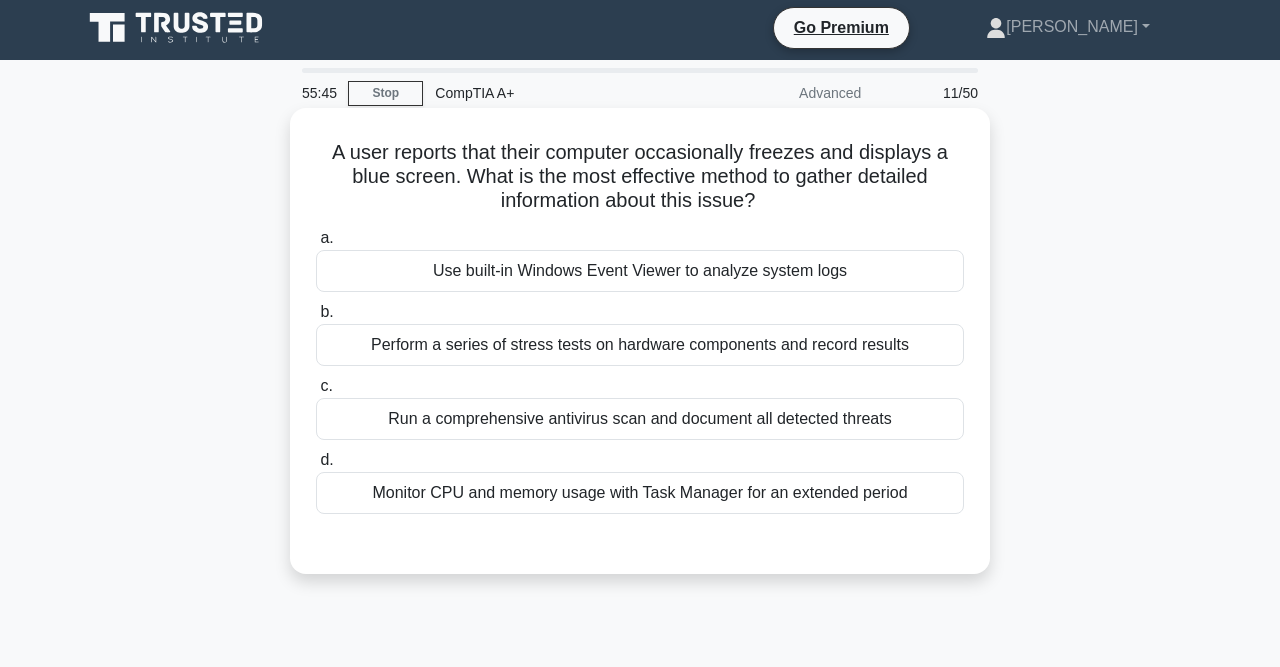 click on "Monitor CPU and memory usage with Task Manager for an extended period" at bounding box center (640, 493) 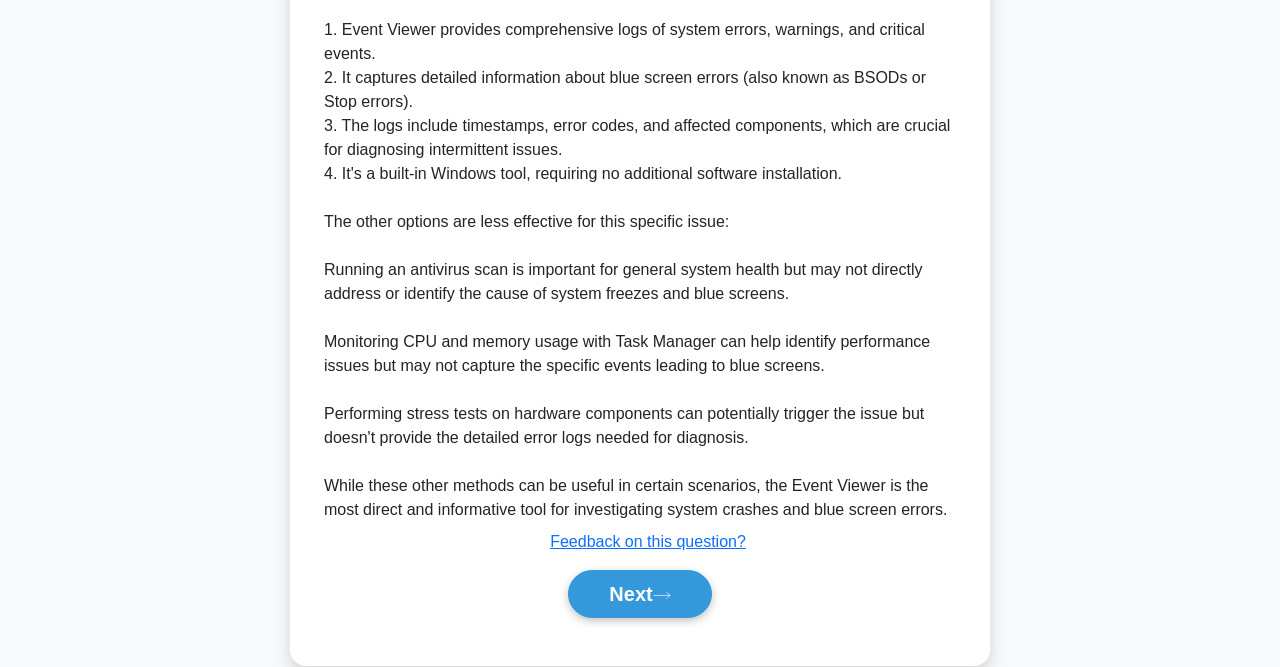 scroll, scrollTop: 694, scrollLeft: 0, axis: vertical 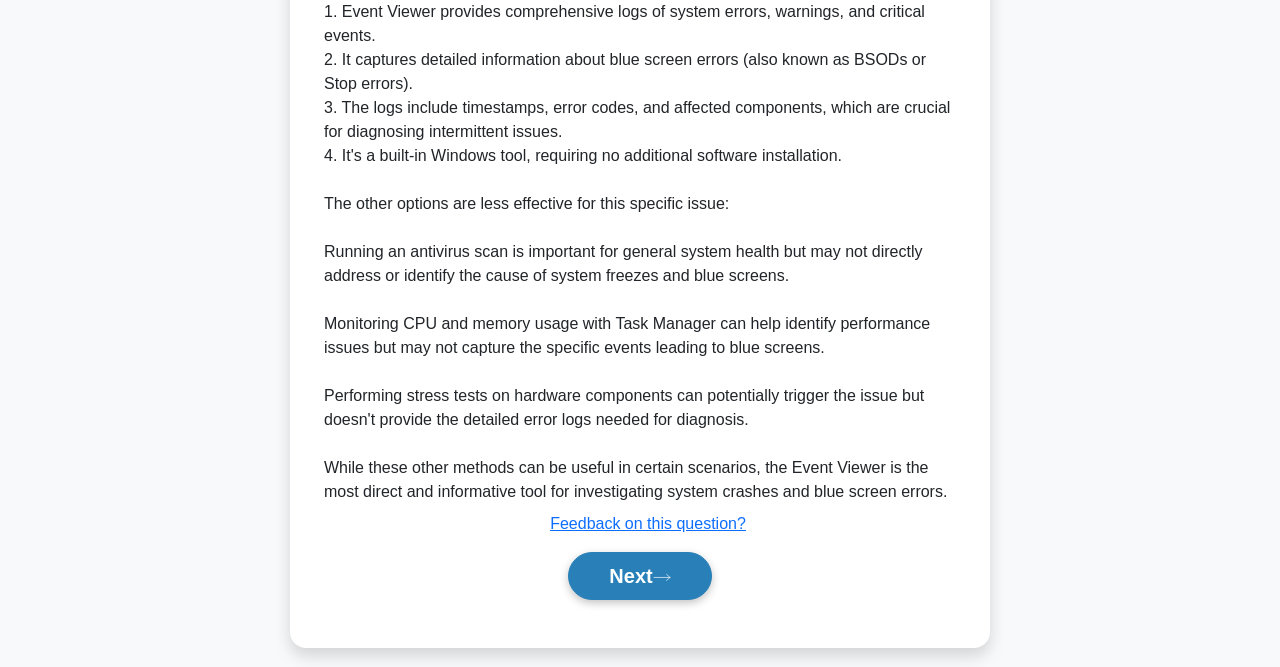 click on "Next" at bounding box center (639, 576) 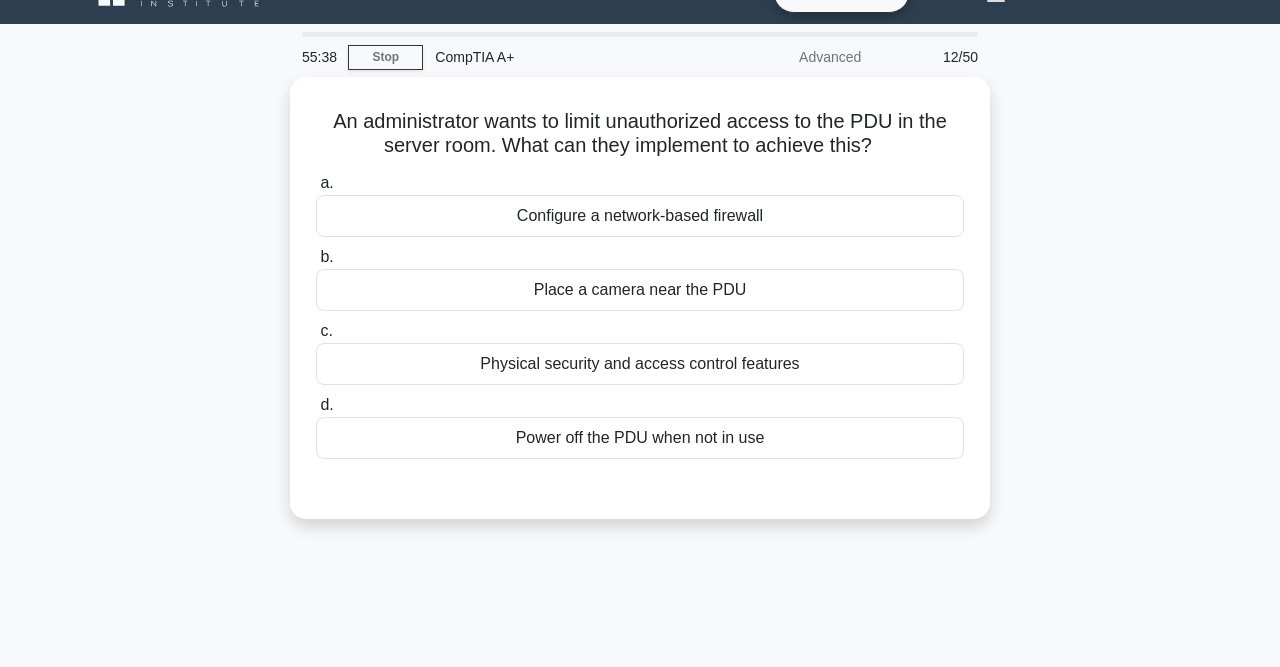 scroll, scrollTop: 0, scrollLeft: 0, axis: both 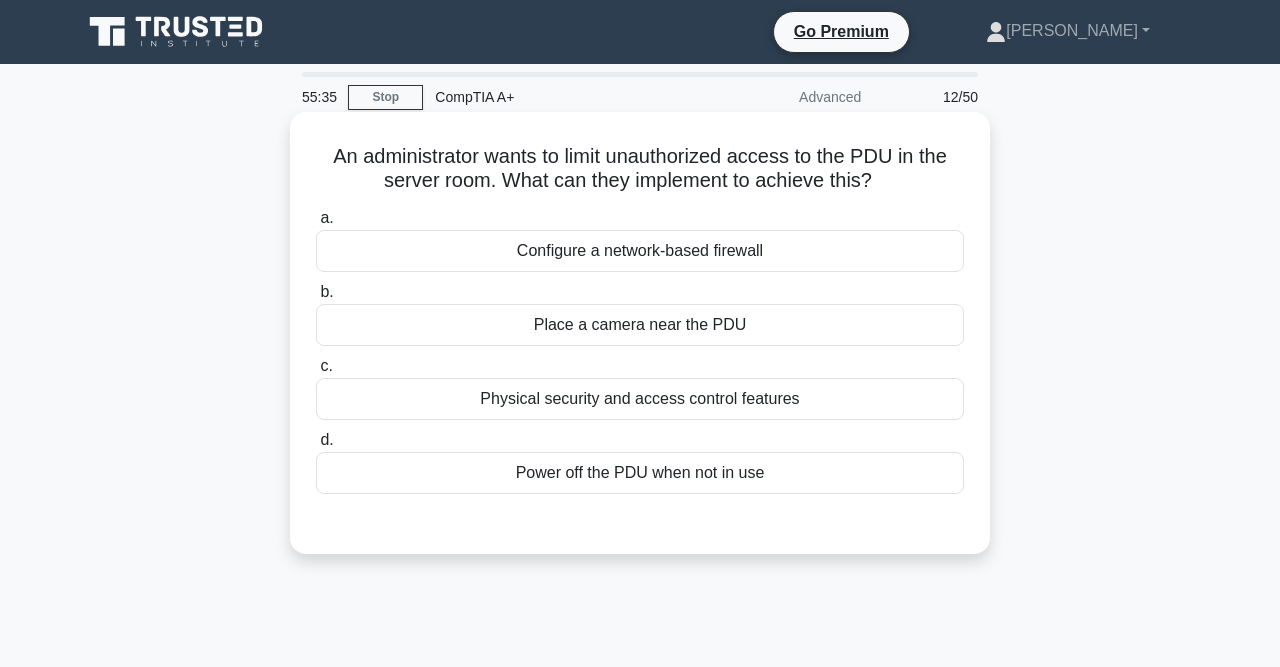 drag, startPoint x: 338, startPoint y: 154, endPoint x: 929, endPoint y: 184, distance: 591.7609 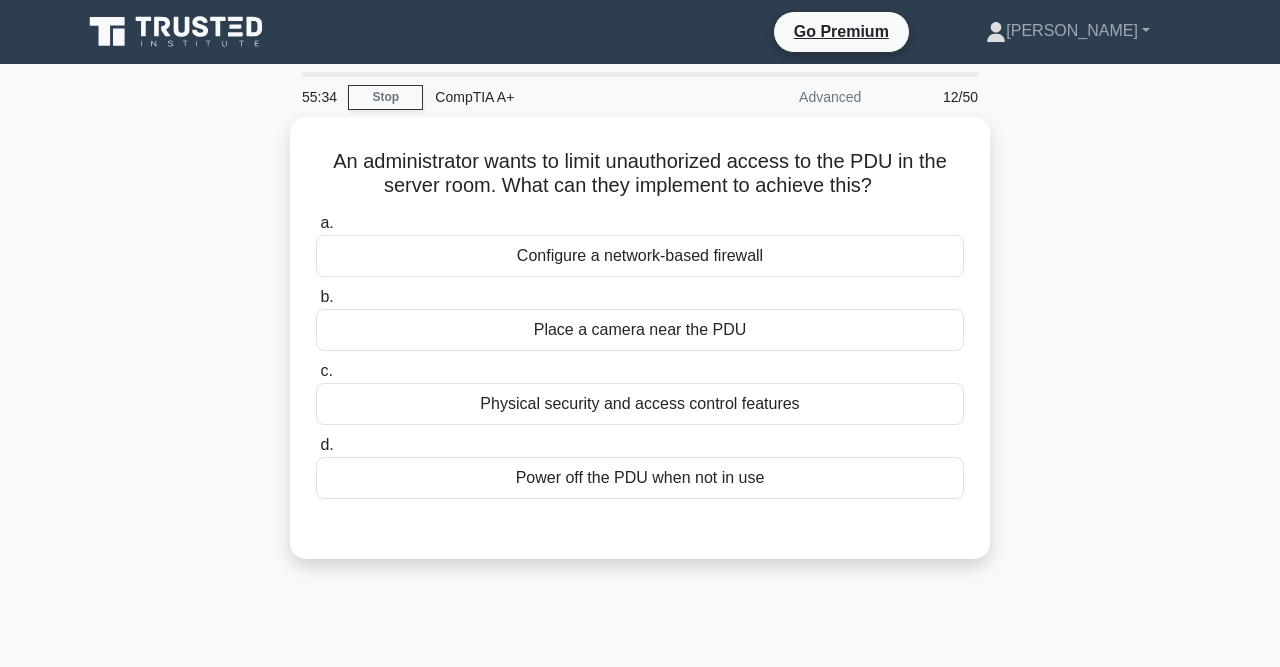 click on "An administrator wants to limit unauthorized access to the PDU in the server room. What can they implement to achieve this?
.spinner_0XTQ{transform-origin:center;animation:spinner_y6GP .75s linear infinite}@keyframes spinner_y6GP{100%{transform:rotate(360deg)}}
a.
Configure a network-based firewall
b. c. d." at bounding box center [640, 350] 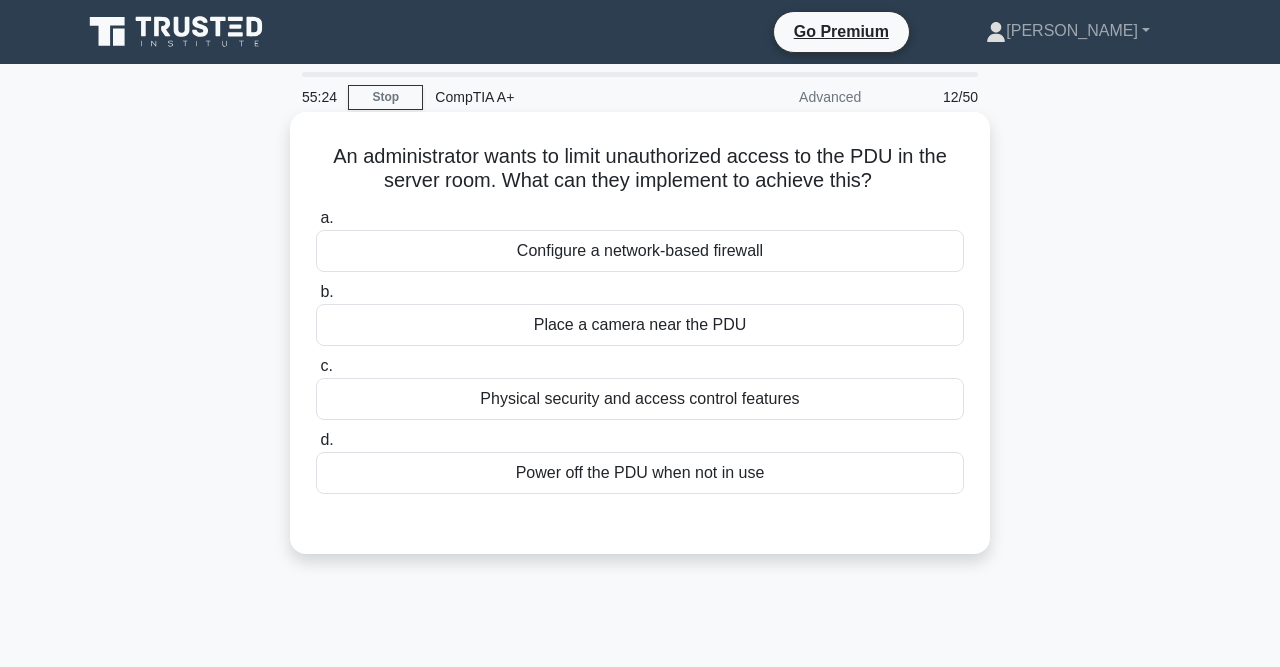 click on "Physical security and access control features" at bounding box center (640, 399) 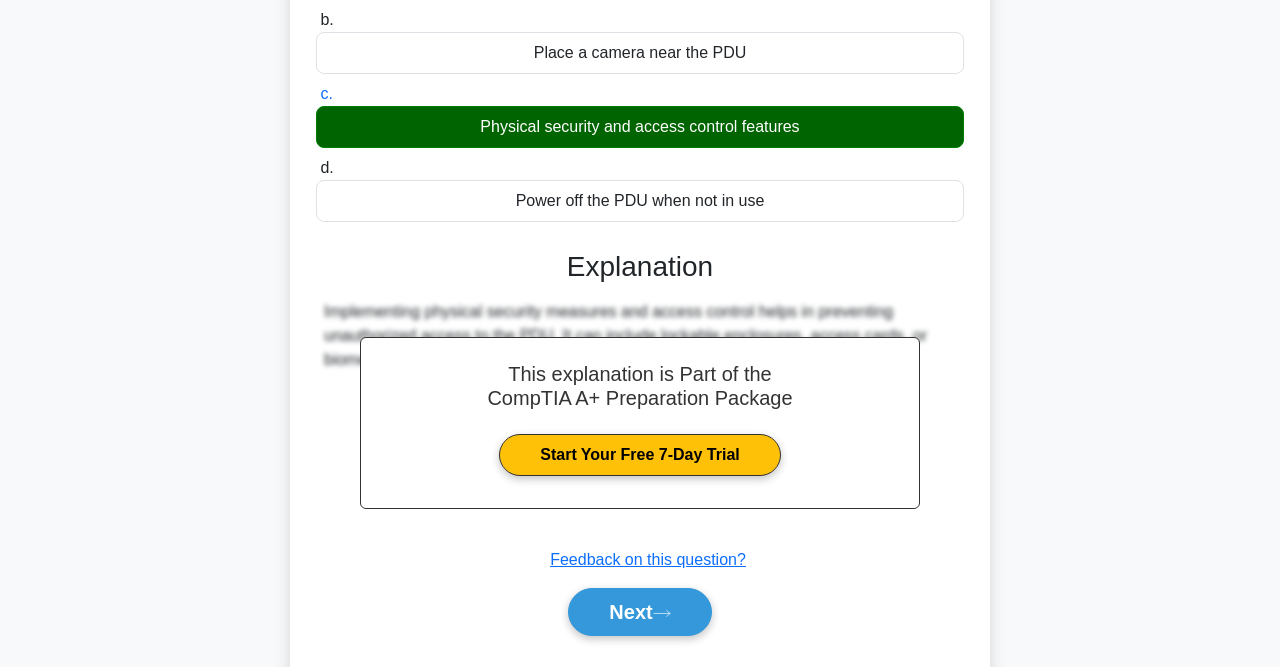 scroll, scrollTop: 413, scrollLeft: 0, axis: vertical 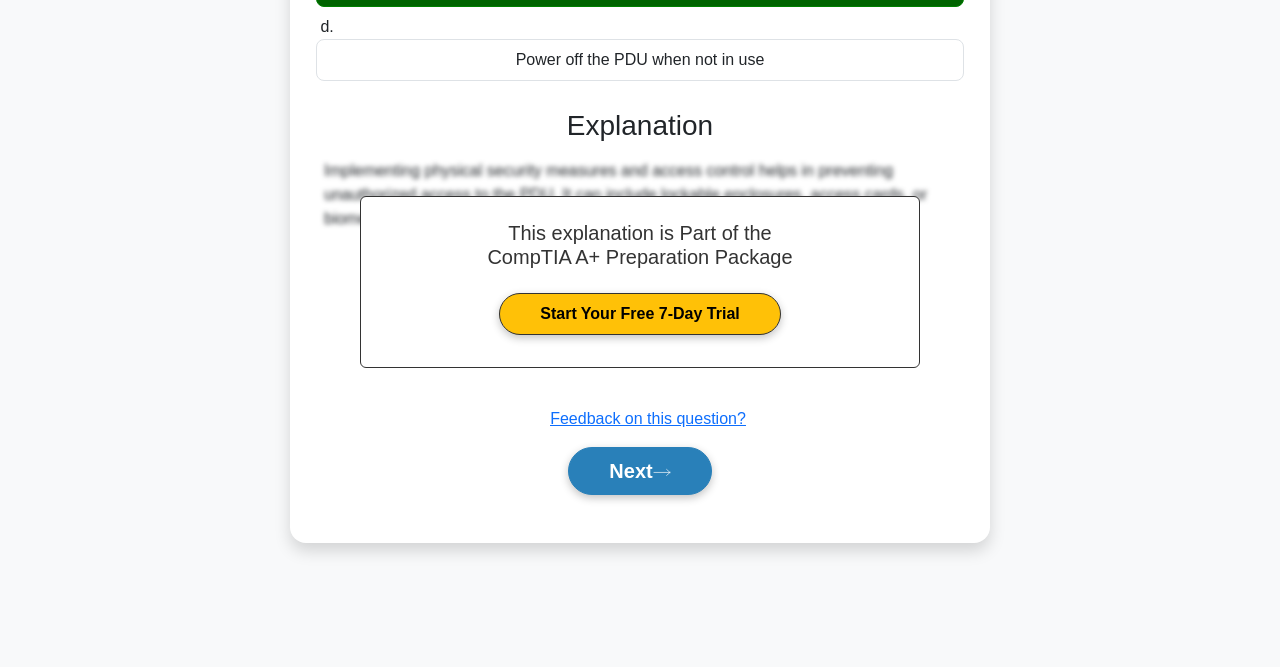 click 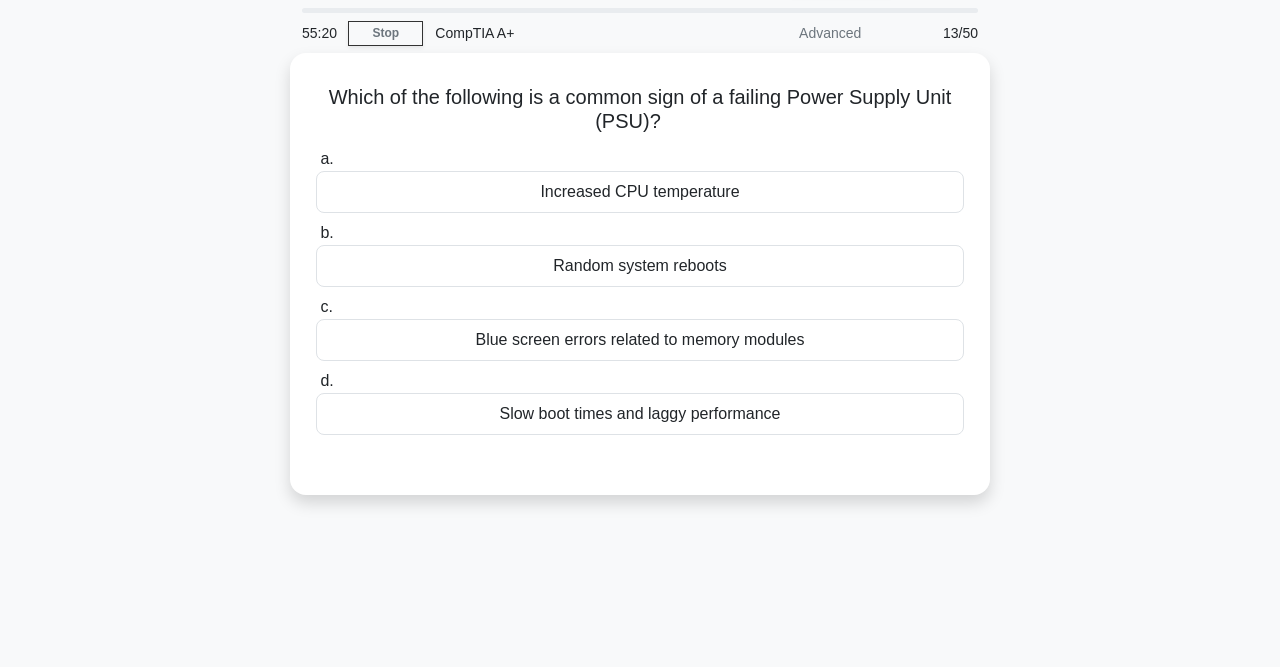 scroll, scrollTop: 0, scrollLeft: 0, axis: both 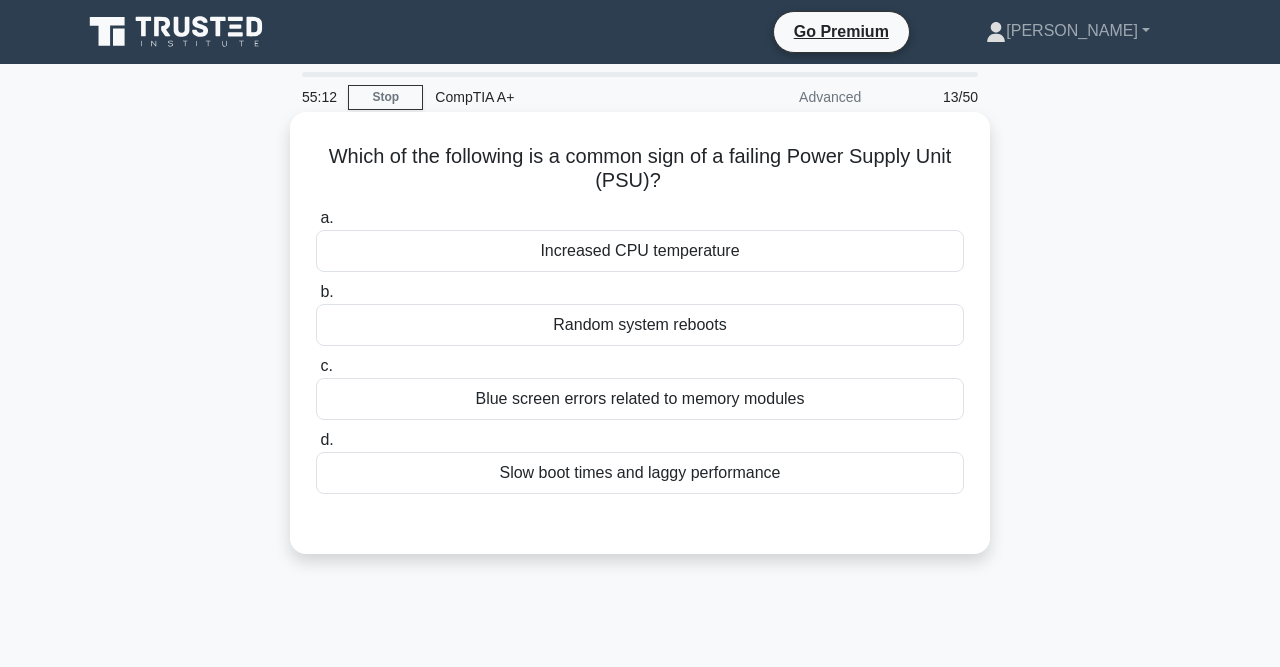 click on "Random system reboots" at bounding box center [640, 325] 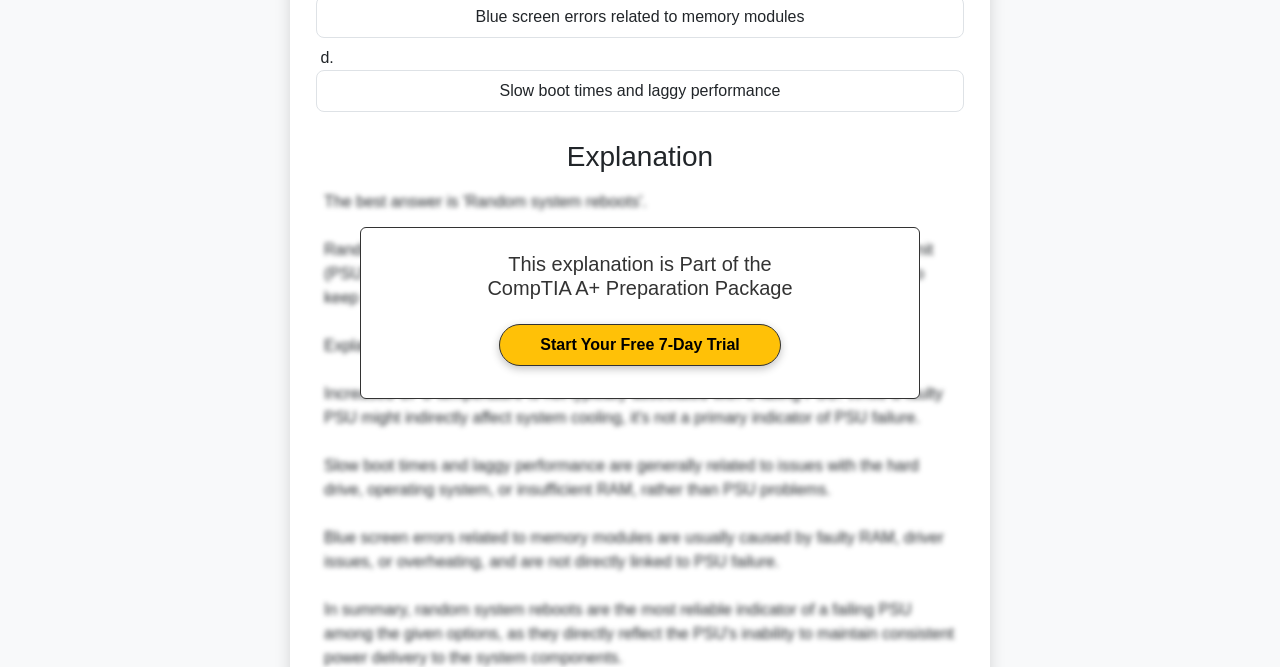 scroll, scrollTop: 563, scrollLeft: 0, axis: vertical 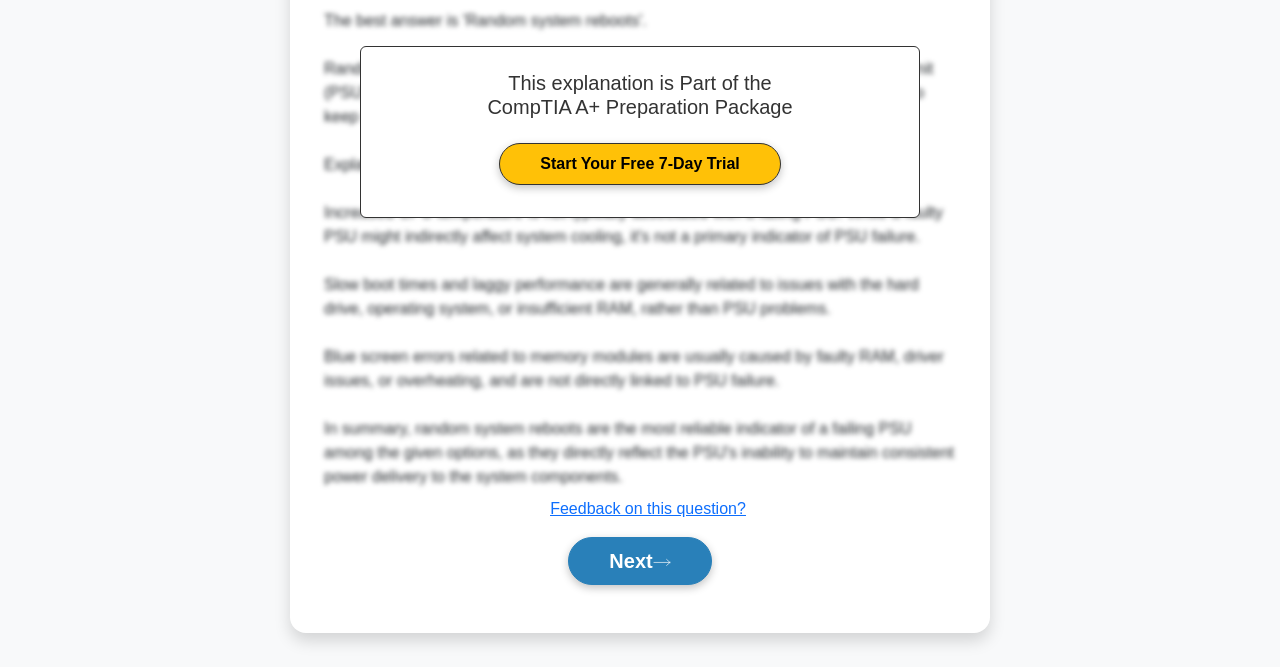 click on "Next" at bounding box center (639, 561) 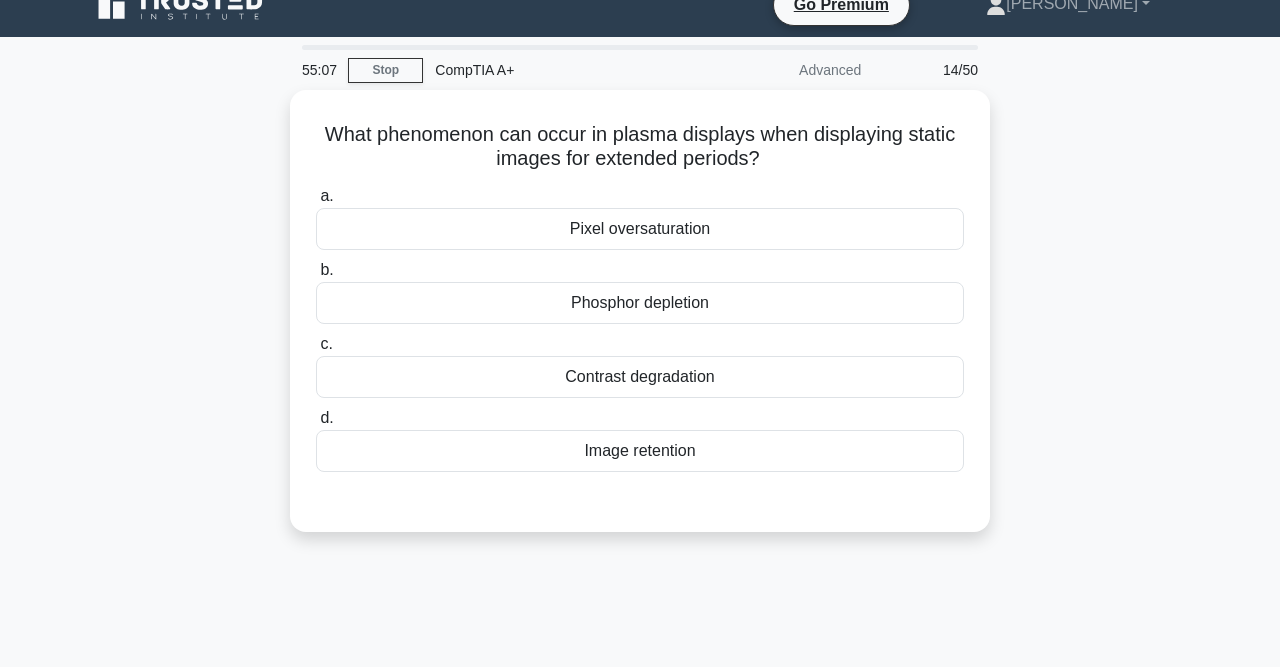 scroll, scrollTop: 26, scrollLeft: 0, axis: vertical 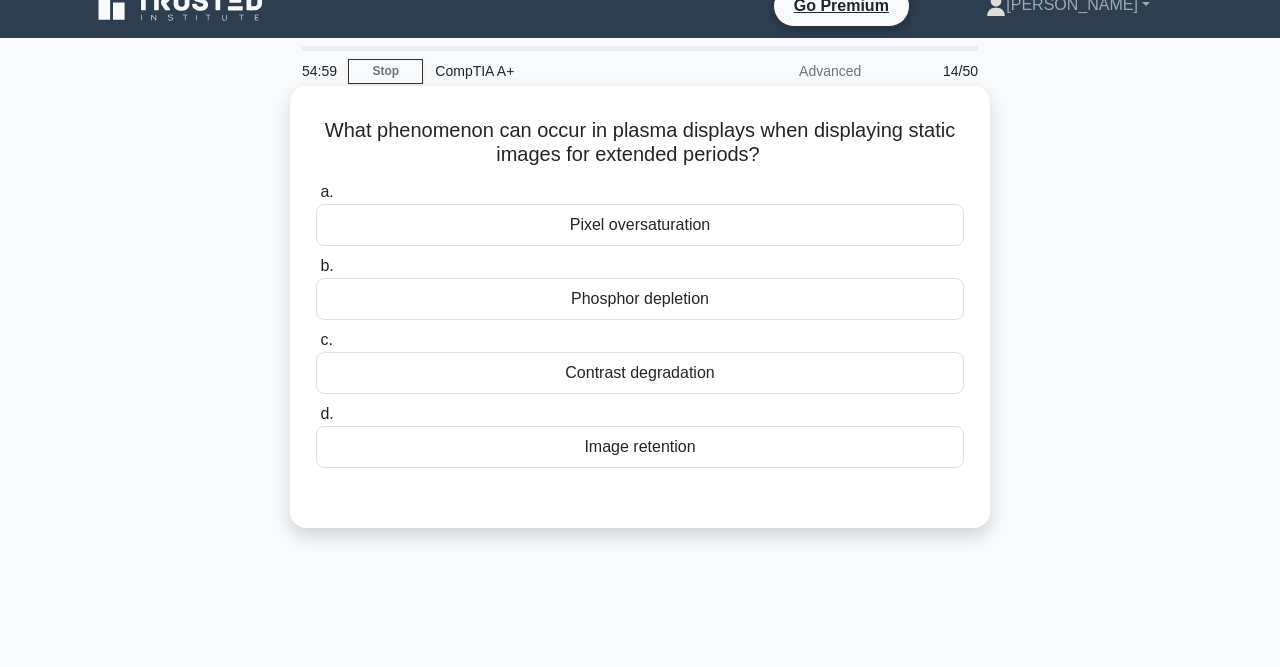 click on "Contrast degradation" at bounding box center [640, 373] 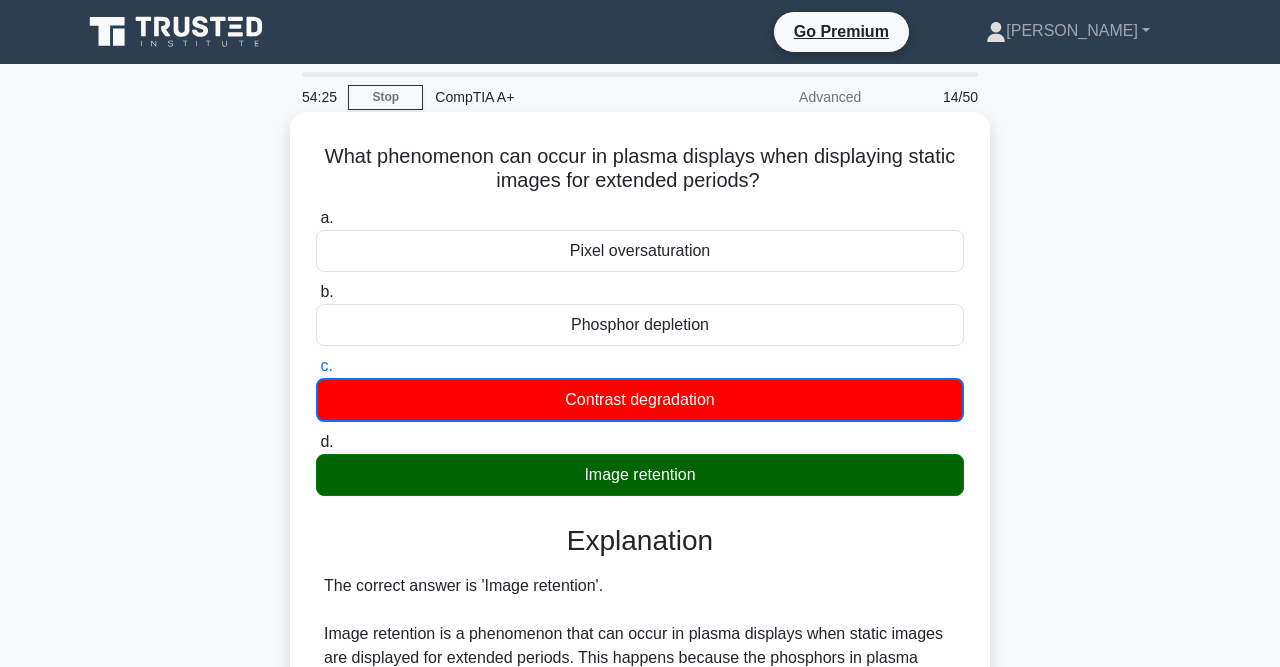 scroll, scrollTop: 566, scrollLeft: 0, axis: vertical 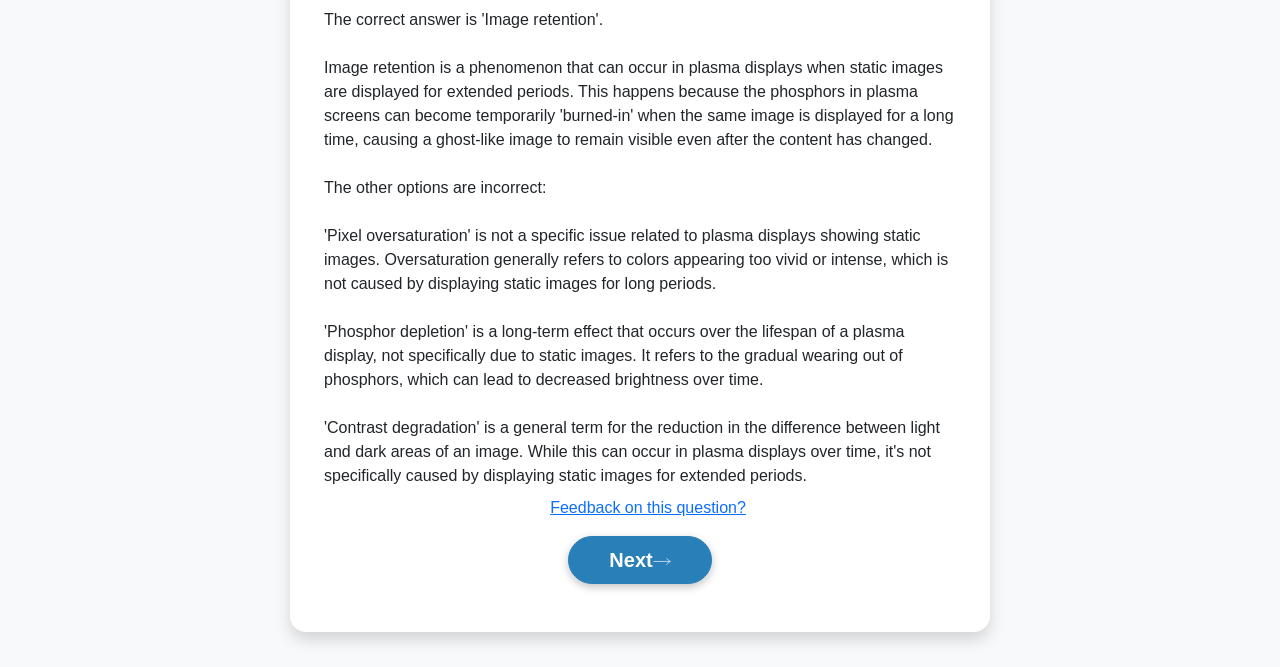 click on "Next" at bounding box center (639, 560) 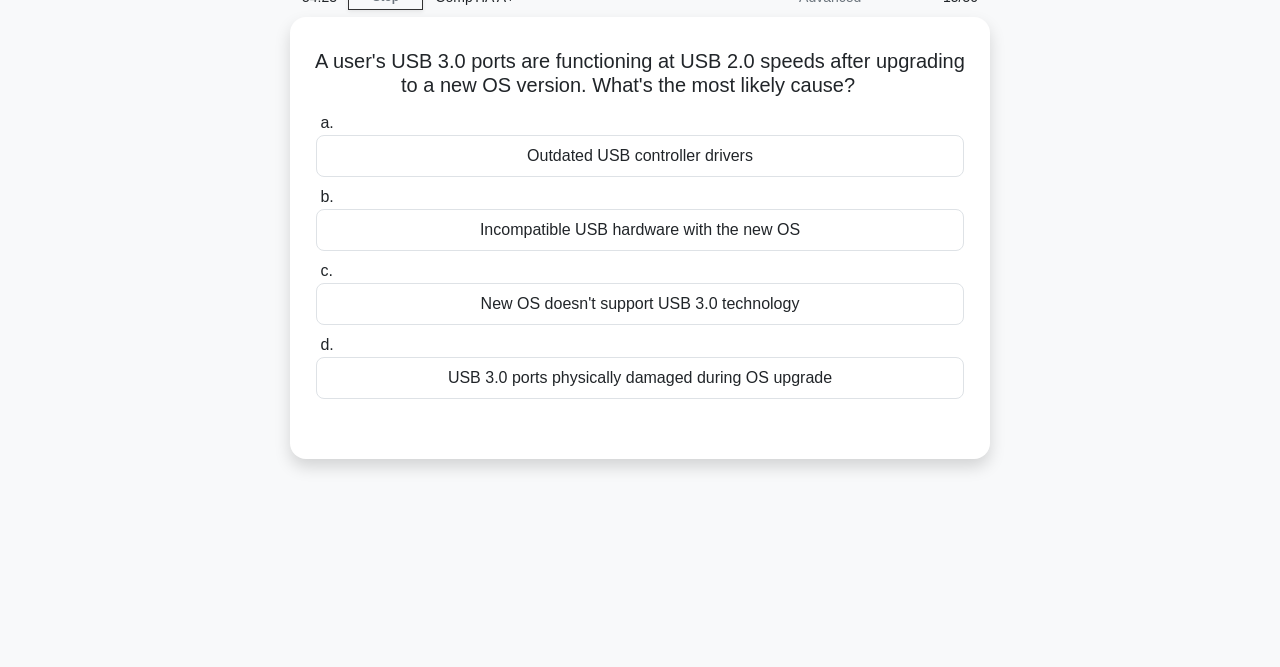 scroll, scrollTop: 0, scrollLeft: 0, axis: both 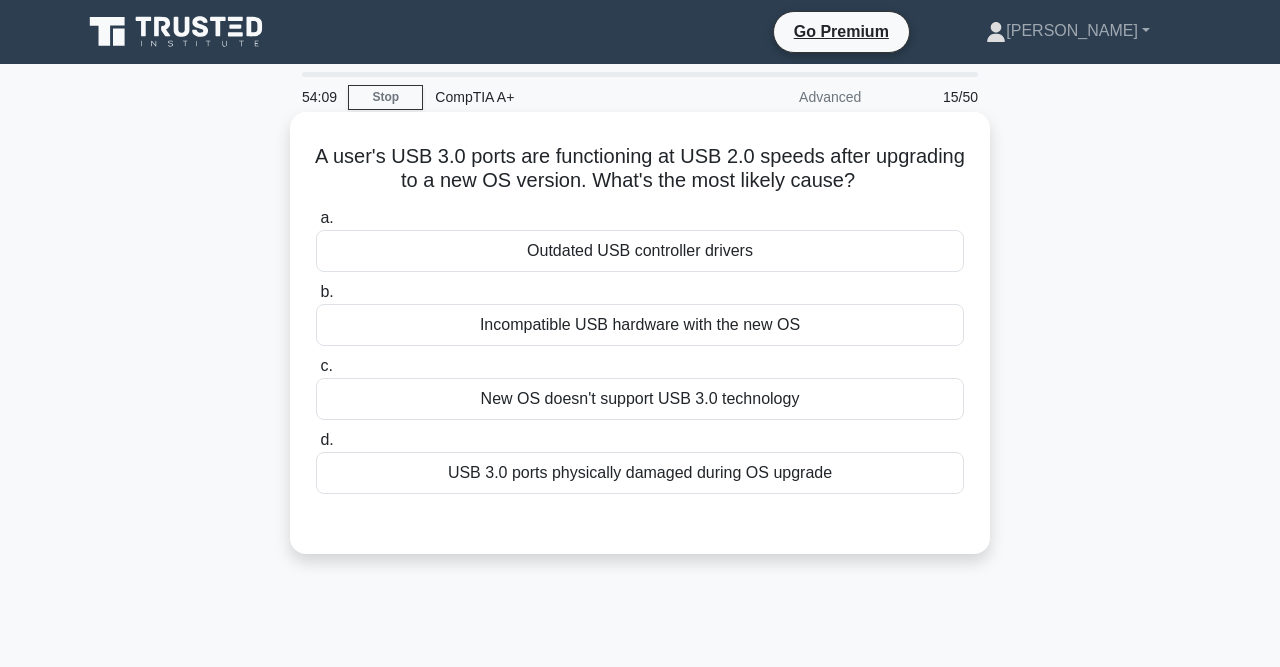 click on "Outdated USB controller drivers" at bounding box center [640, 251] 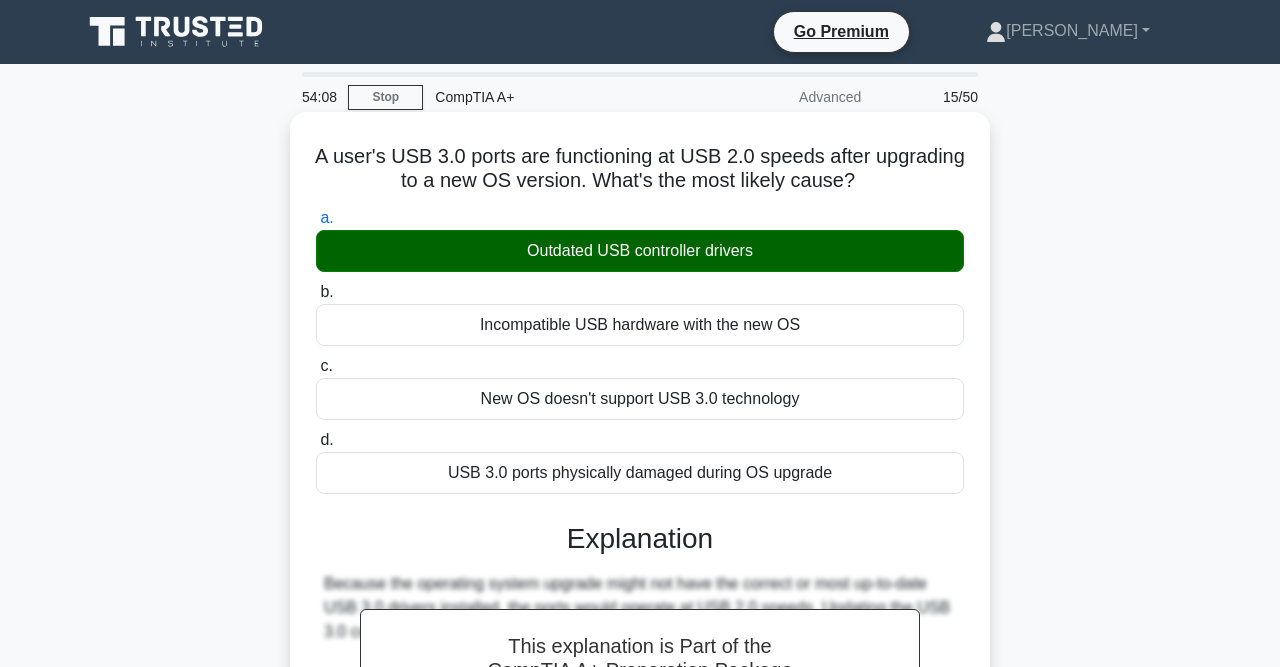 scroll, scrollTop: 413, scrollLeft: 0, axis: vertical 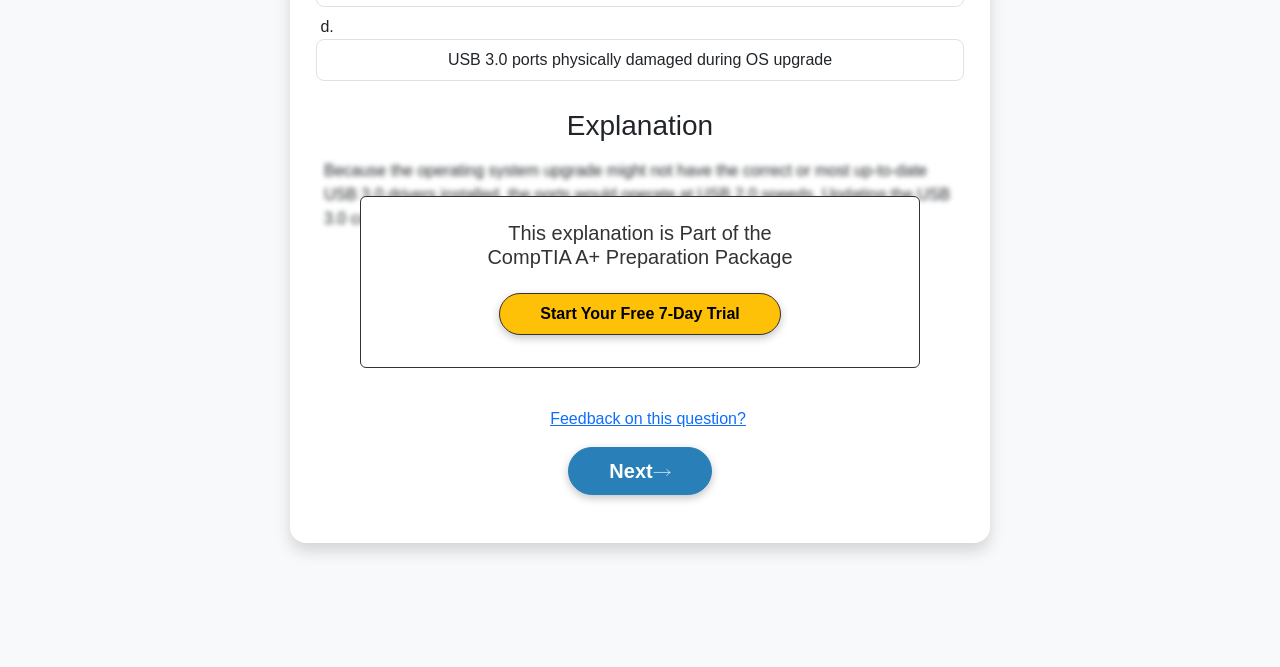 click on "Next" at bounding box center [639, 471] 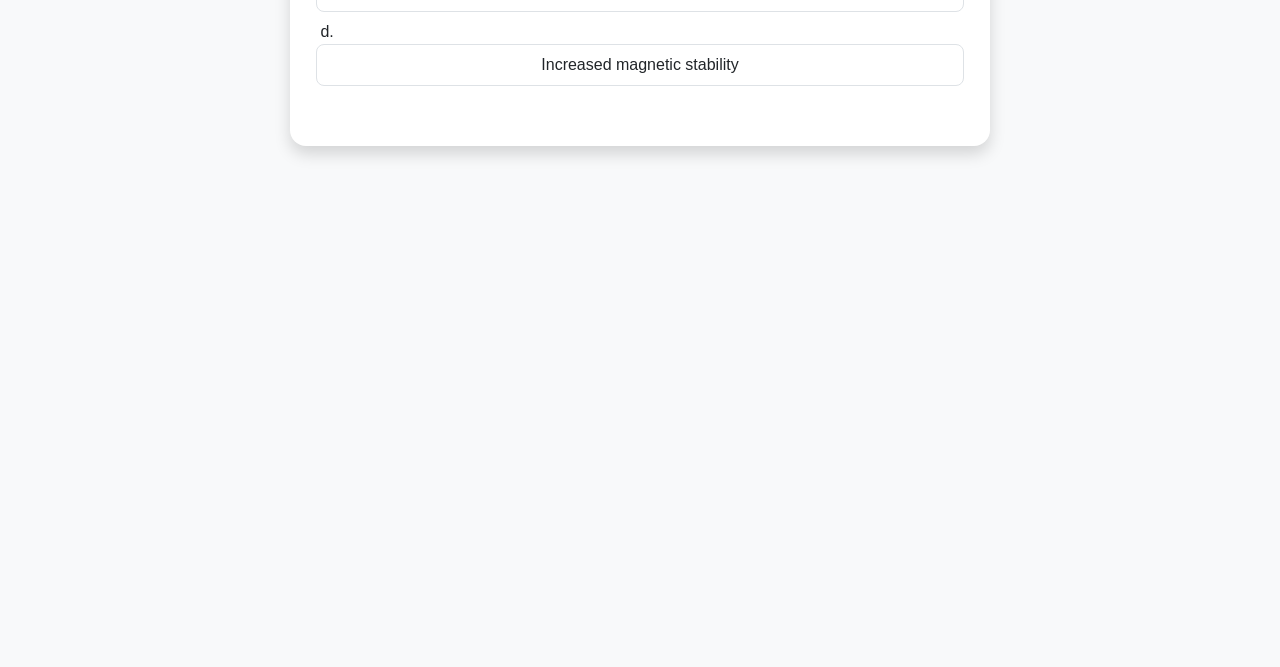 scroll, scrollTop: 0, scrollLeft: 0, axis: both 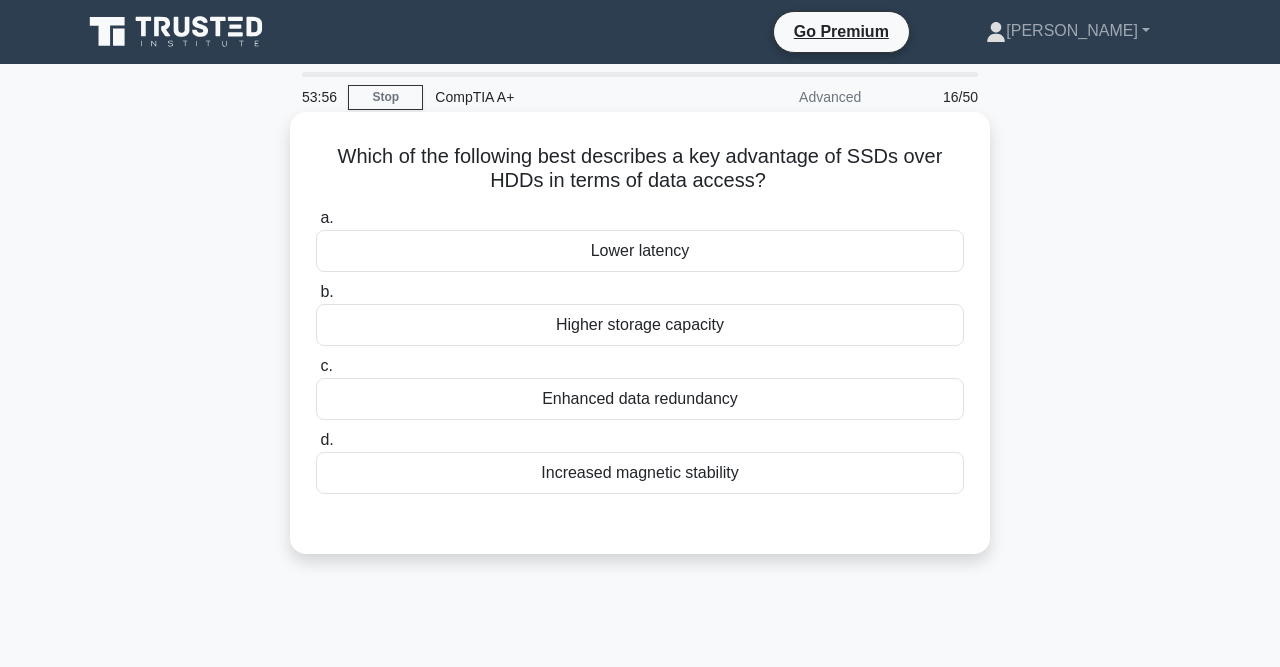 click on "Higher storage capacity" at bounding box center (640, 325) 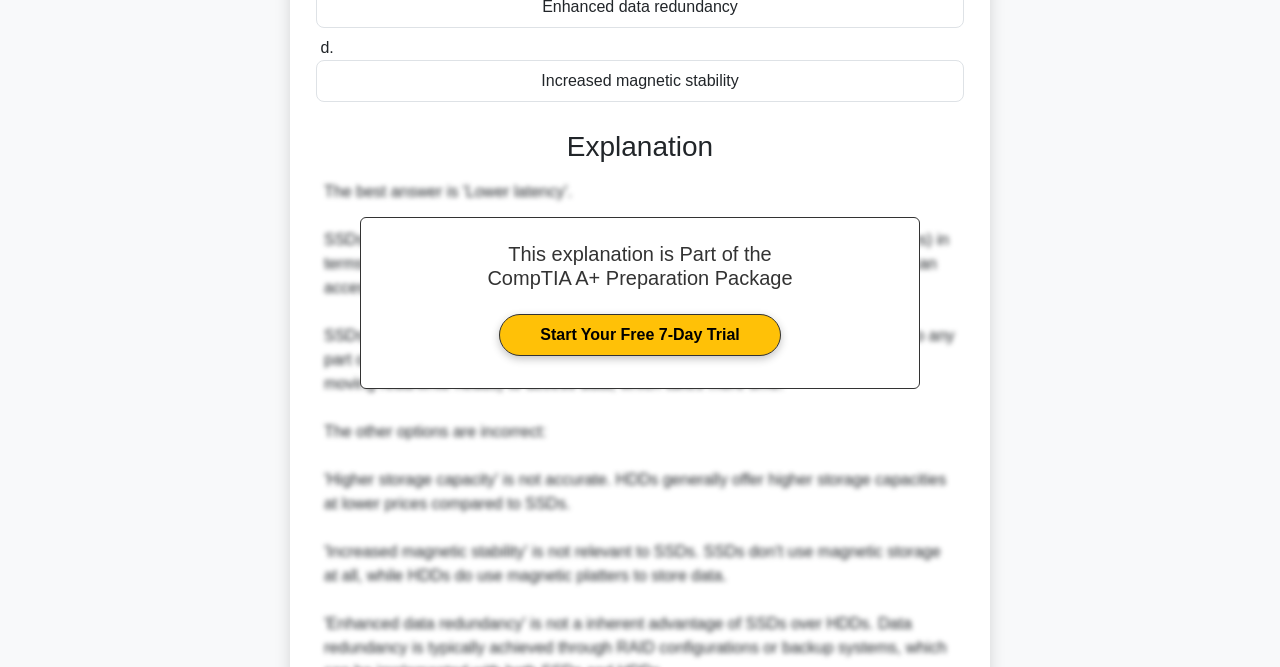 scroll, scrollTop: 590, scrollLeft: 0, axis: vertical 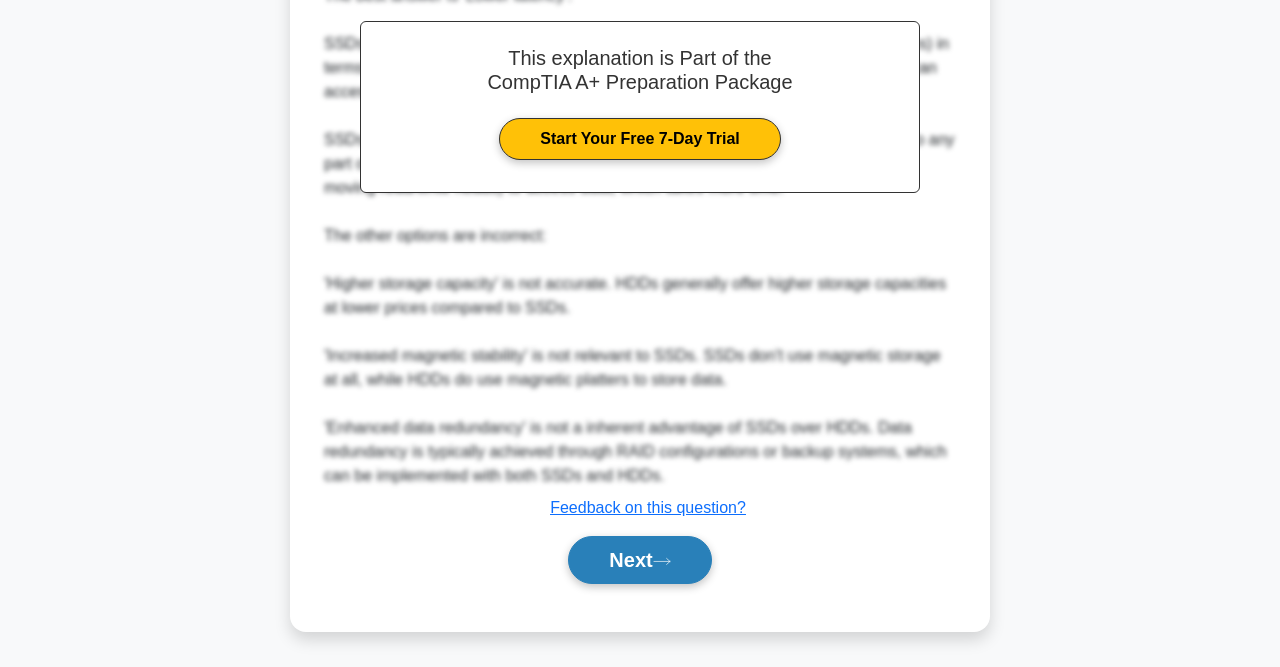 click on "Next" at bounding box center [639, 560] 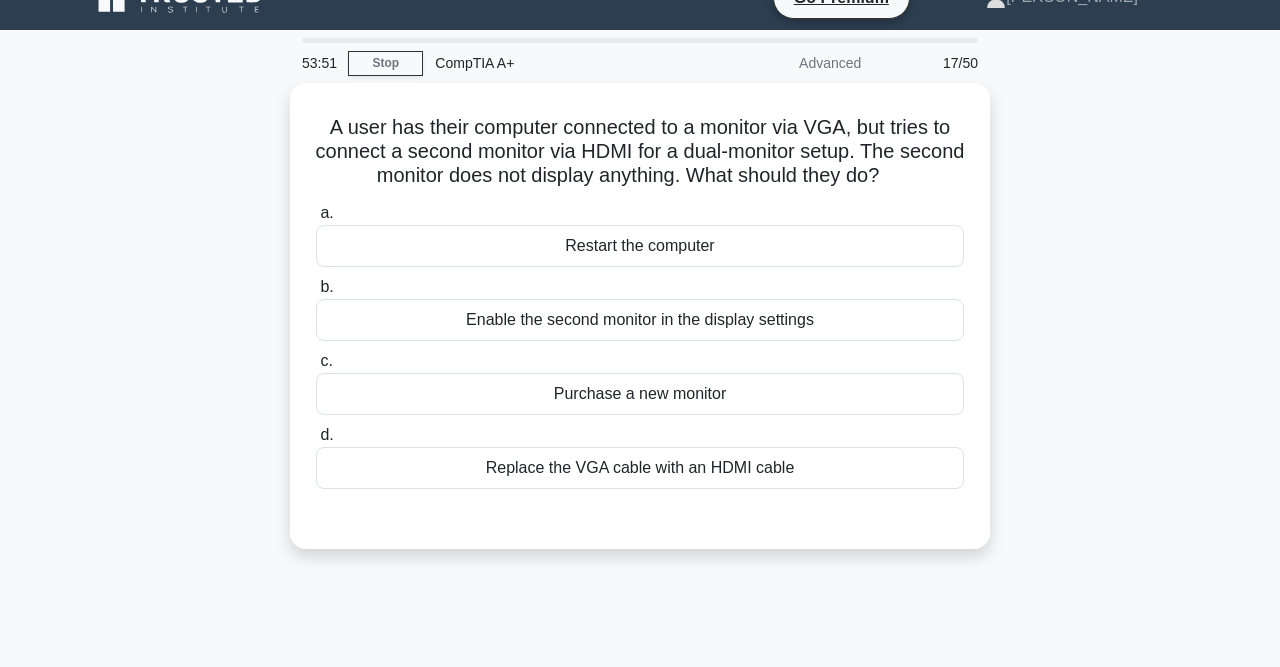 scroll, scrollTop: 0, scrollLeft: 0, axis: both 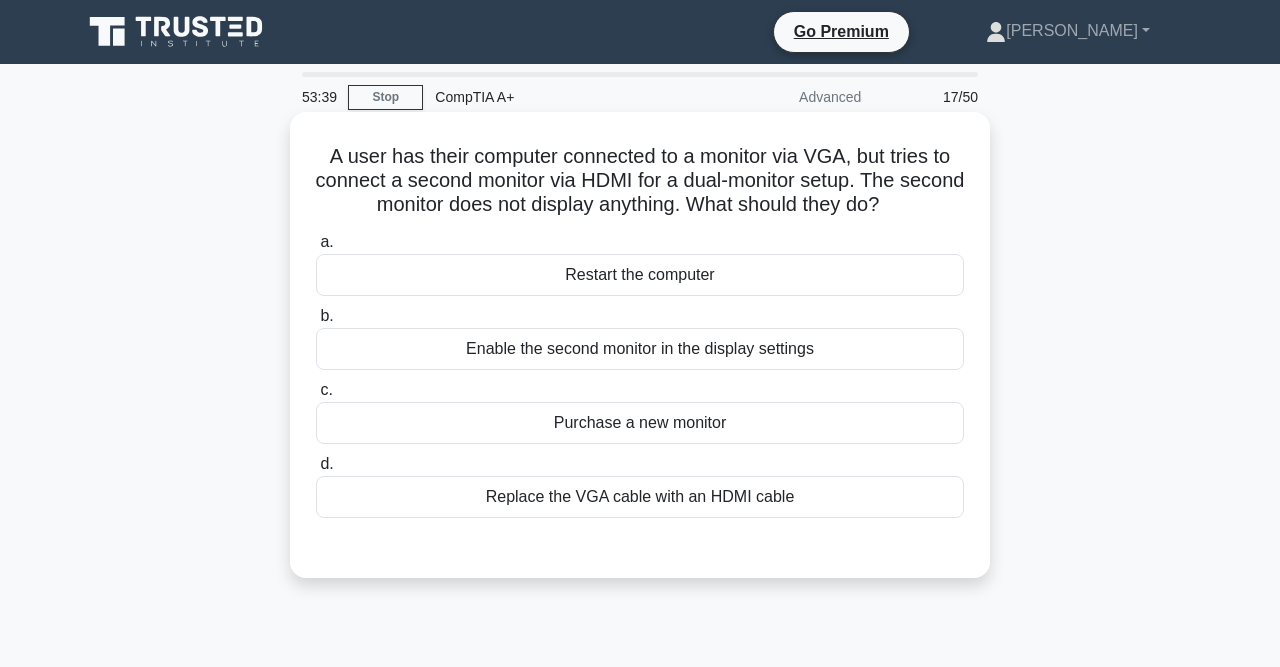 click on "Enable the second monitor in the display settings" at bounding box center [640, 349] 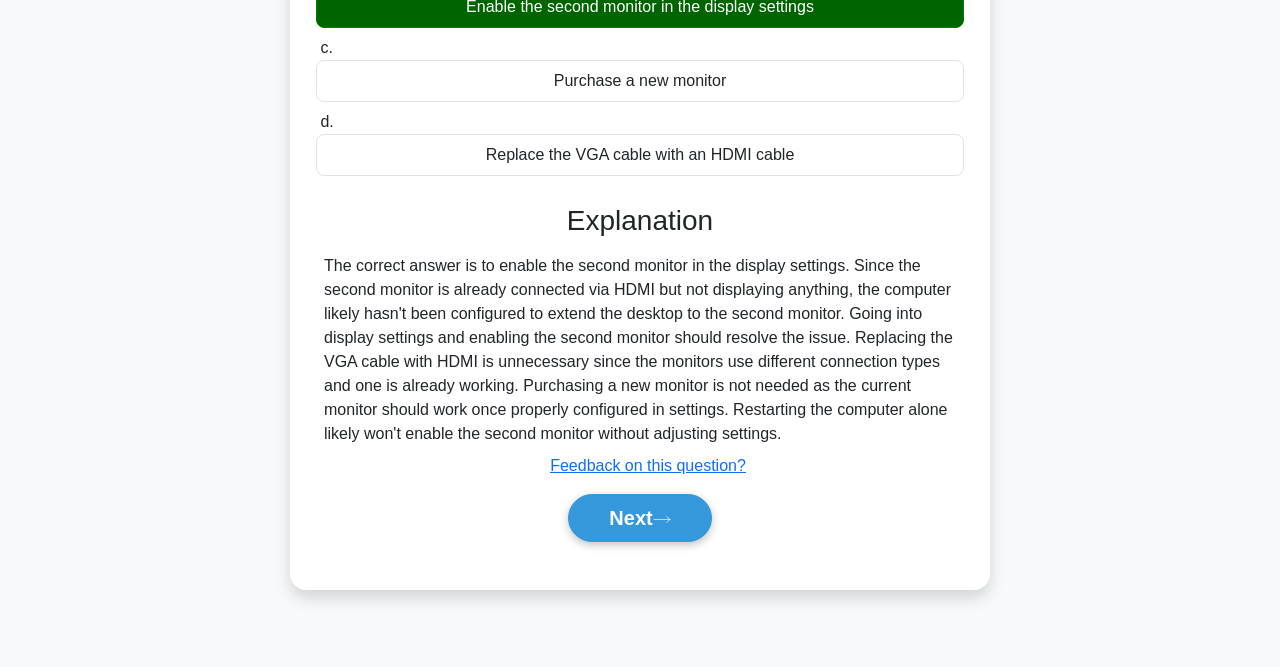 scroll, scrollTop: 339, scrollLeft: 0, axis: vertical 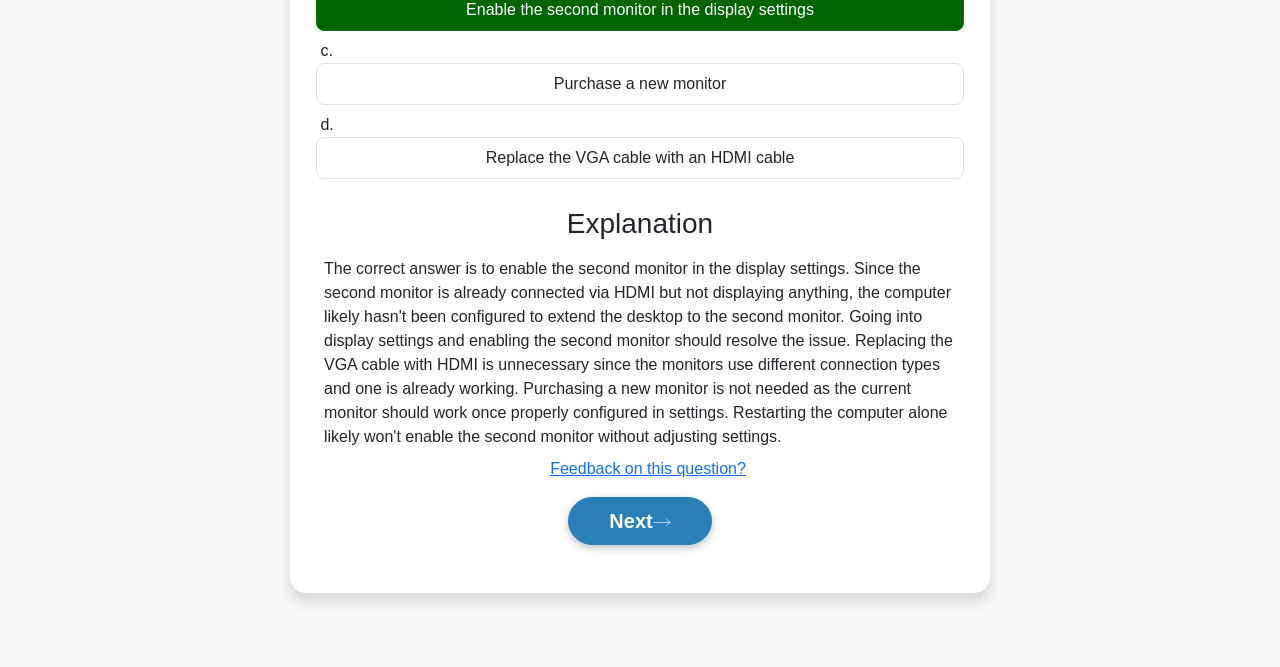 click on "Next" at bounding box center [639, 521] 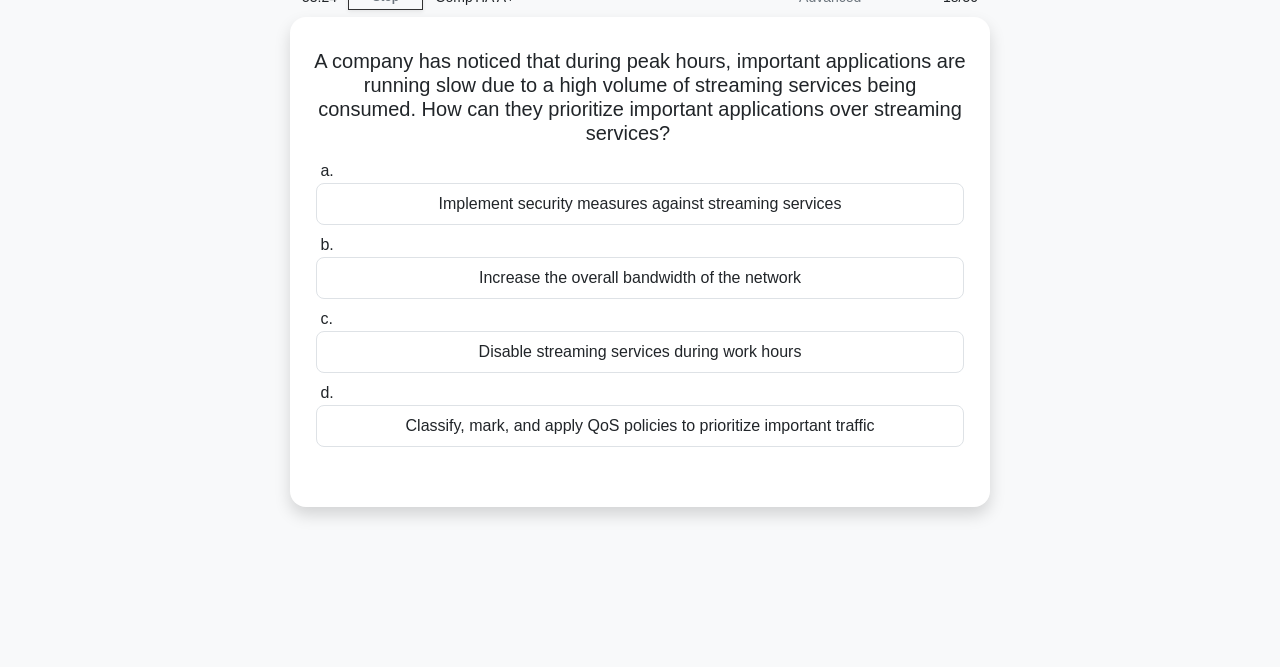 scroll, scrollTop: 0, scrollLeft: 0, axis: both 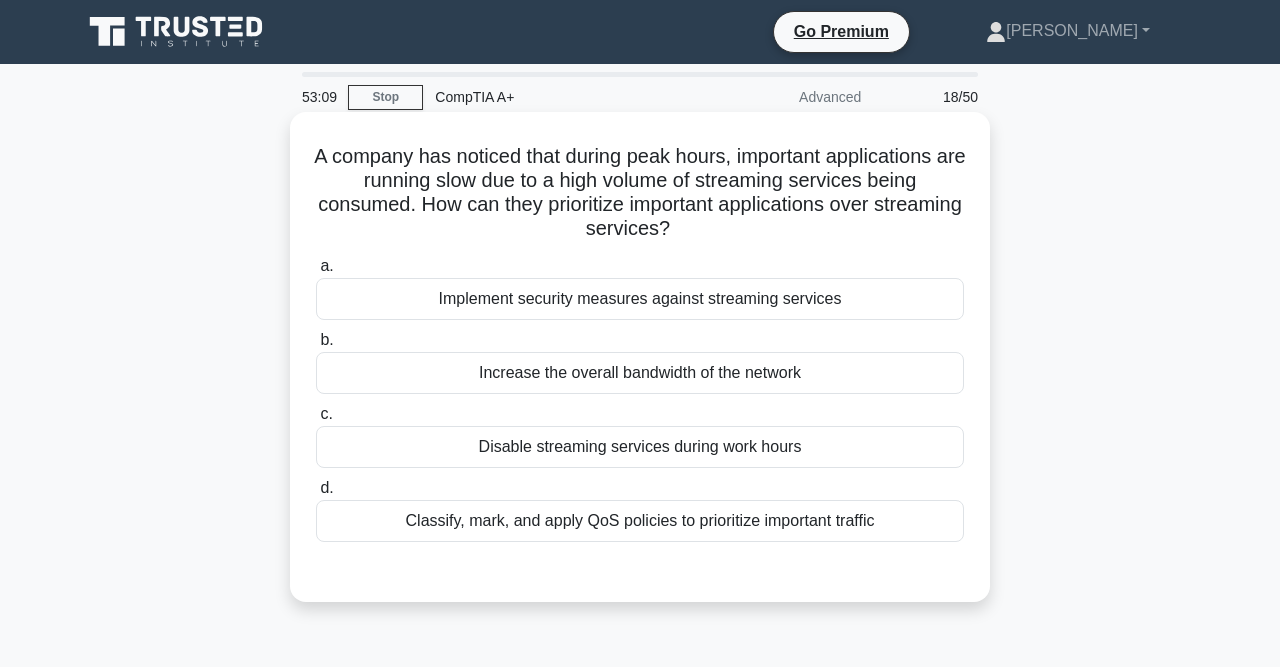 click on "Classify, mark, and apply QoS policies to prioritize important traffic" at bounding box center [640, 521] 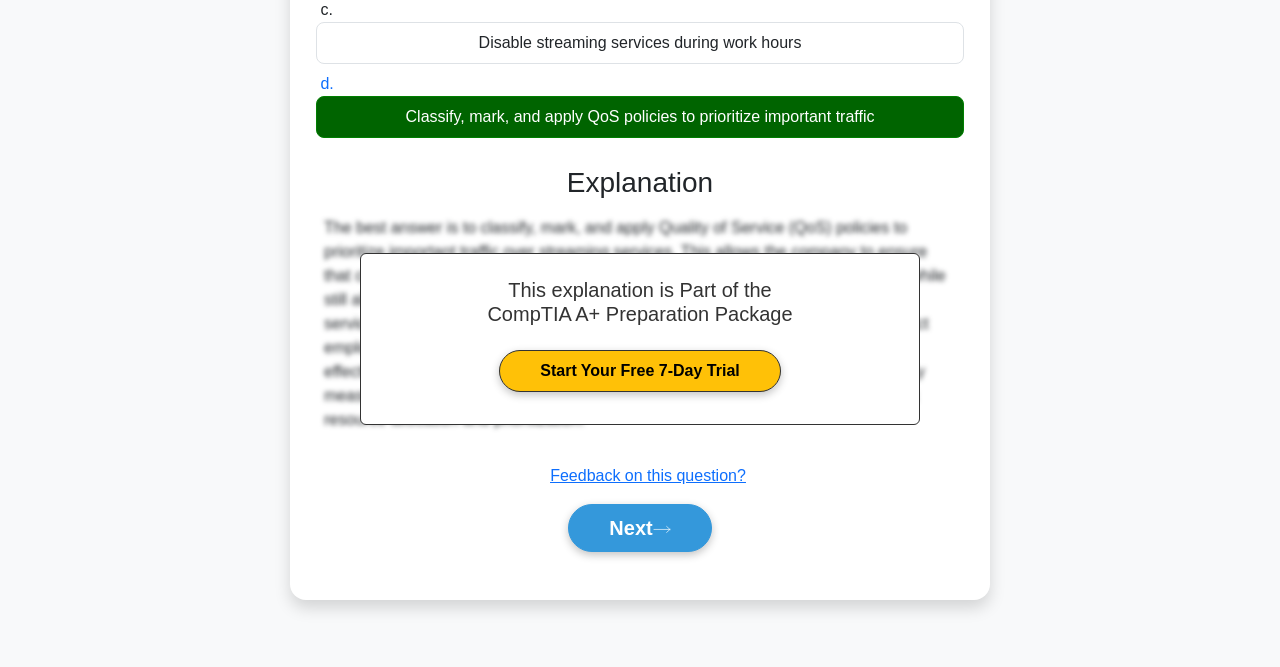 scroll, scrollTop: 413, scrollLeft: 0, axis: vertical 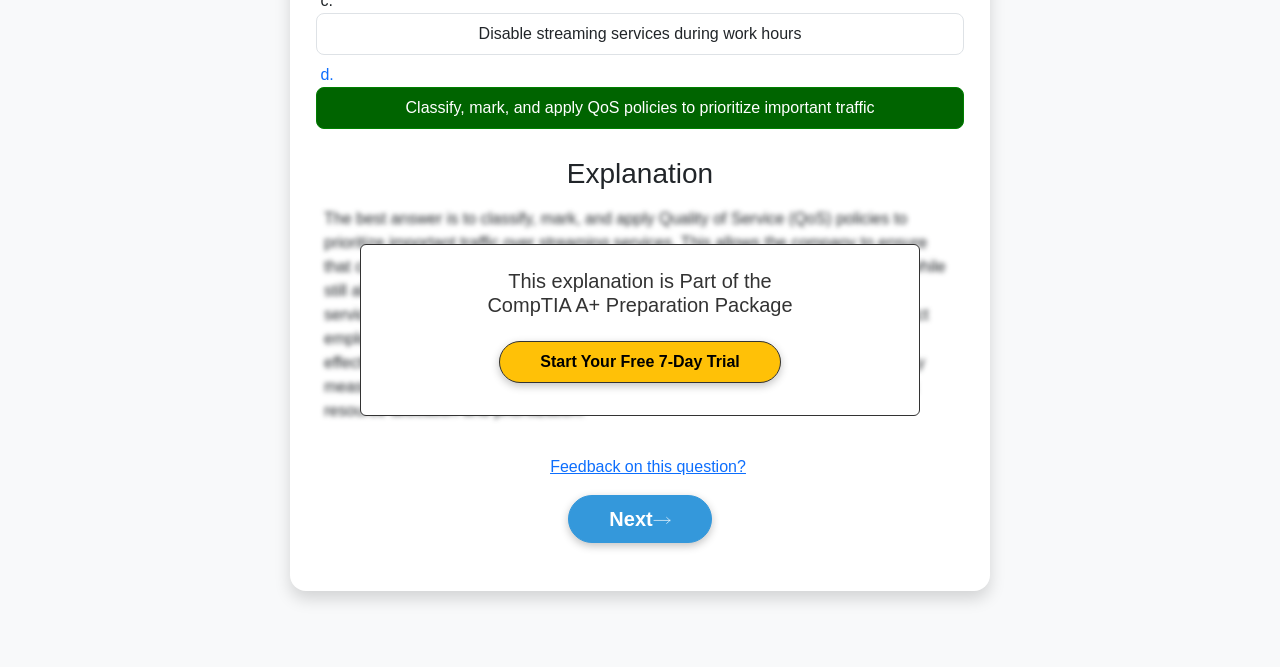 click 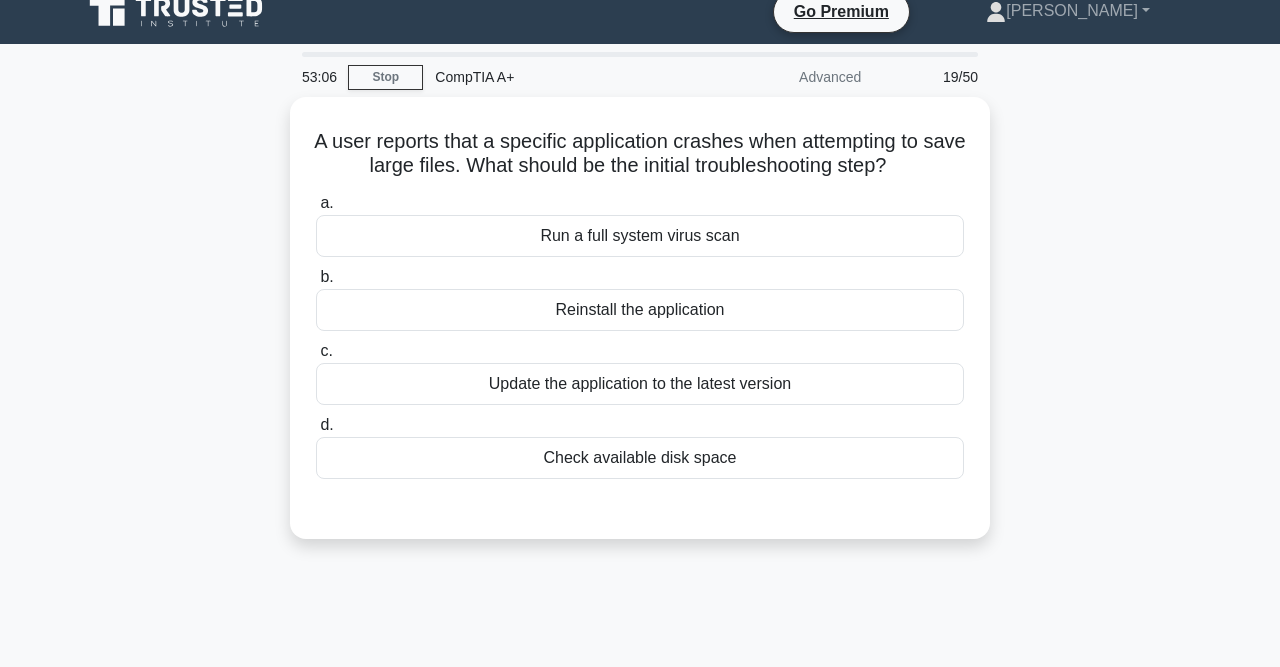 scroll, scrollTop: 17, scrollLeft: 0, axis: vertical 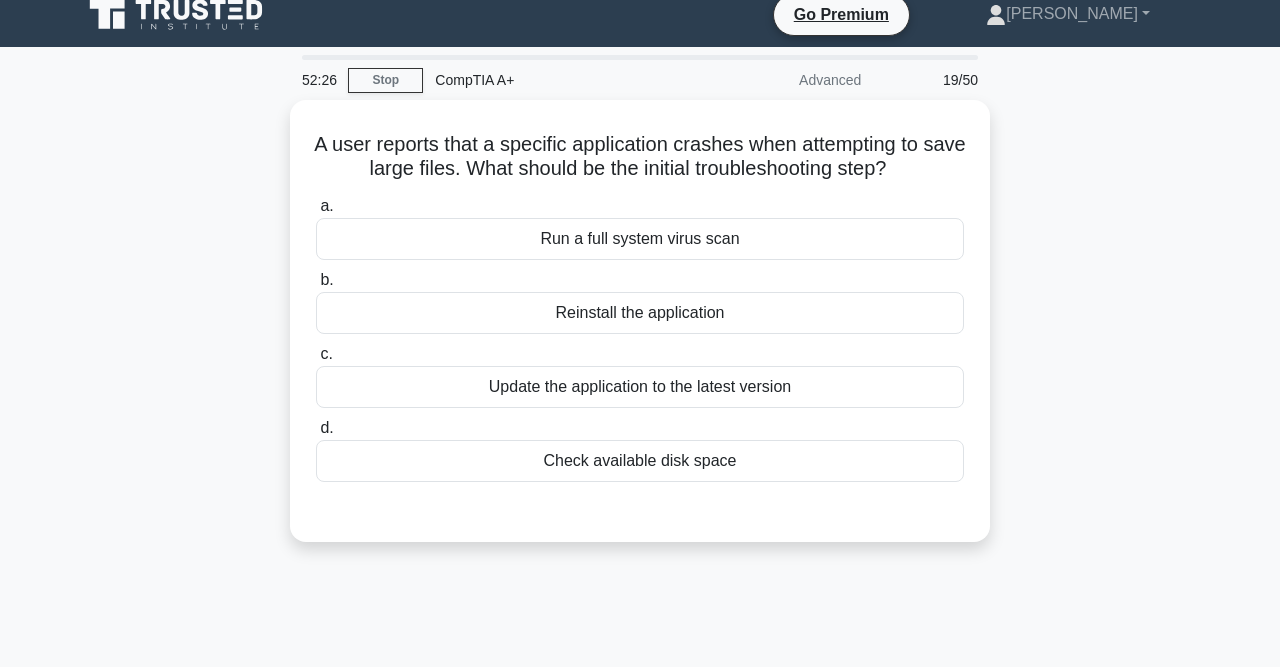 click on "A user reports that a specific application crashes when attempting to save large files. What should be the initial troubleshooting step?
.spinner_0XTQ{transform-origin:center;animation:spinner_y6GP .75s linear infinite}@keyframes spinner_y6GP{100%{transform:rotate(360deg)}}
a.
Run a full system virus scan
b. c." at bounding box center (640, 333) 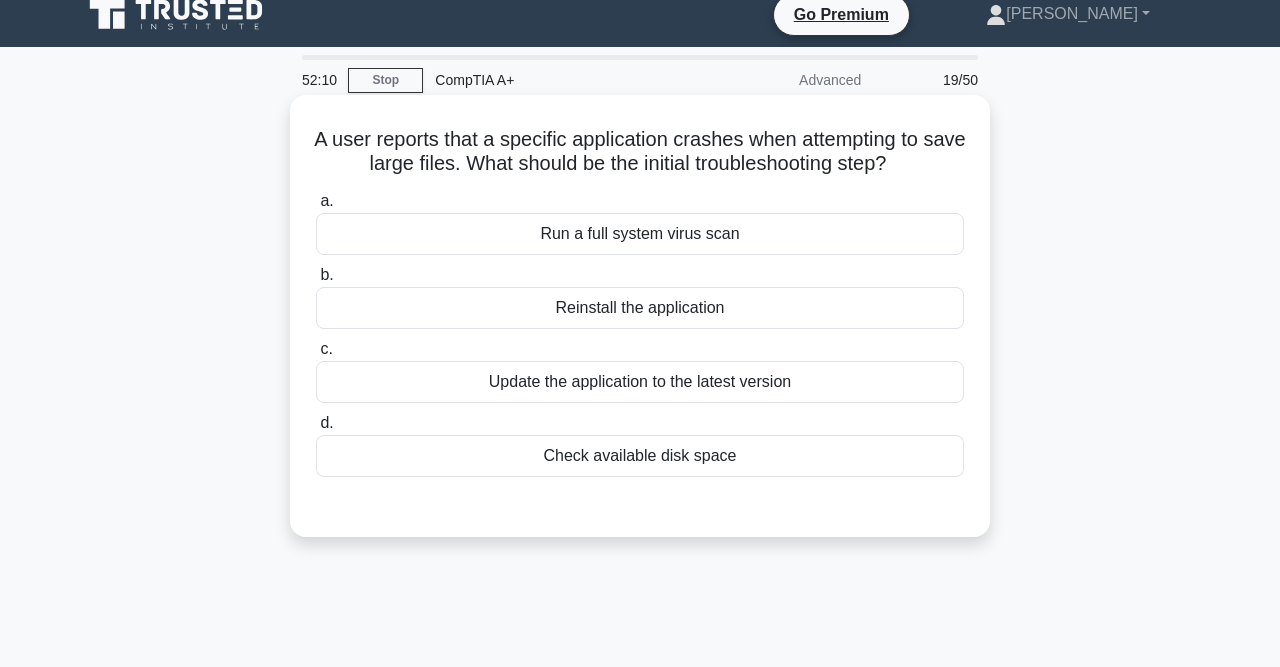 click on "Check available disk space" at bounding box center (640, 456) 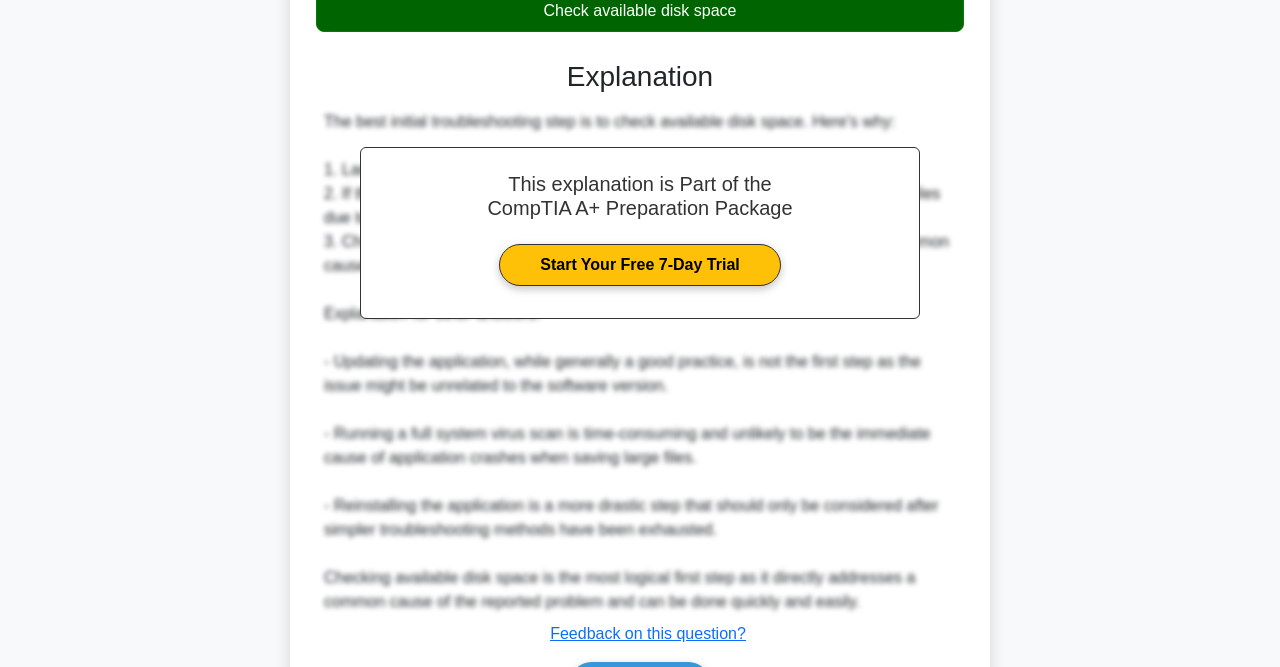 scroll, scrollTop: 587, scrollLeft: 0, axis: vertical 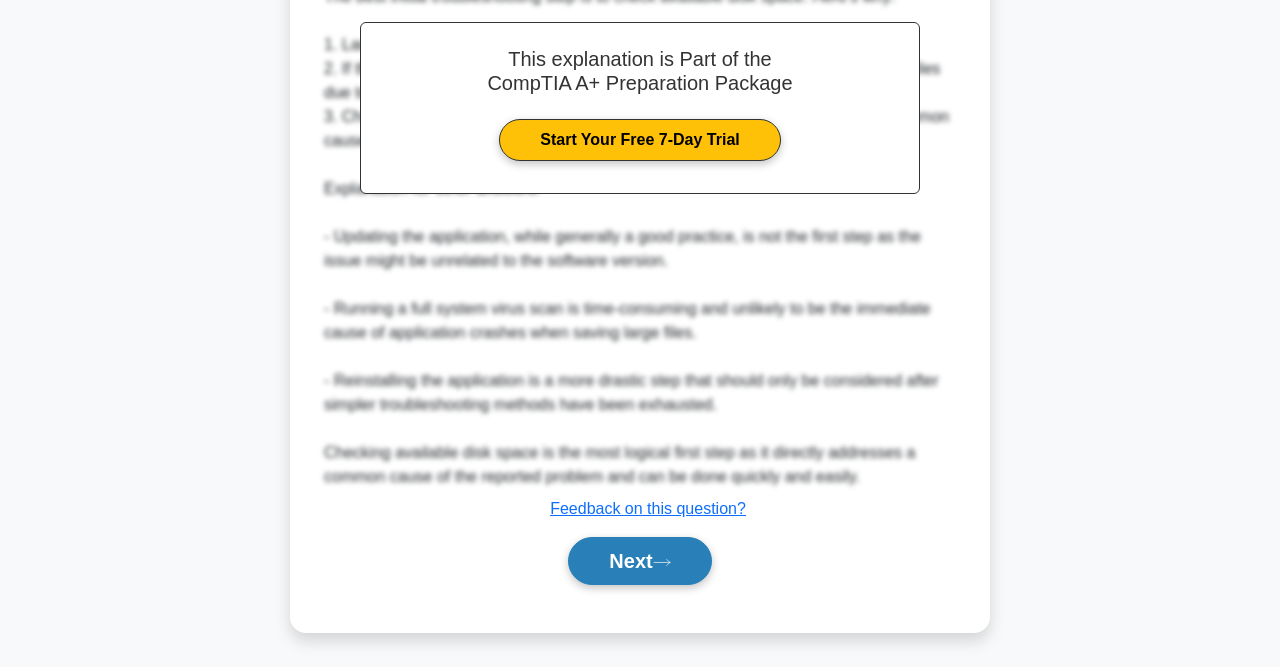 click on "Next" at bounding box center [639, 561] 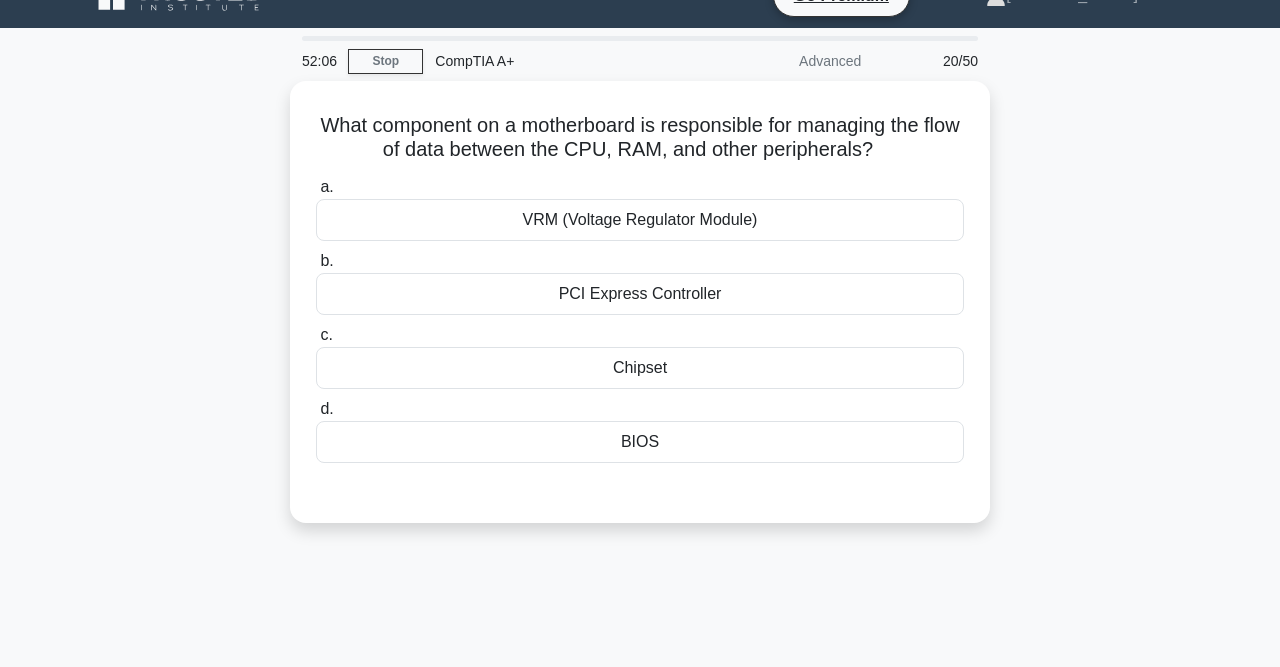 scroll, scrollTop: 0, scrollLeft: 0, axis: both 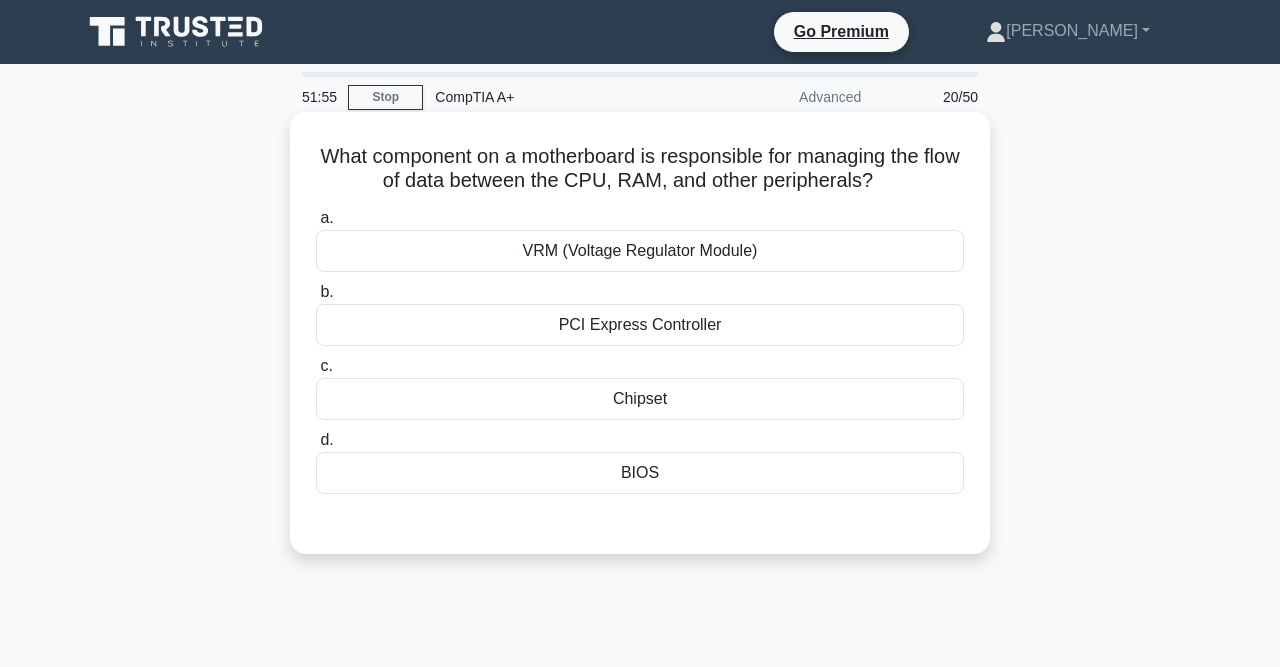 click on "PCI Express Controller" at bounding box center [640, 325] 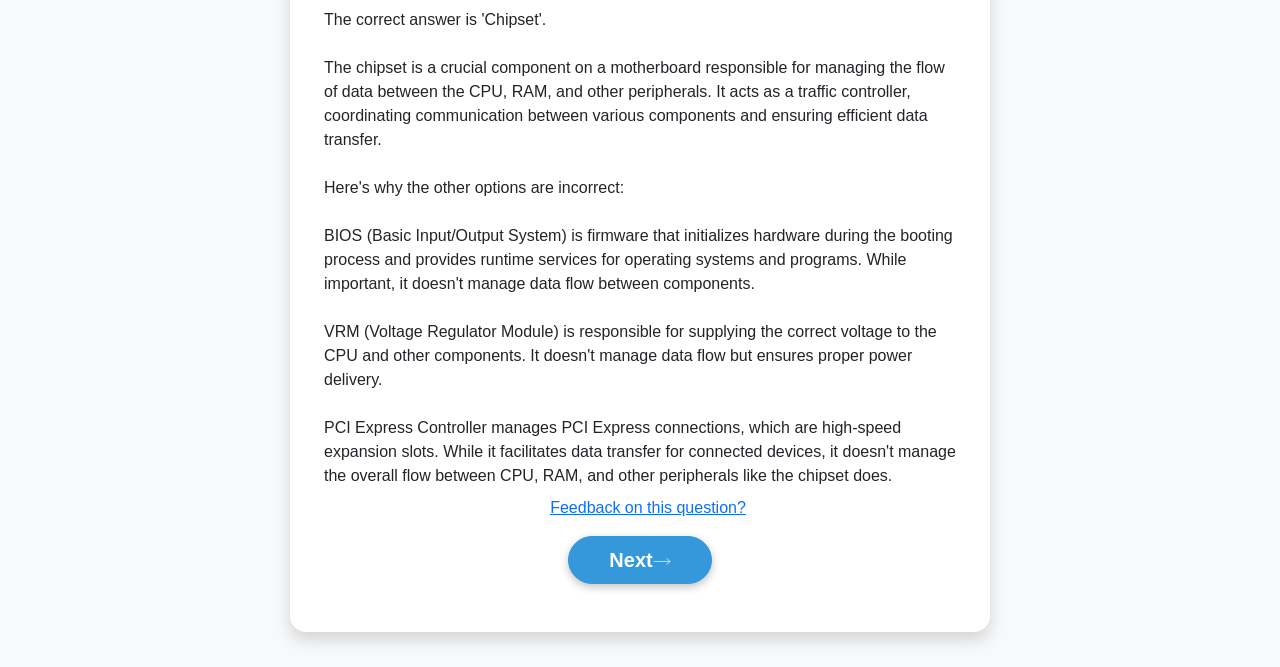 scroll, scrollTop: 565, scrollLeft: 0, axis: vertical 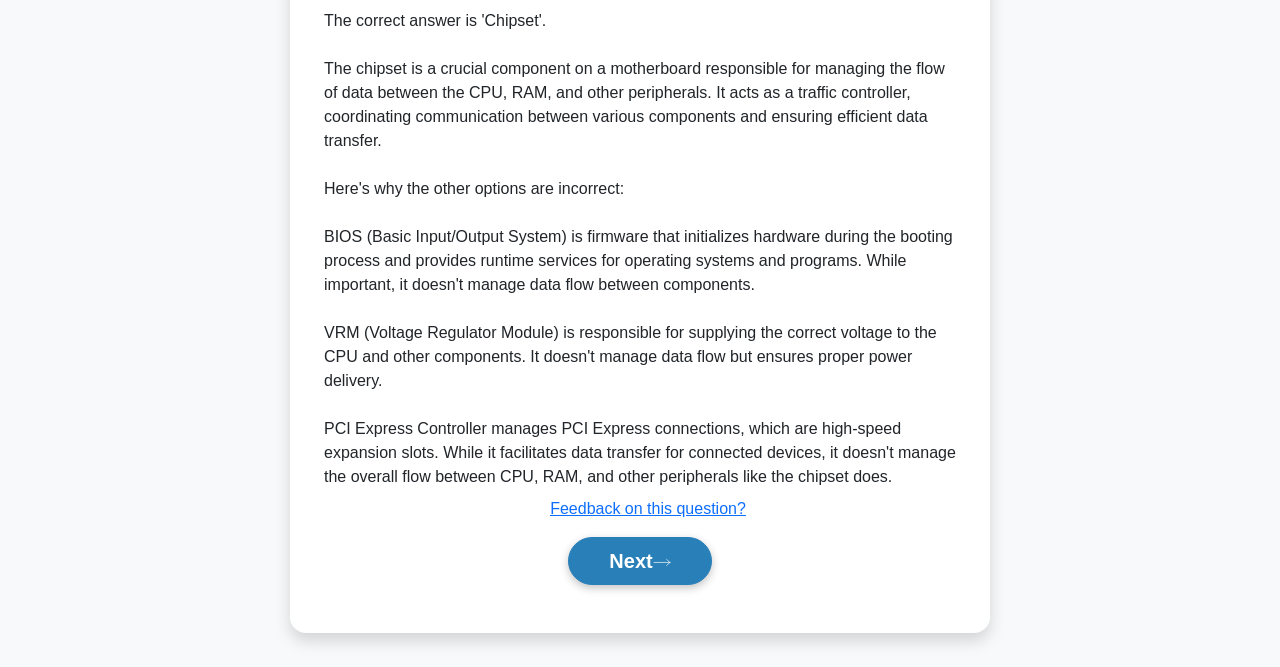 click on "Next" at bounding box center [639, 561] 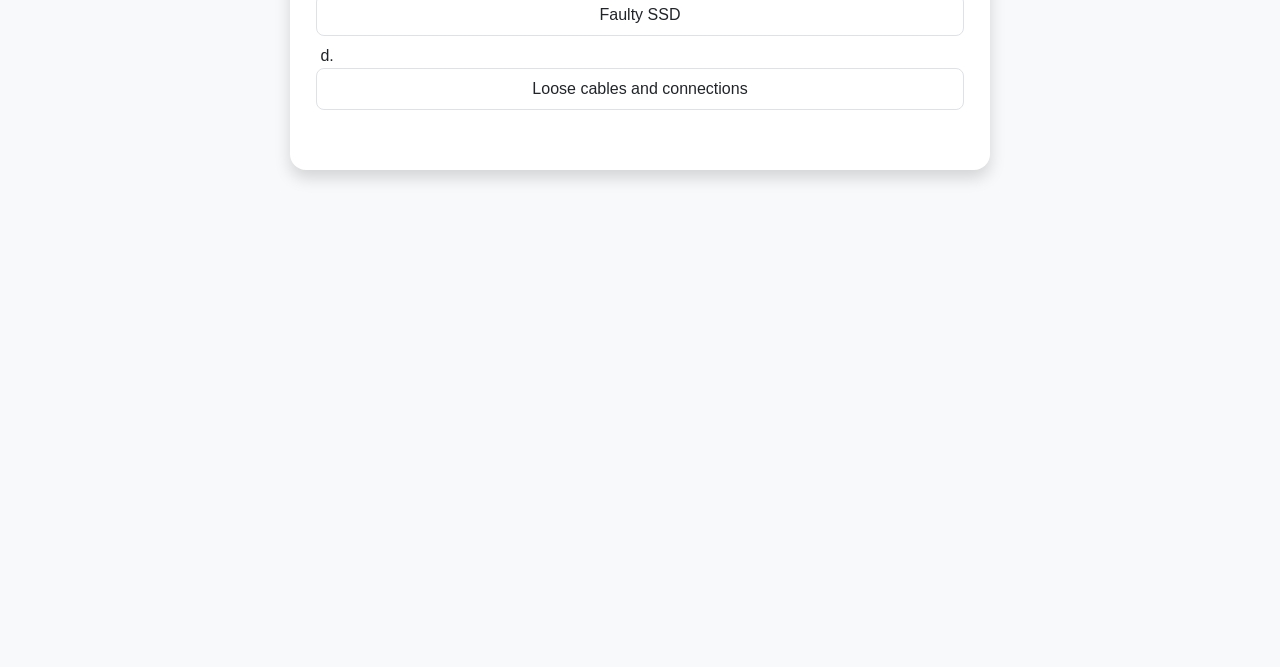 scroll, scrollTop: 0, scrollLeft: 0, axis: both 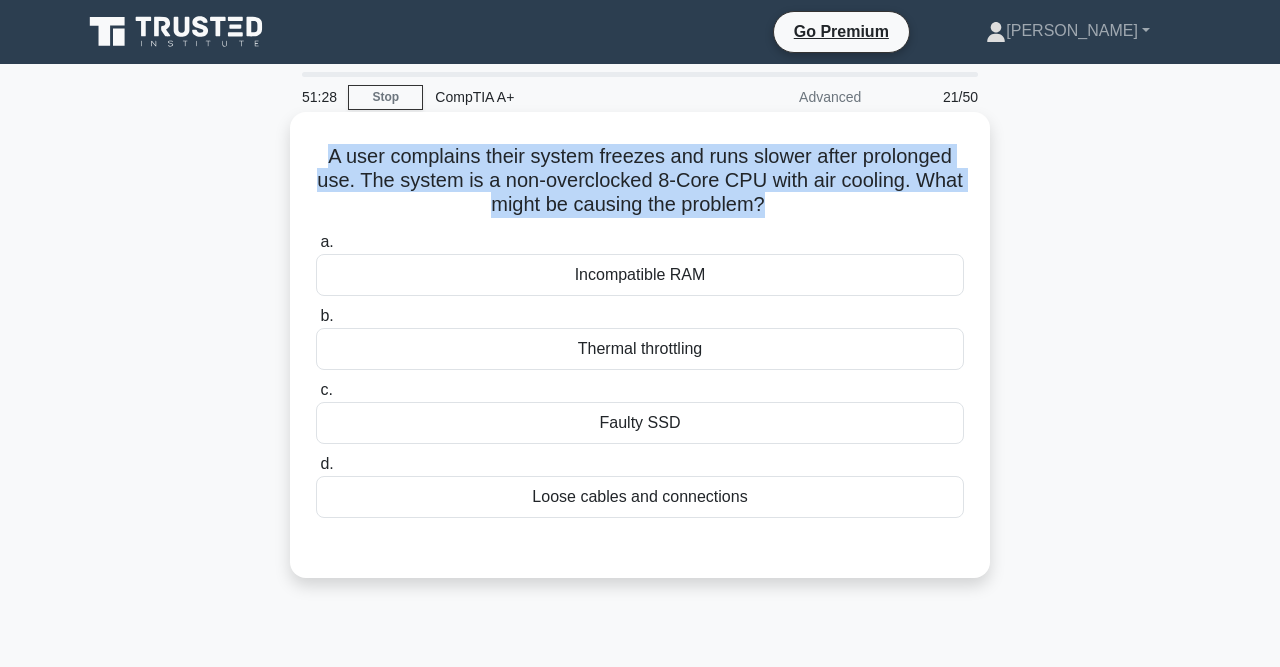 drag, startPoint x: 330, startPoint y: 158, endPoint x: 763, endPoint y: 220, distance: 437.4163 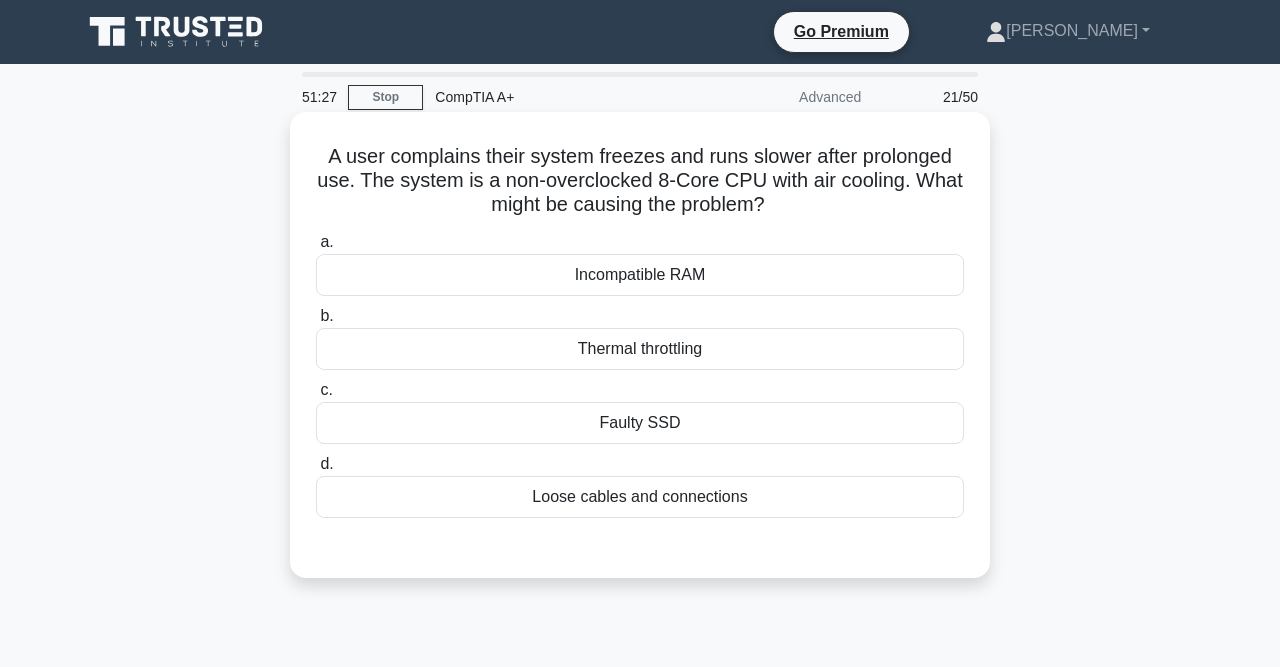 click on "A user complains their system freezes and runs slower after prolonged use. The system is a non-overclocked 8-Core CPU with air cooling. What might be causing the problem?
.spinner_0XTQ{transform-origin:center;animation:spinner_y6GP .75s linear infinite}@keyframes spinner_y6GP{100%{transform:rotate(360deg)}}" at bounding box center (640, 181) 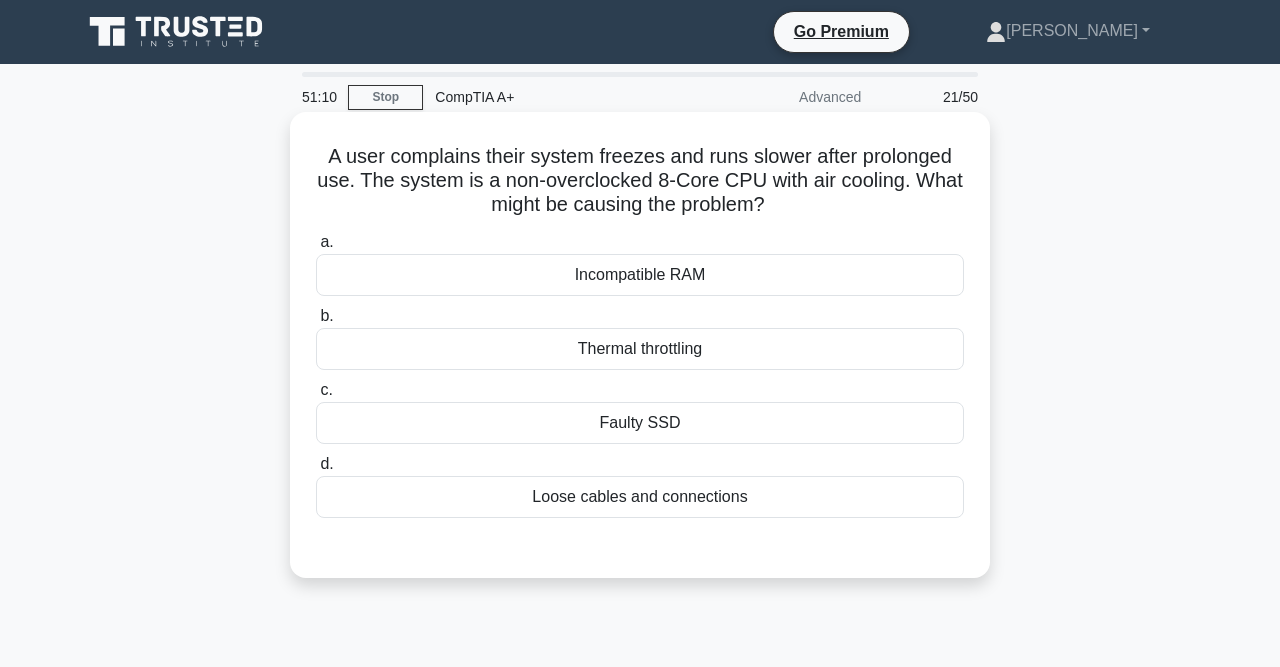 click on "Thermal throttling" at bounding box center (640, 349) 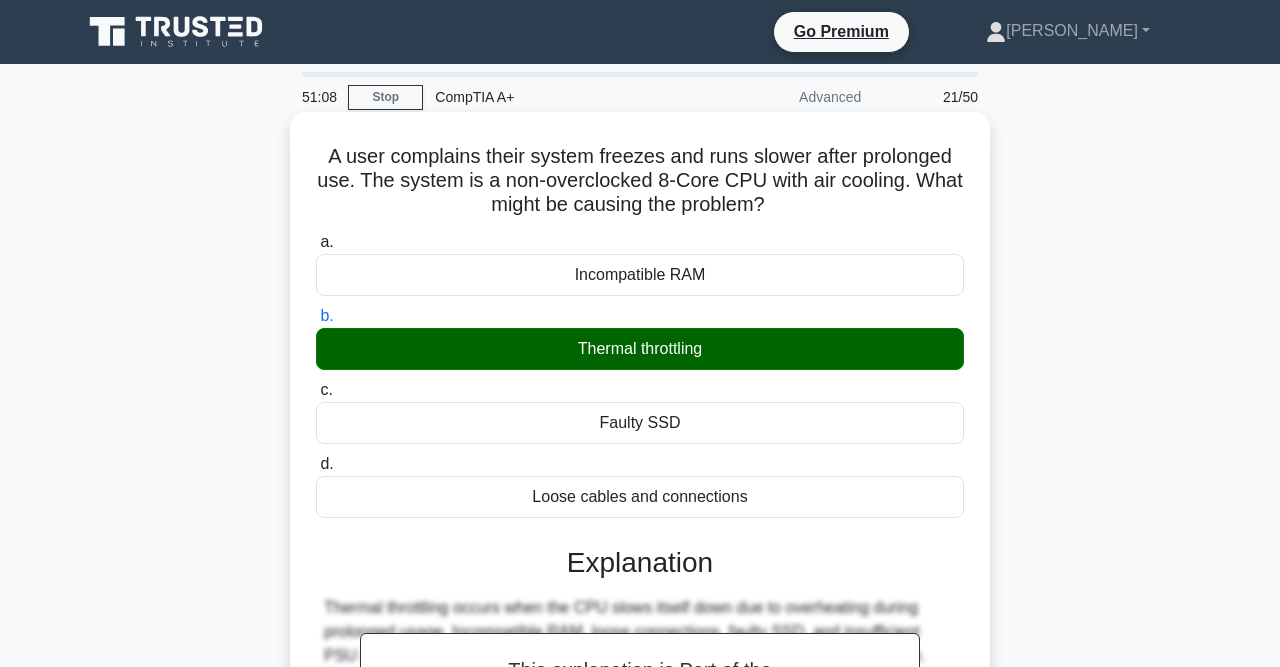 scroll, scrollTop: 413, scrollLeft: 0, axis: vertical 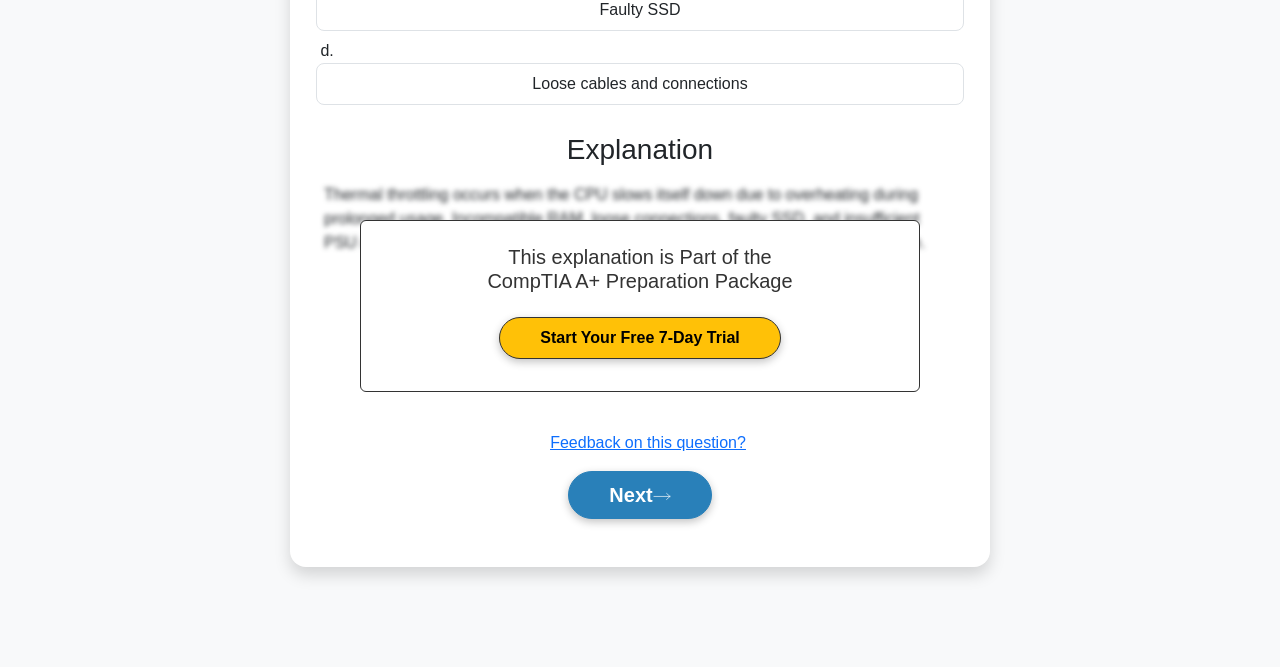 click on "Next" at bounding box center (639, 495) 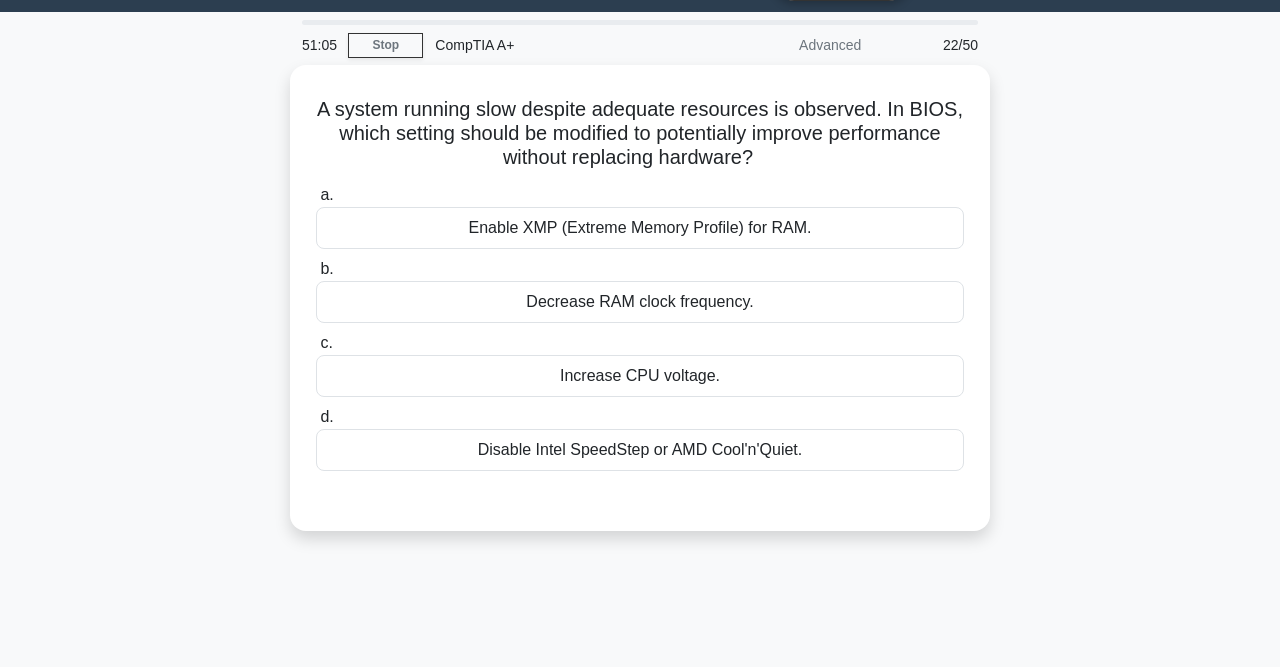 scroll, scrollTop: 51, scrollLeft: 0, axis: vertical 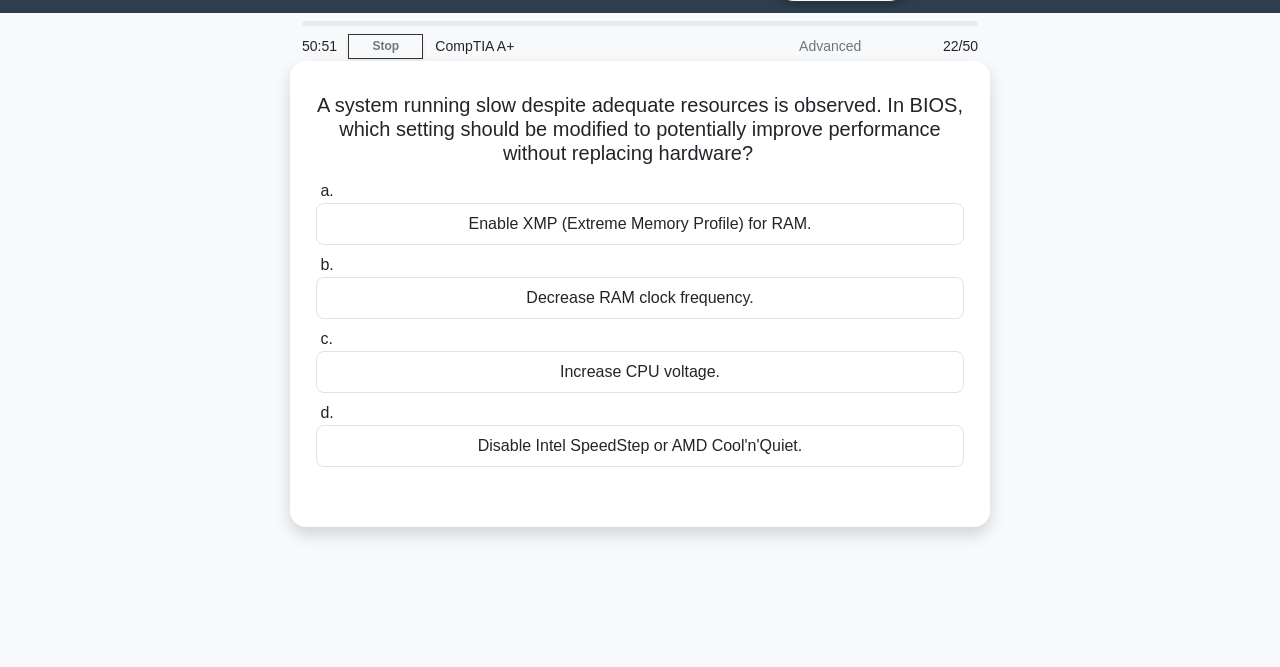 click on "Disable Intel SpeedStep or AMD Cool'n'Quiet." at bounding box center (640, 446) 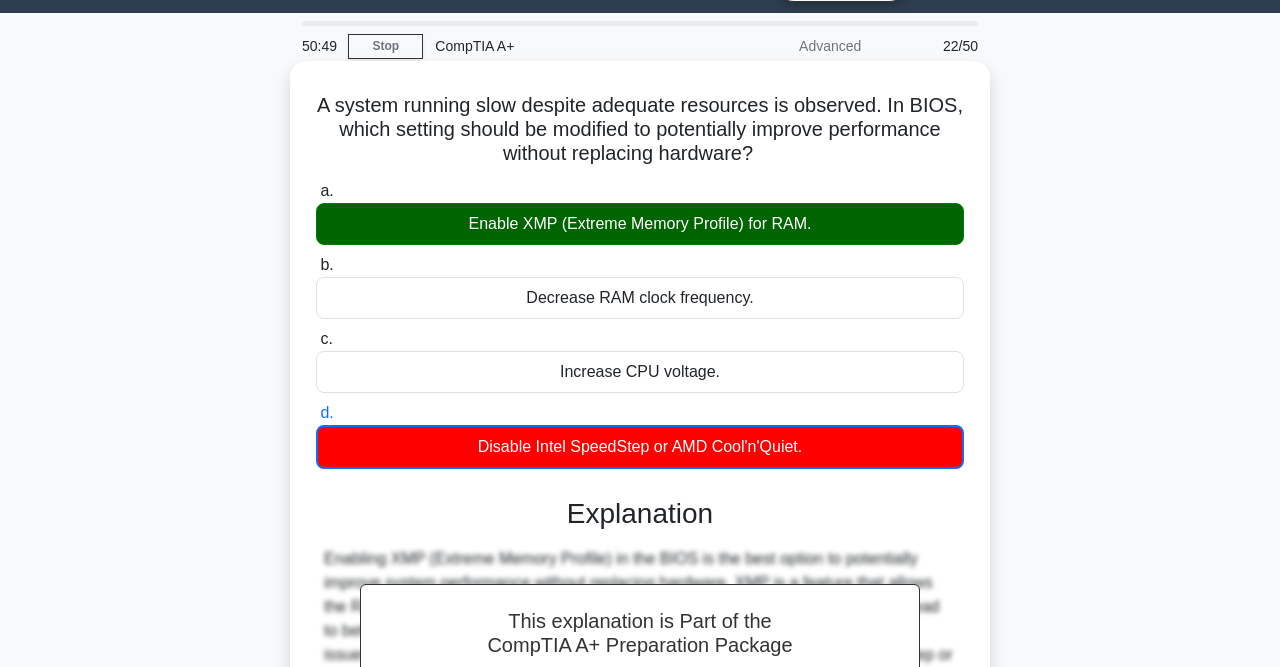 scroll, scrollTop: 413, scrollLeft: 0, axis: vertical 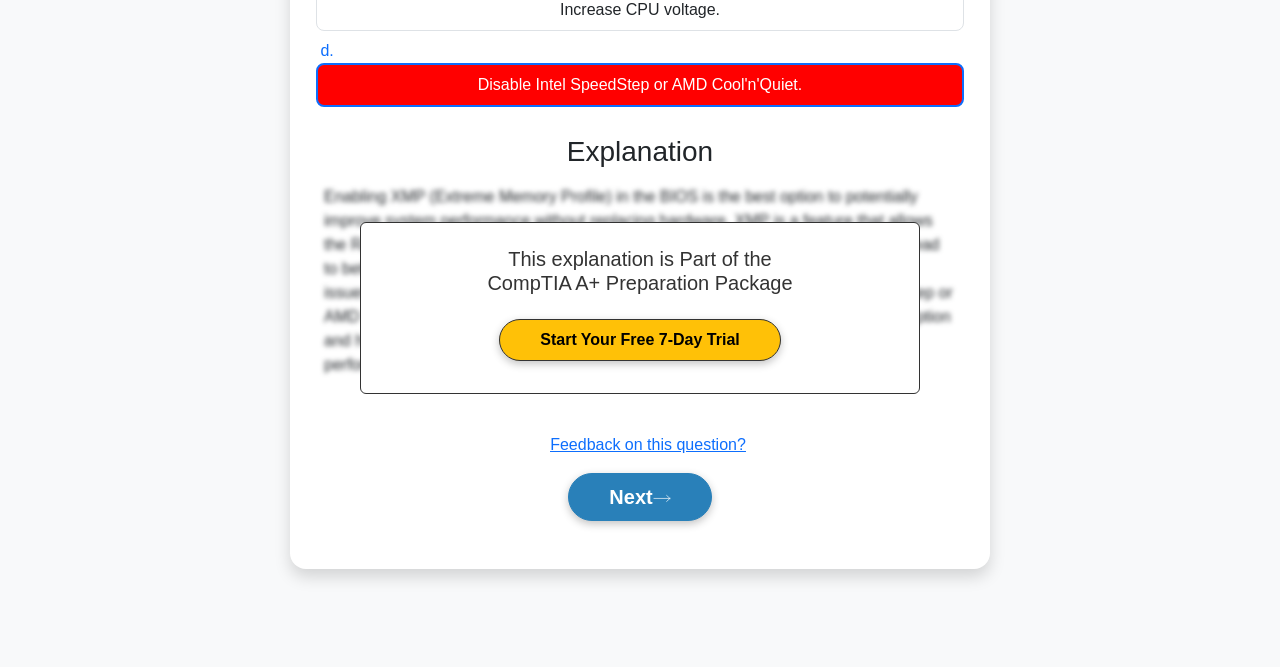 click on "Next" at bounding box center (639, 497) 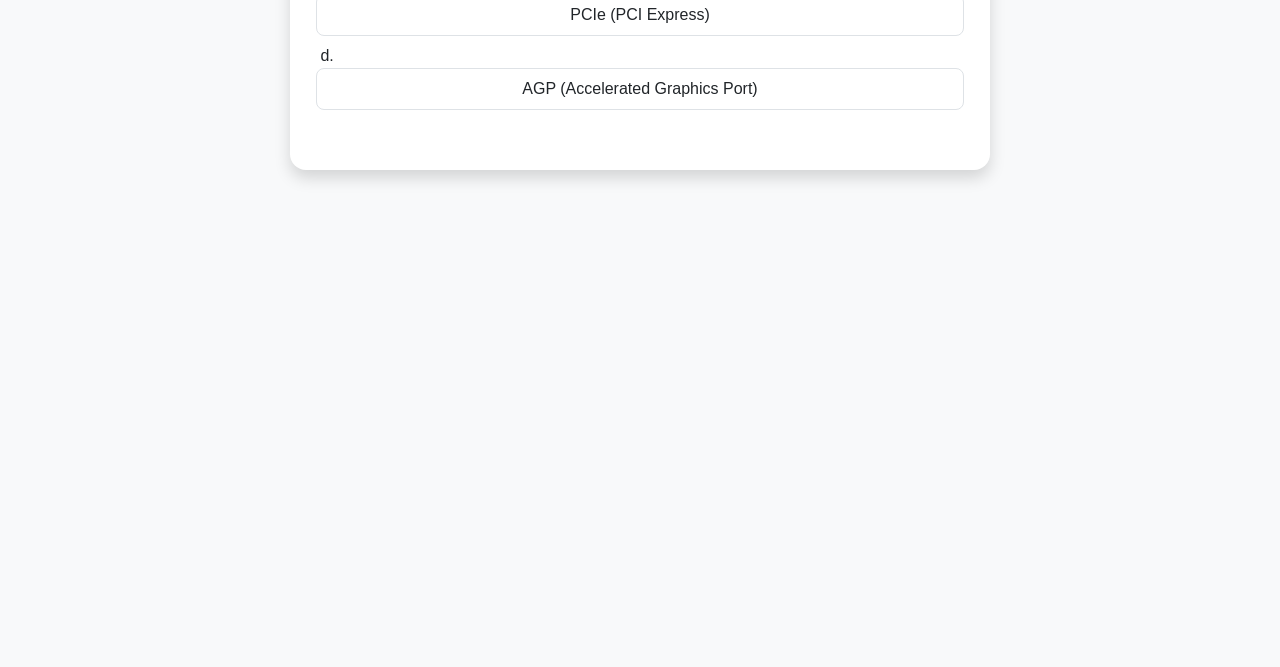 scroll, scrollTop: 0, scrollLeft: 0, axis: both 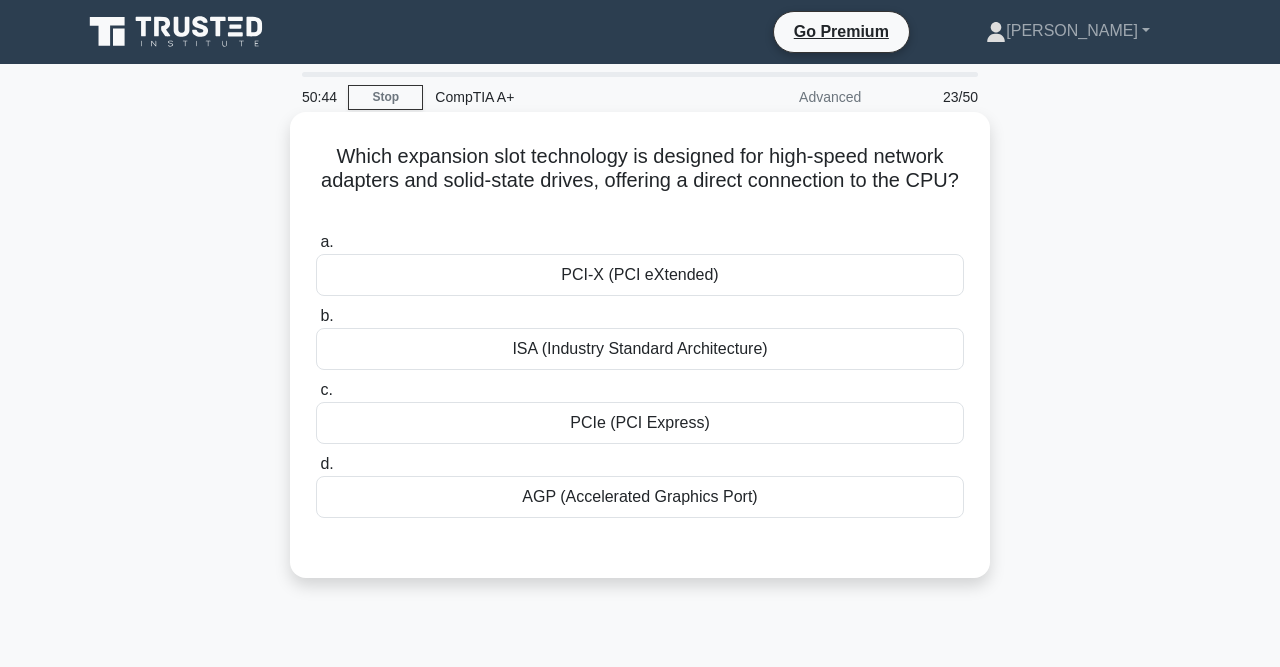 drag, startPoint x: 339, startPoint y: 156, endPoint x: 969, endPoint y: 185, distance: 630.6671 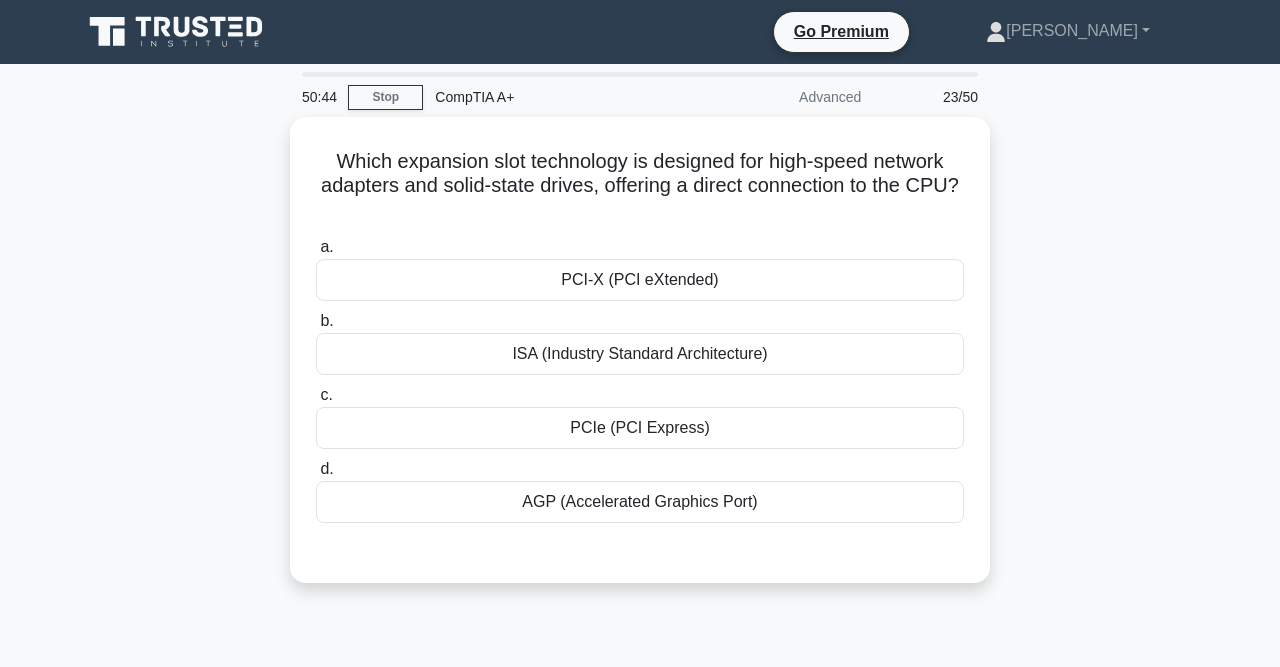 click on "Which expansion slot technology is designed for high-speed network adapters and solid-state drives, offering a direct connection to the CPU?
.spinner_0XTQ{transform-origin:center;animation:spinner_y6GP .75s linear infinite}@keyframes spinner_y6GP{100%{transform:rotate(360deg)}}
a.
PCI-X (PCI eXtended)
b. c. d." at bounding box center (640, 362) 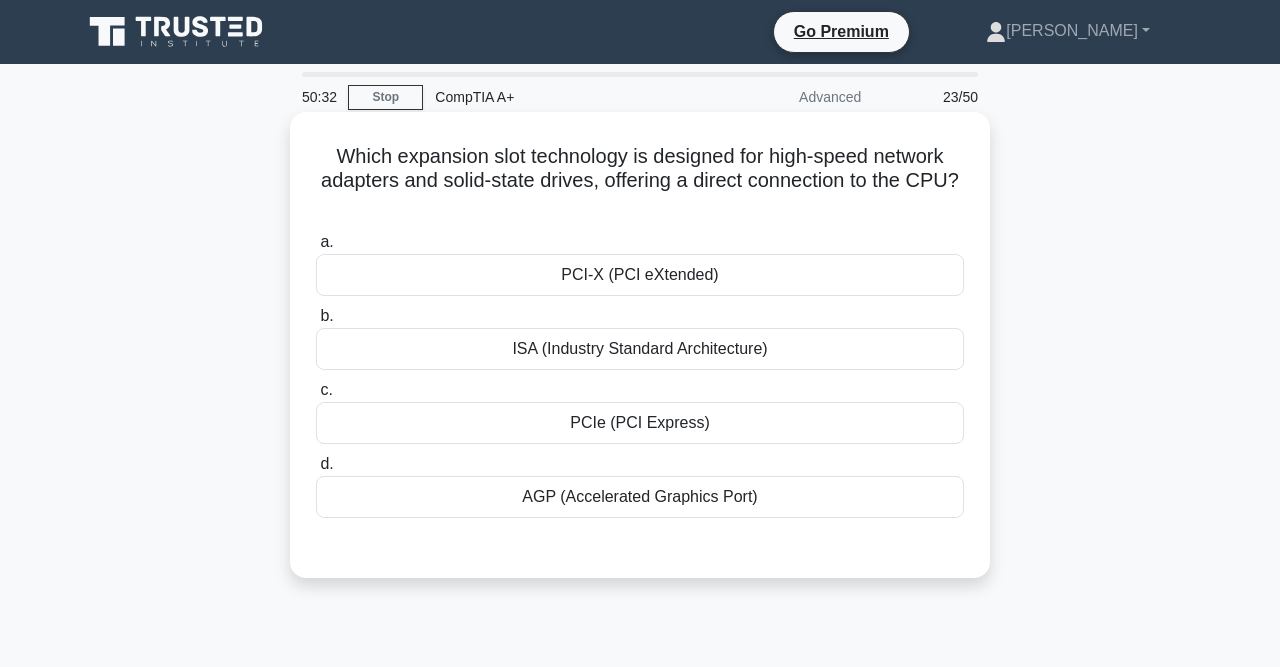 click on "PCIe (PCI Express)" at bounding box center (640, 423) 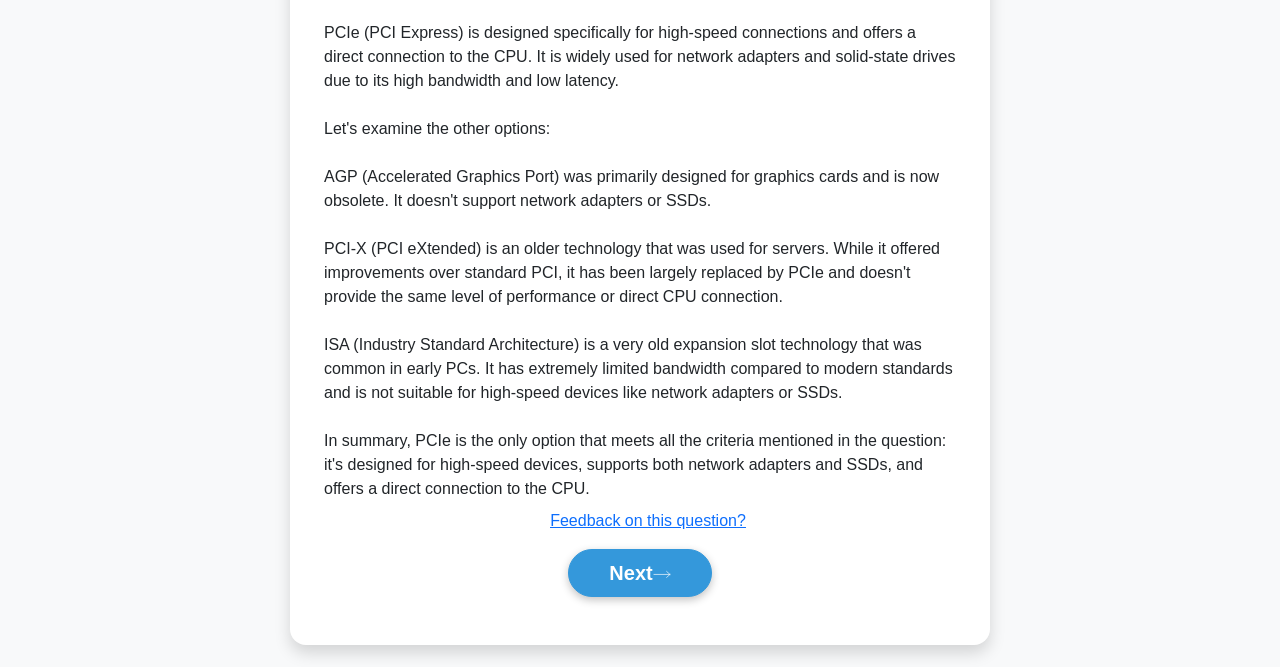 scroll, scrollTop: 624, scrollLeft: 0, axis: vertical 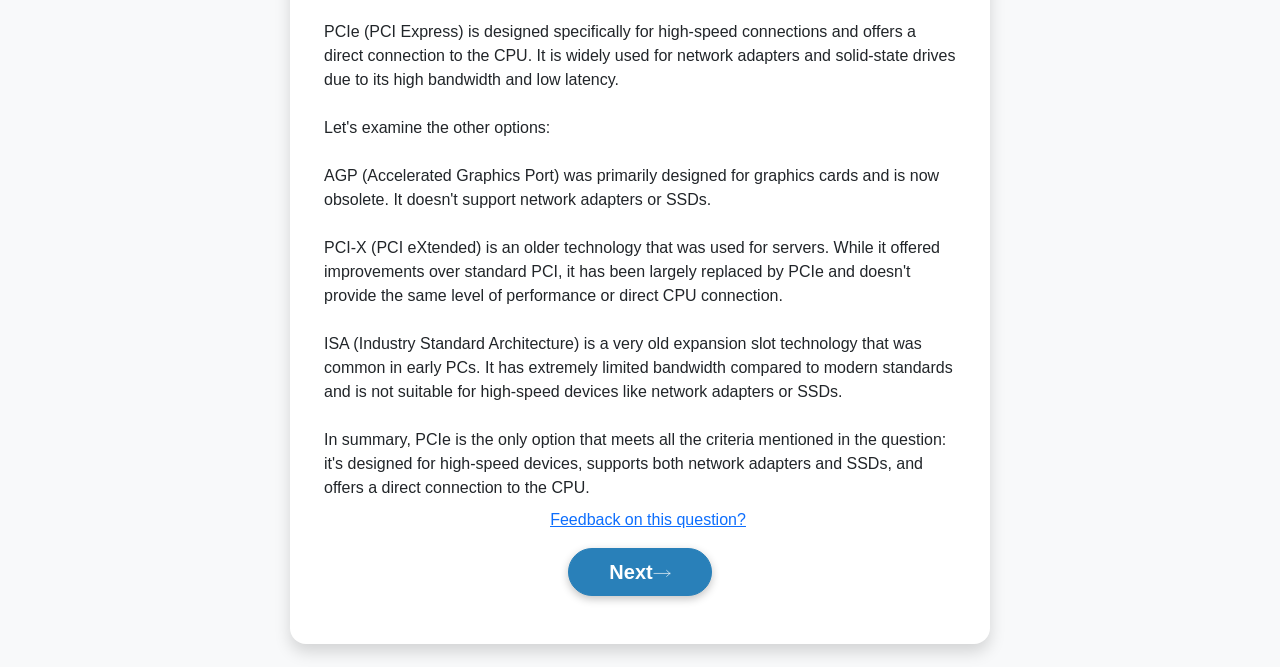 click on "Next" at bounding box center (639, 572) 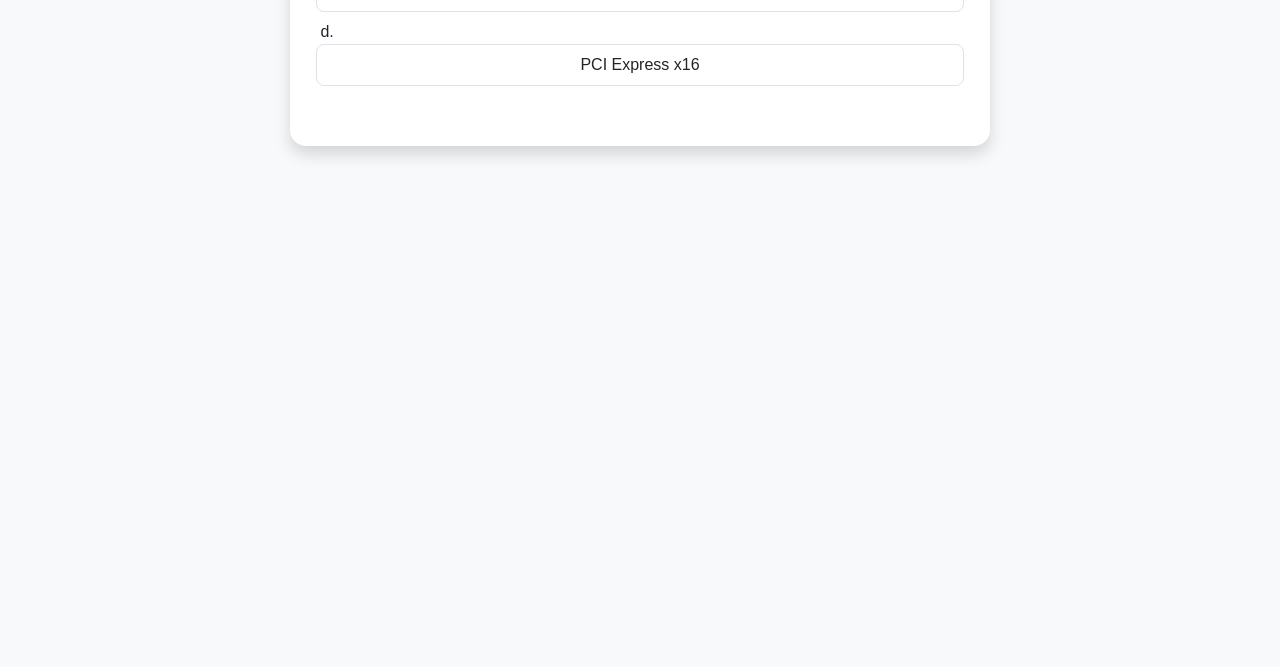 scroll, scrollTop: 0, scrollLeft: 0, axis: both 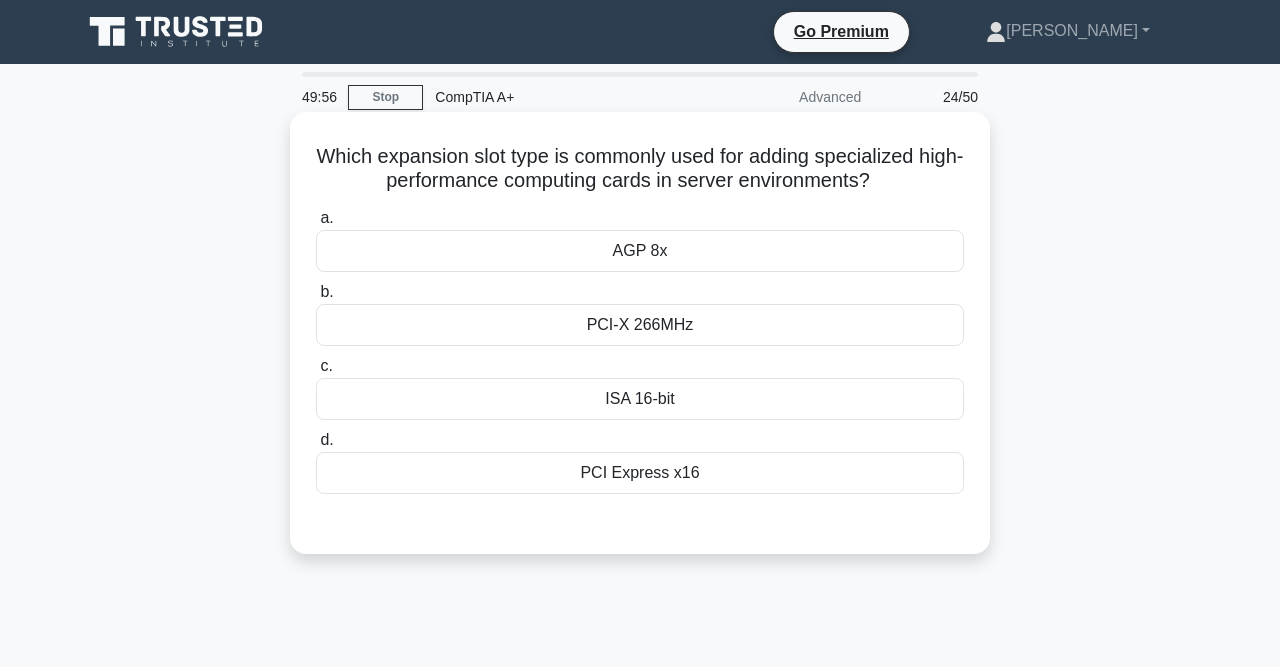 click on "PCI Express x16" at bounding box center (640, 473) 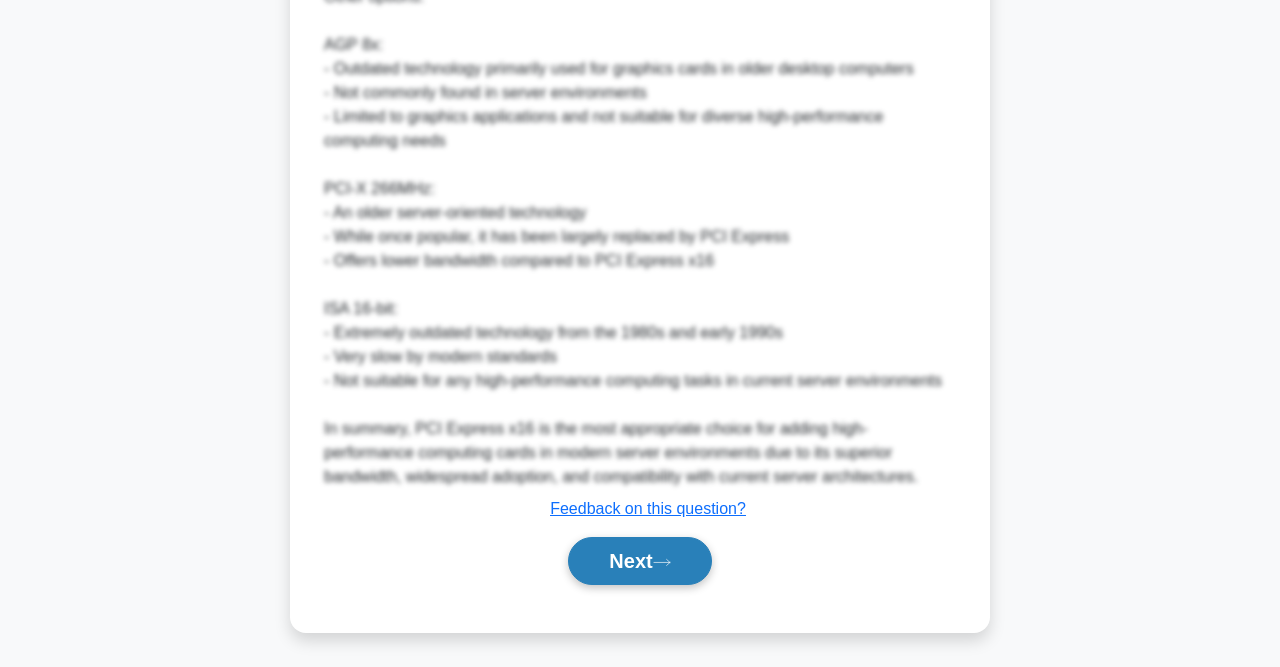 click on "Next" at bounding box center (639, 561) 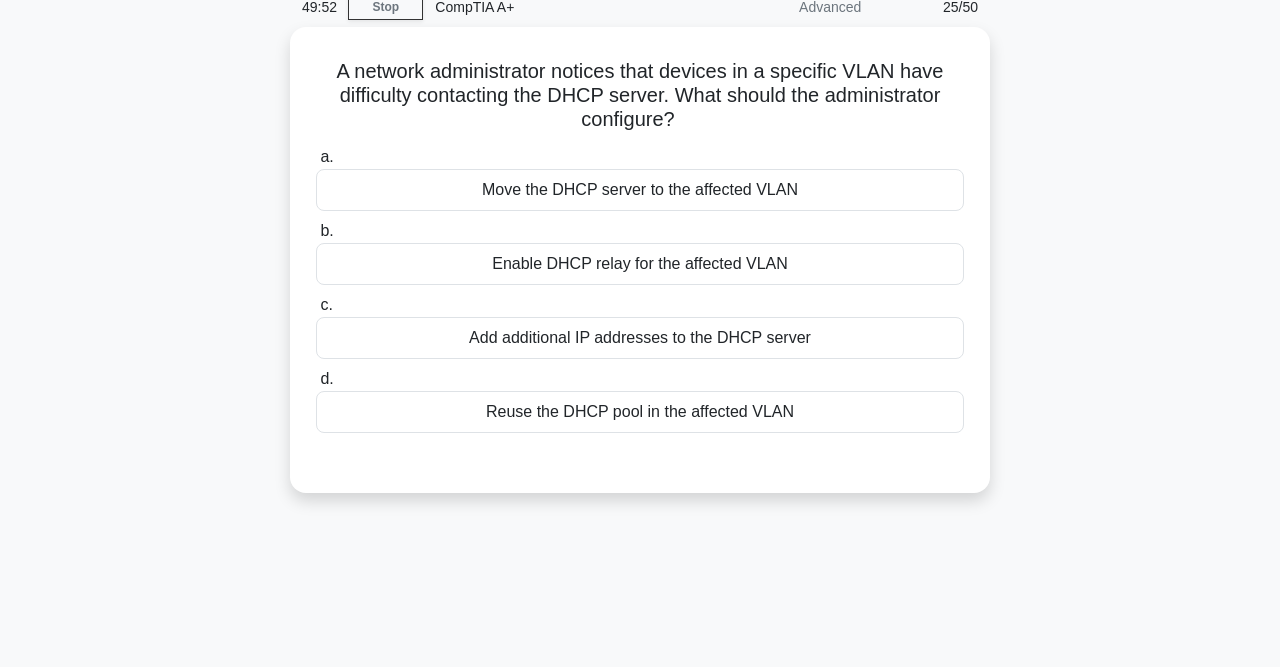 scroll, scrollTop: 64, scrollLeft: 0, axis: vertical 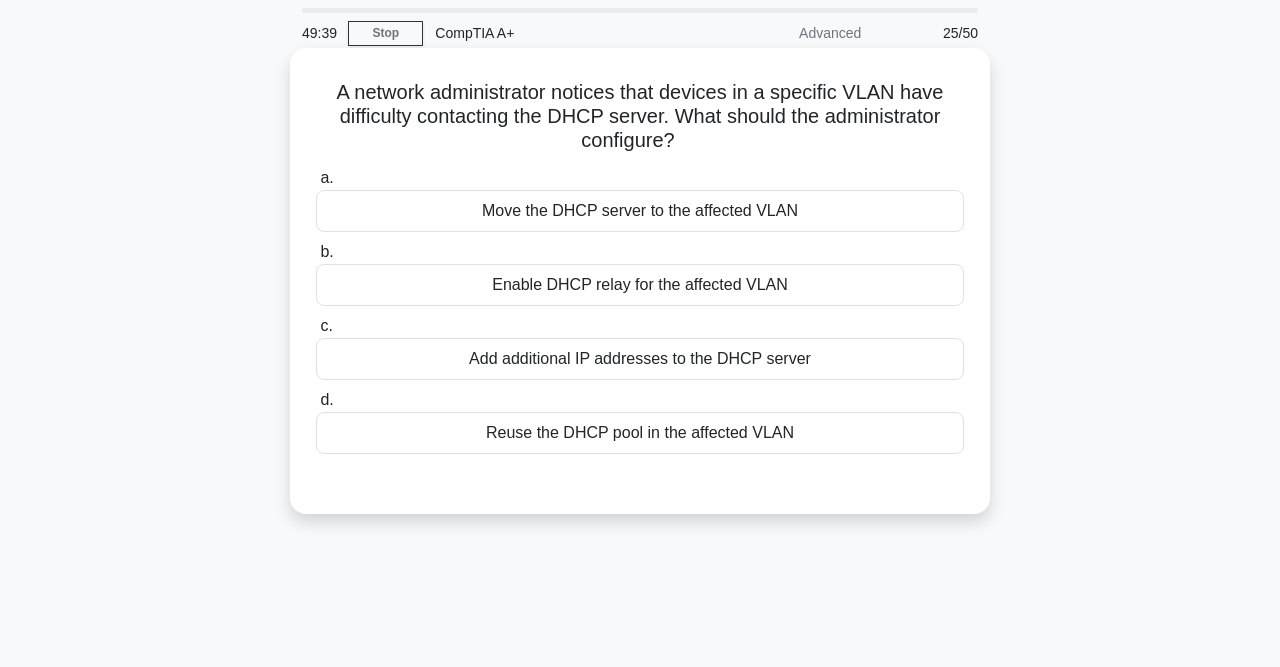 click on "Enable DHCP relay for the affected VLAN" at bounding box center [640, 285] 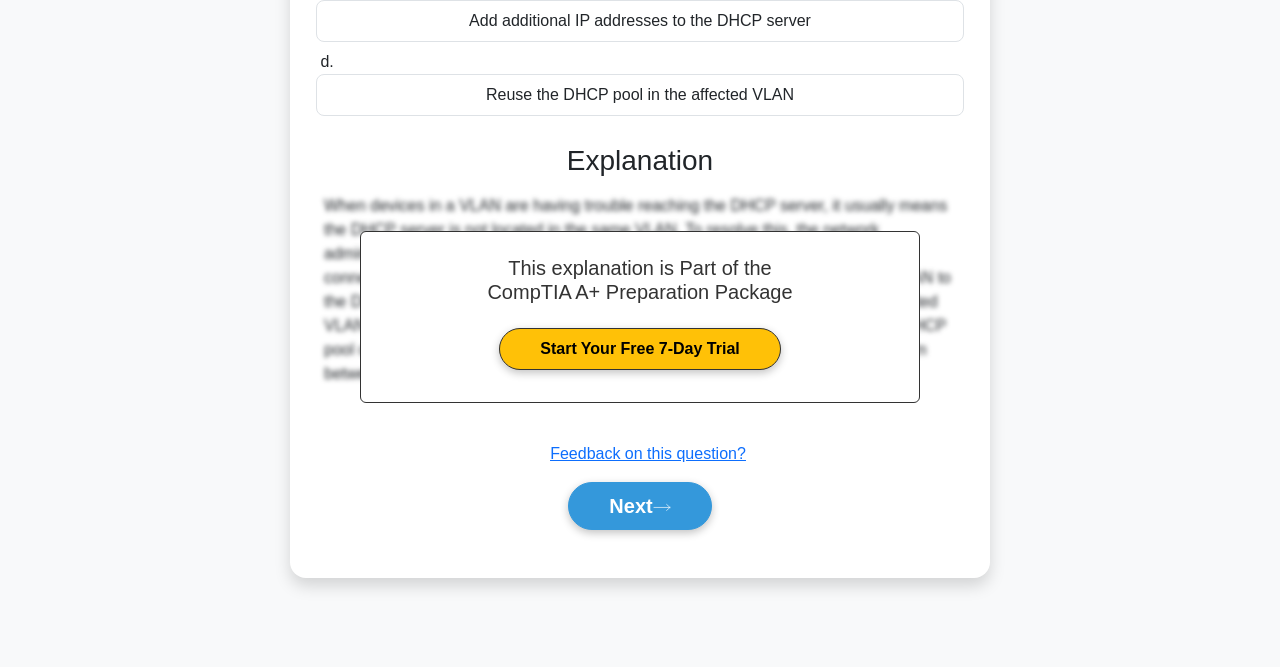 scroll, scrollTop: 410, scrollLeft: 0, axis: vertical 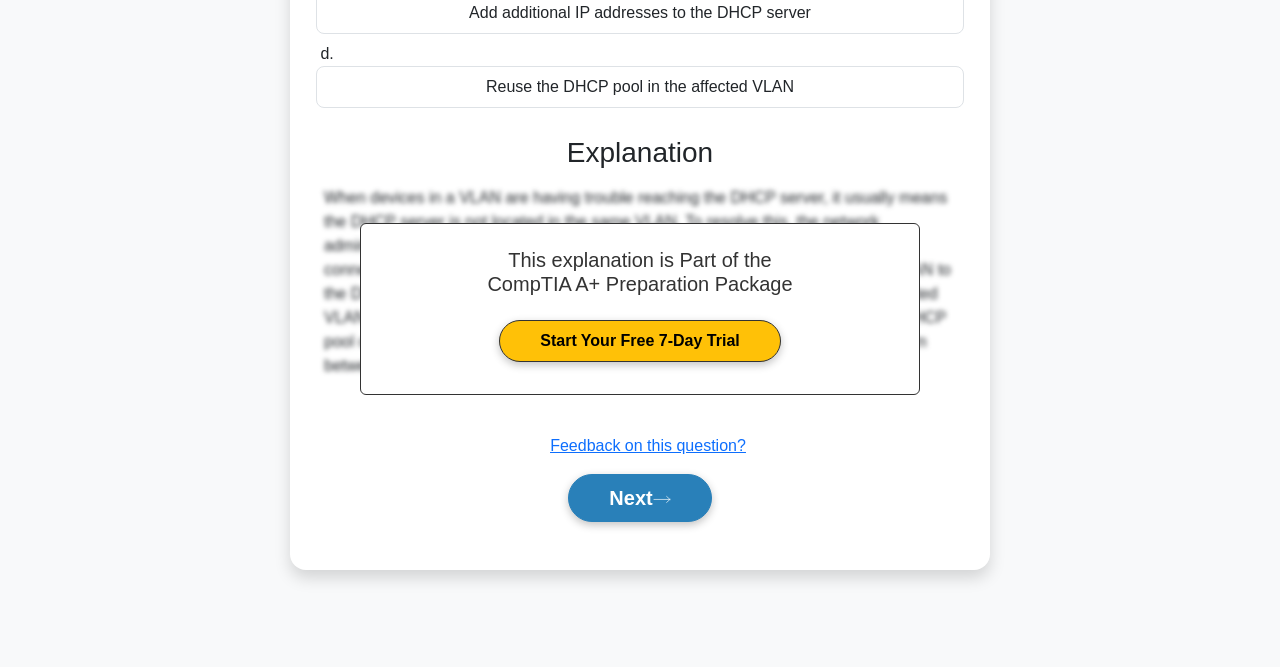 click 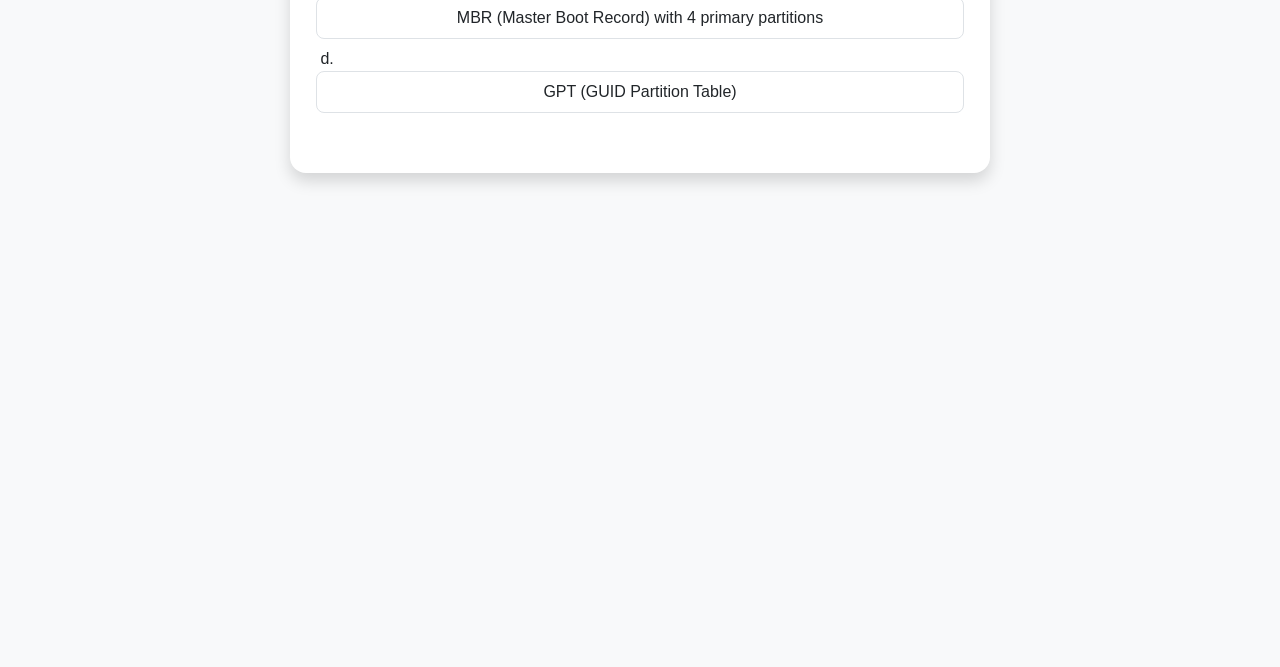 scroll, scrollTop: 0, scrollLeft: 0, axis: both 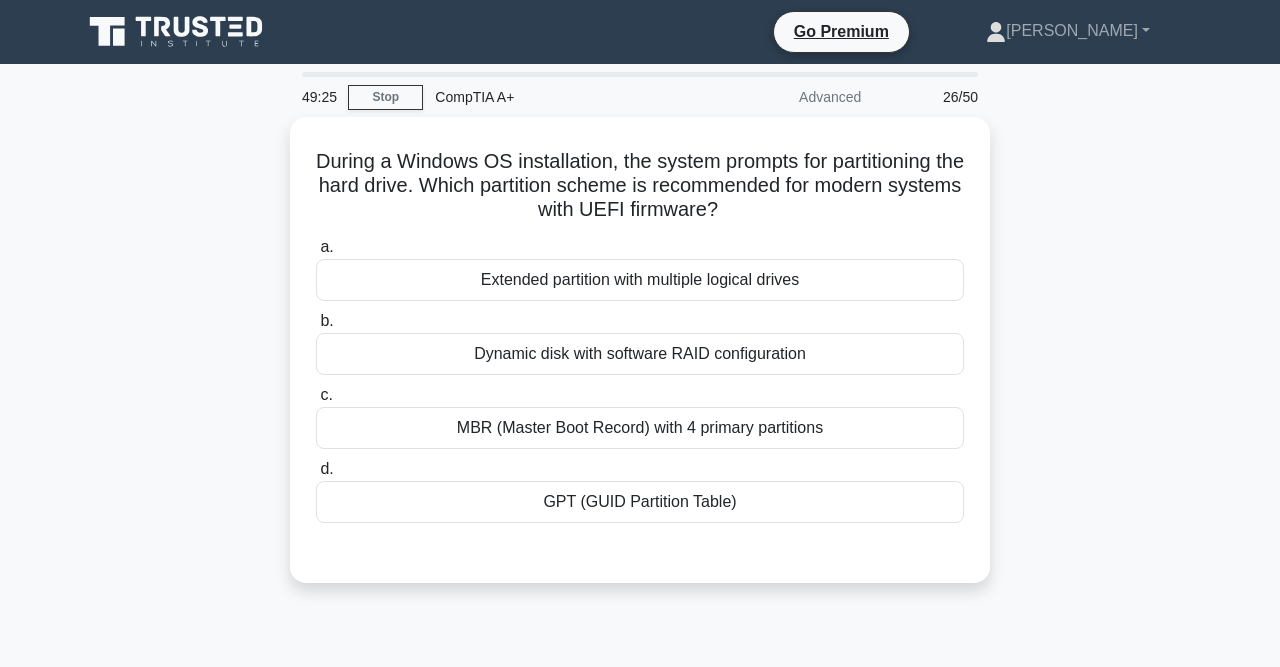 click on "GPT (GUID Partition Table)" at bounding box center (640, 502) 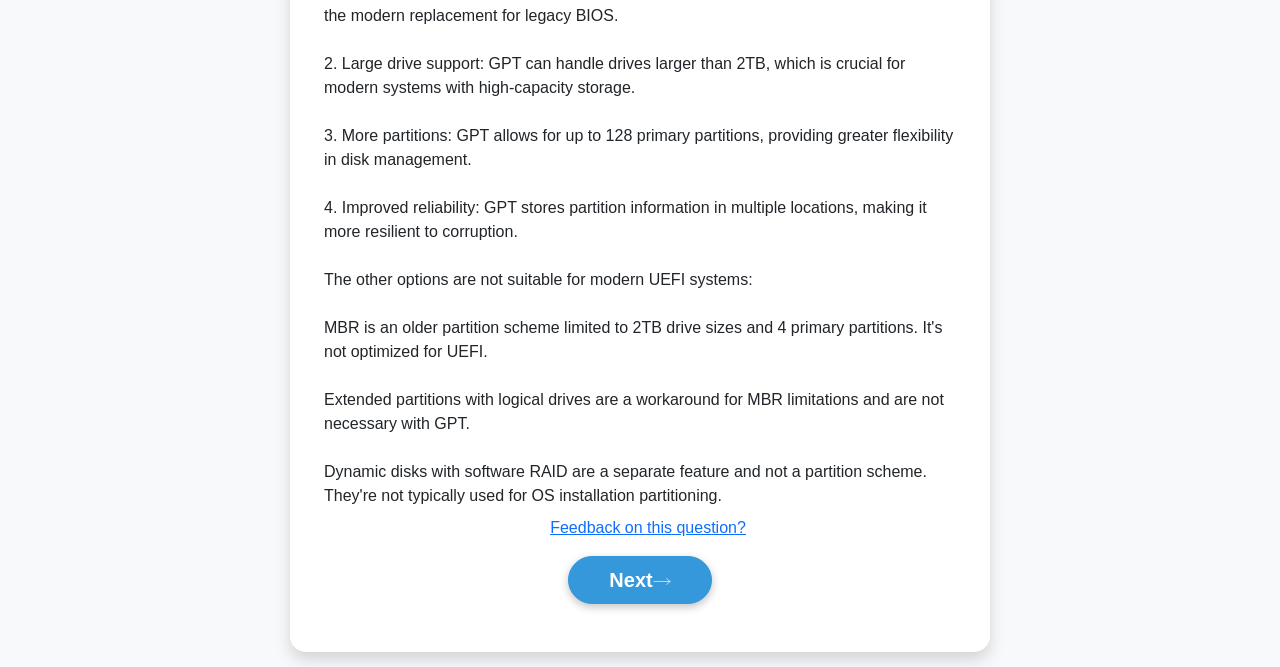scroll, scrollTop: 686, scrollLeft: 0, axis: vertical 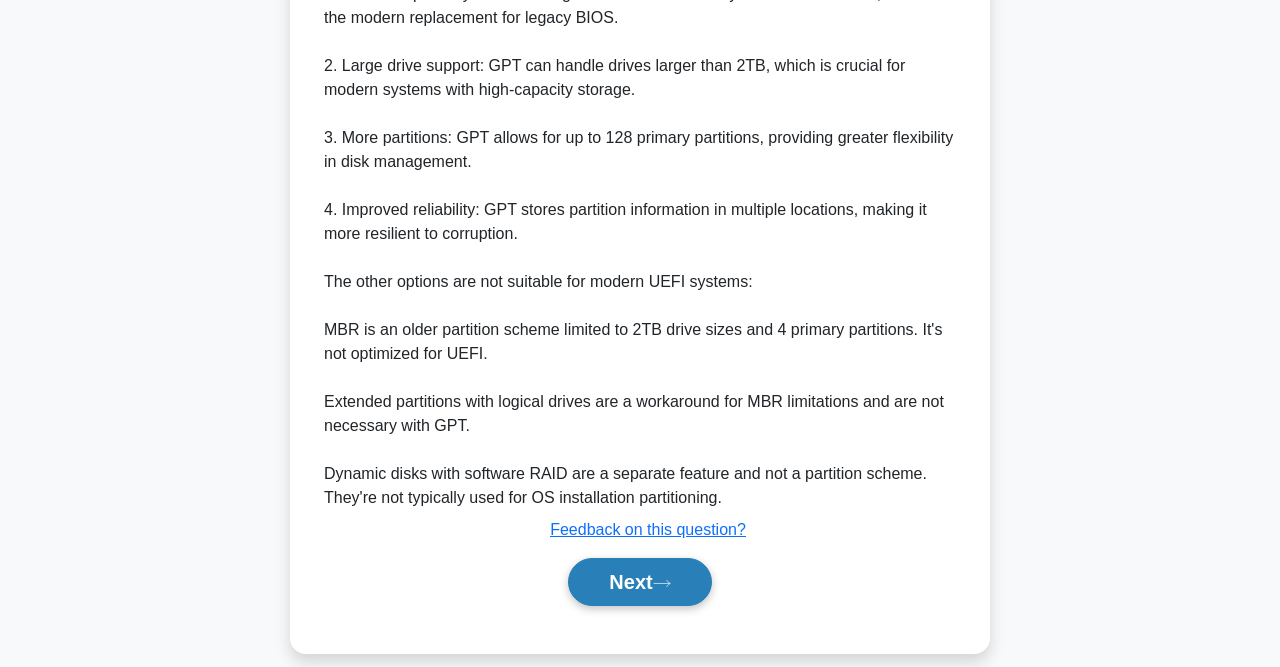 click on "Next" at bounding box center (639, 582) 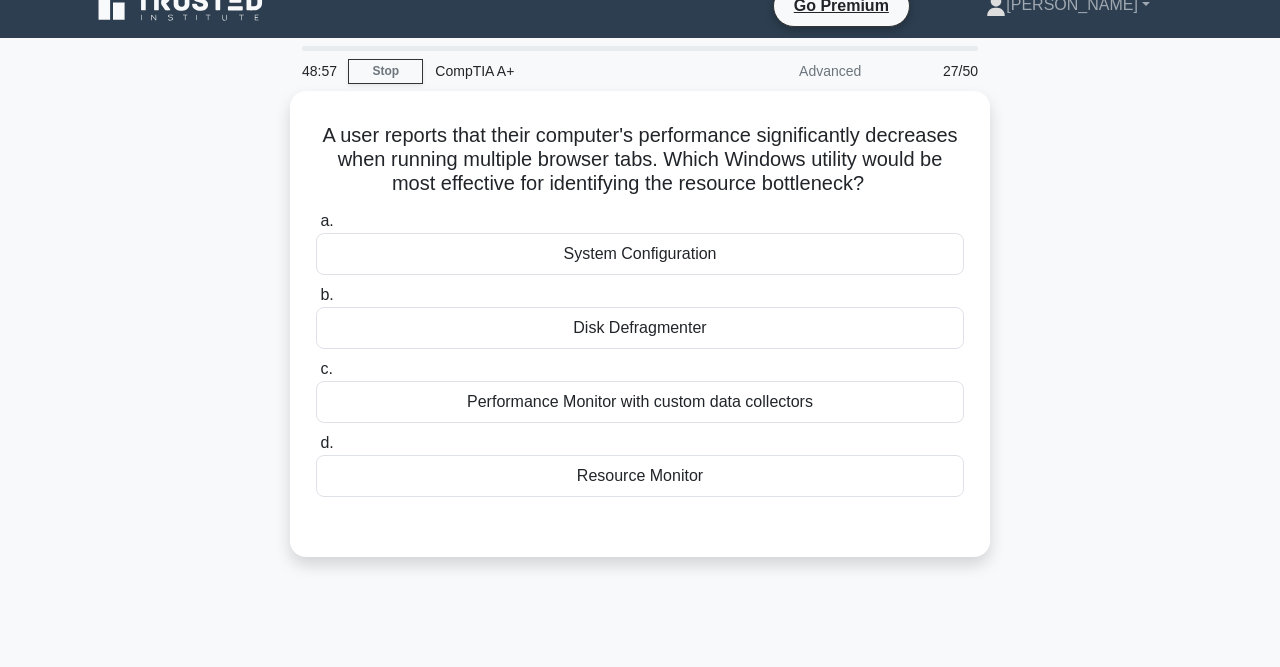 scroll, scrollTop: 23, scrollLeft: 0, axis: vertical 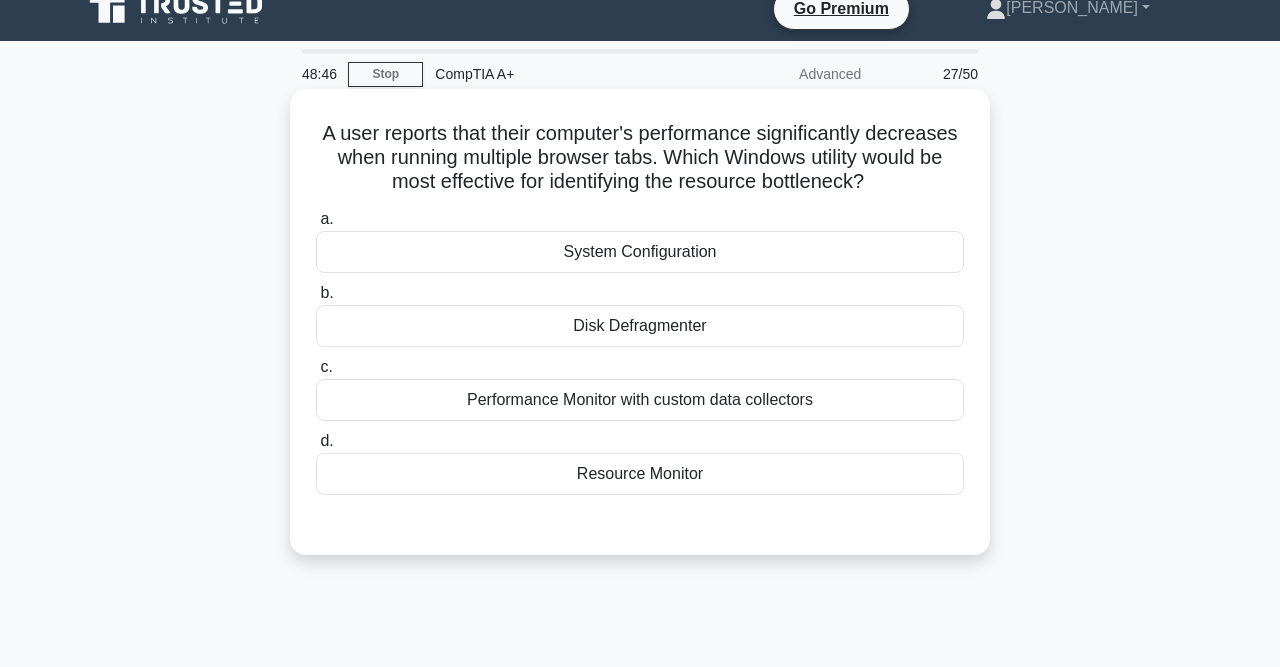 click on "Performance Monitor with custom data collectors" at bounding box center [640, 400] 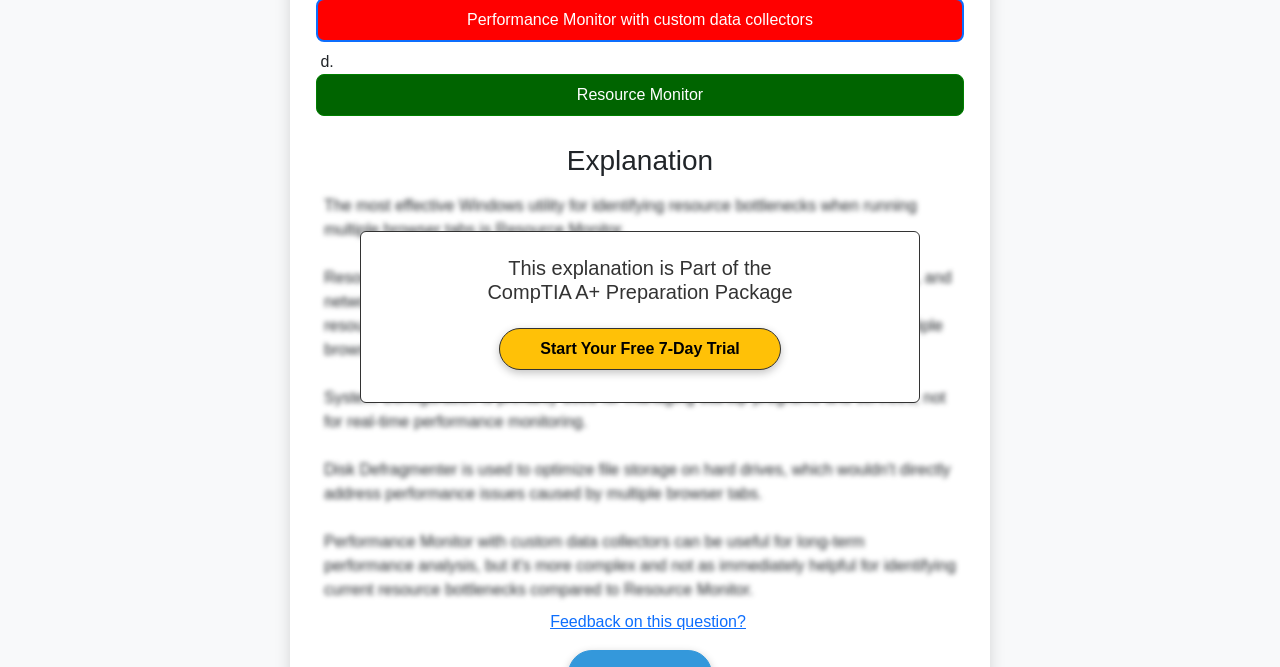 scroll, scrollTop: 518, scrollLeft: 0, axis: vertical 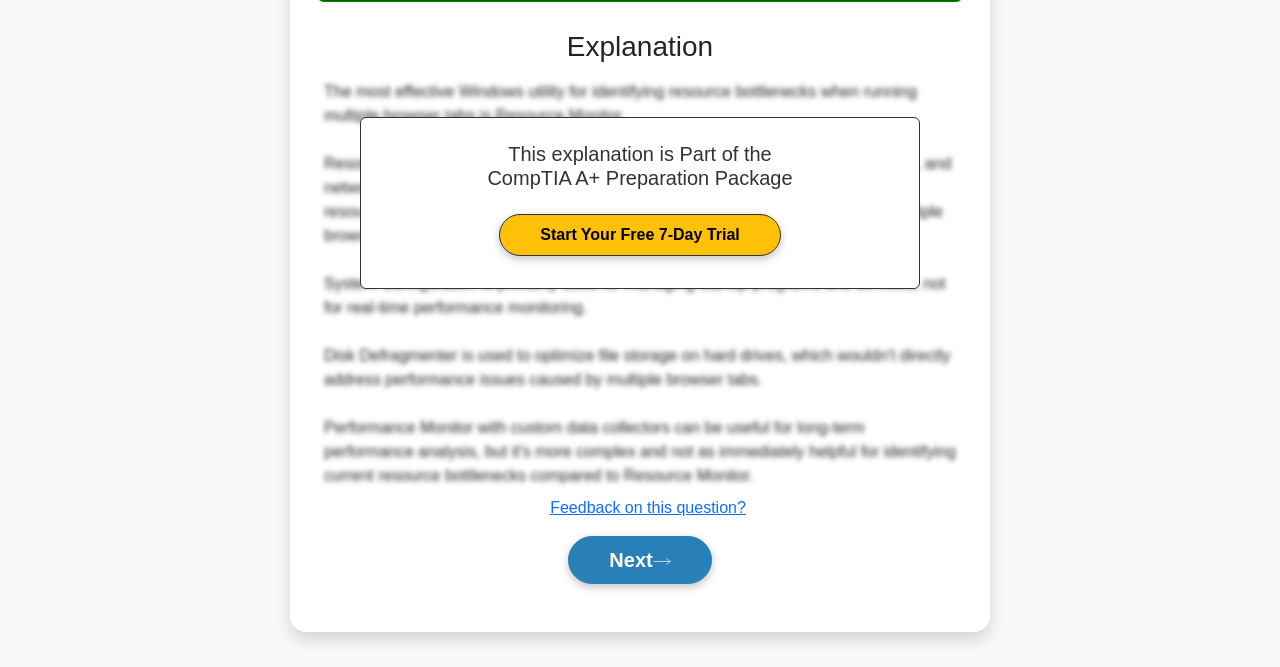 click on "Next" at bounding box center (639, 560) 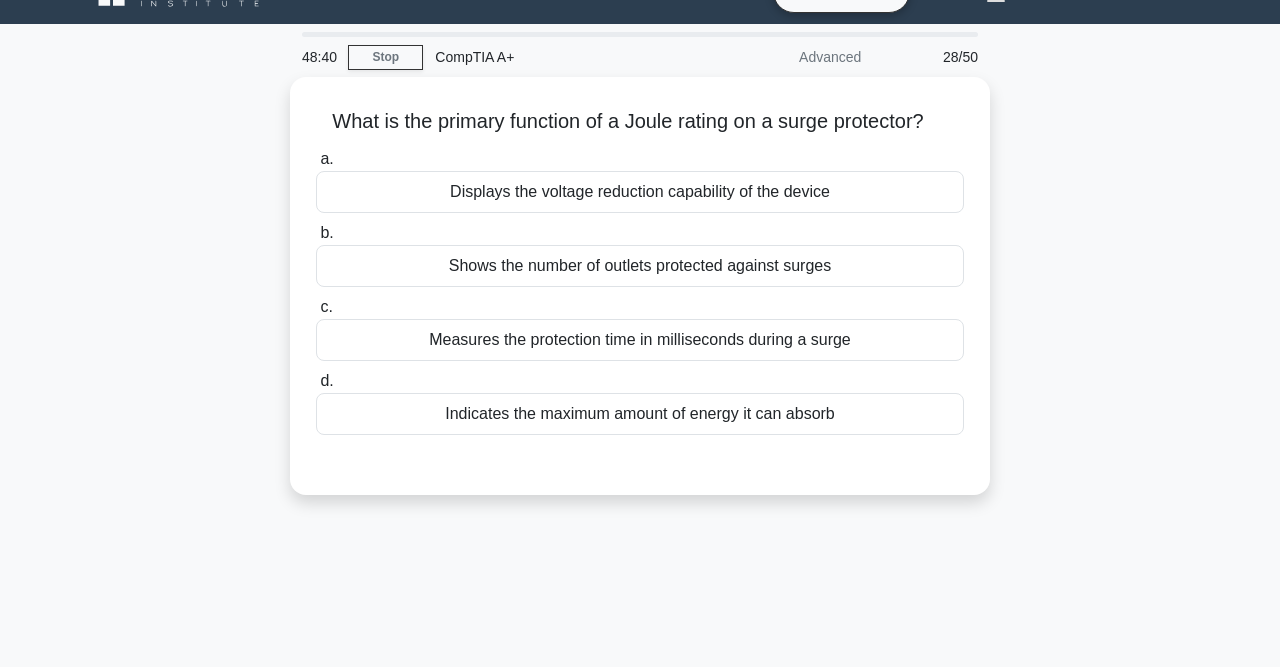 scroll, scrollTop: 0, scrollLeft: 0, axis: both 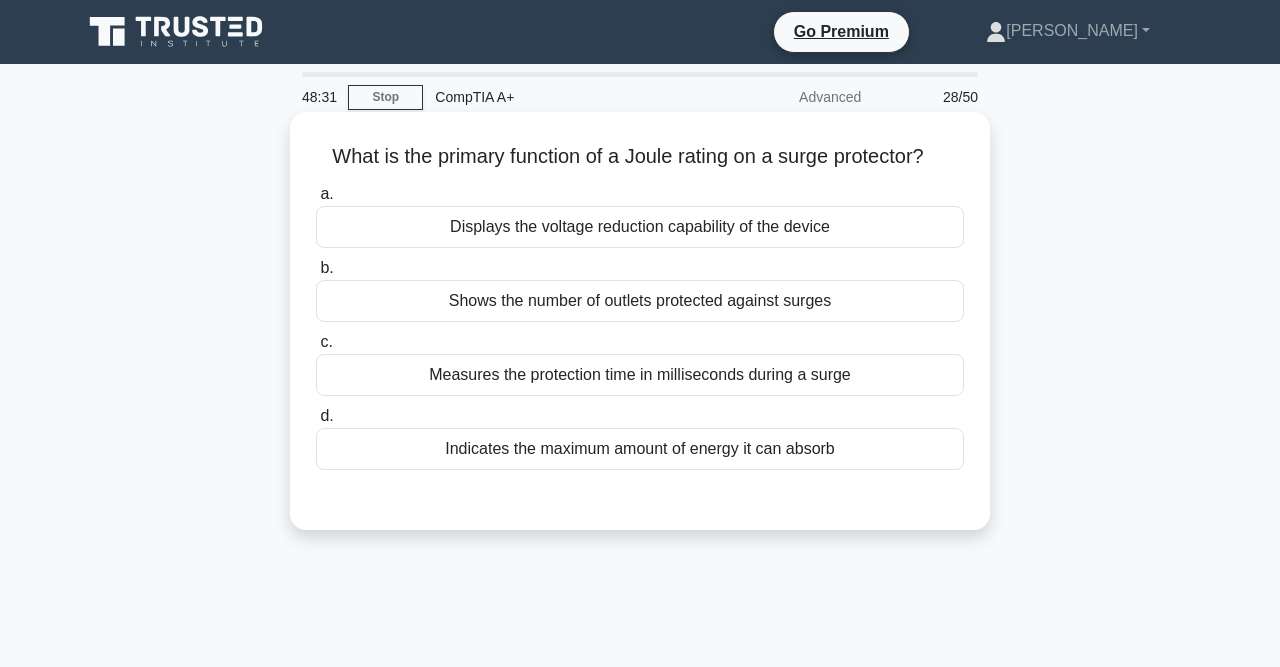 click on "Indicates the maximum amount of energy it can absorb" at bounding box center (640, 449) 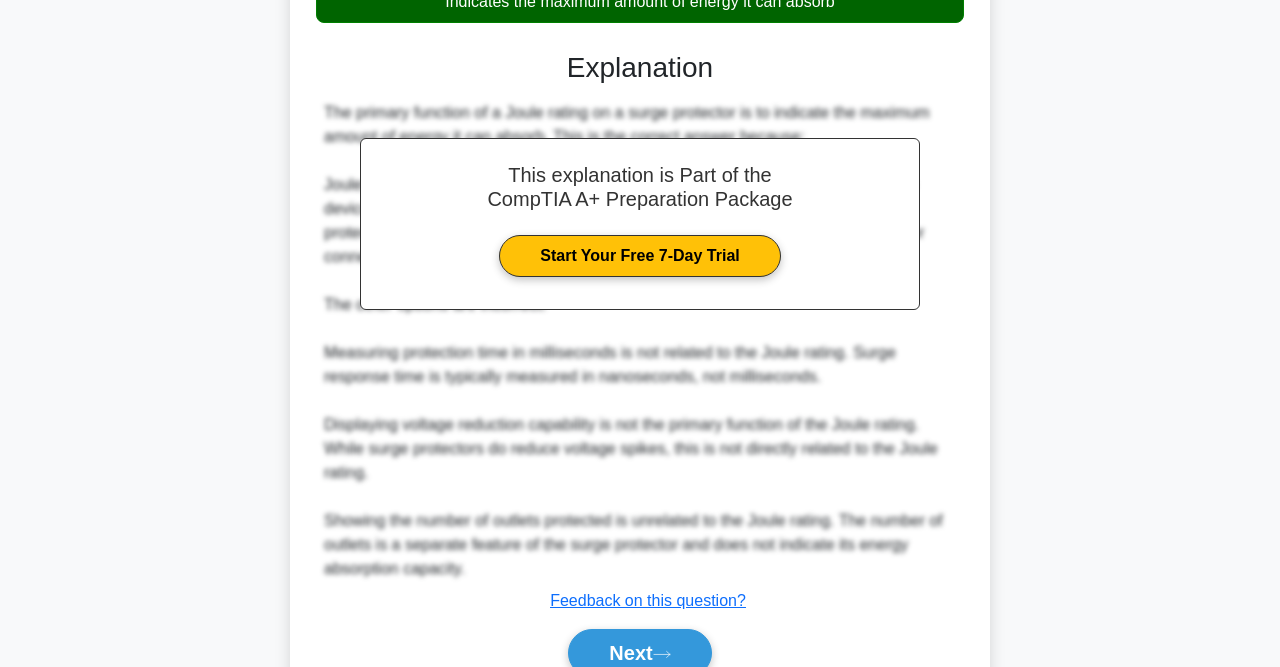scroll, scrollTop: 449, scrollLeft: 0, axis: vertical 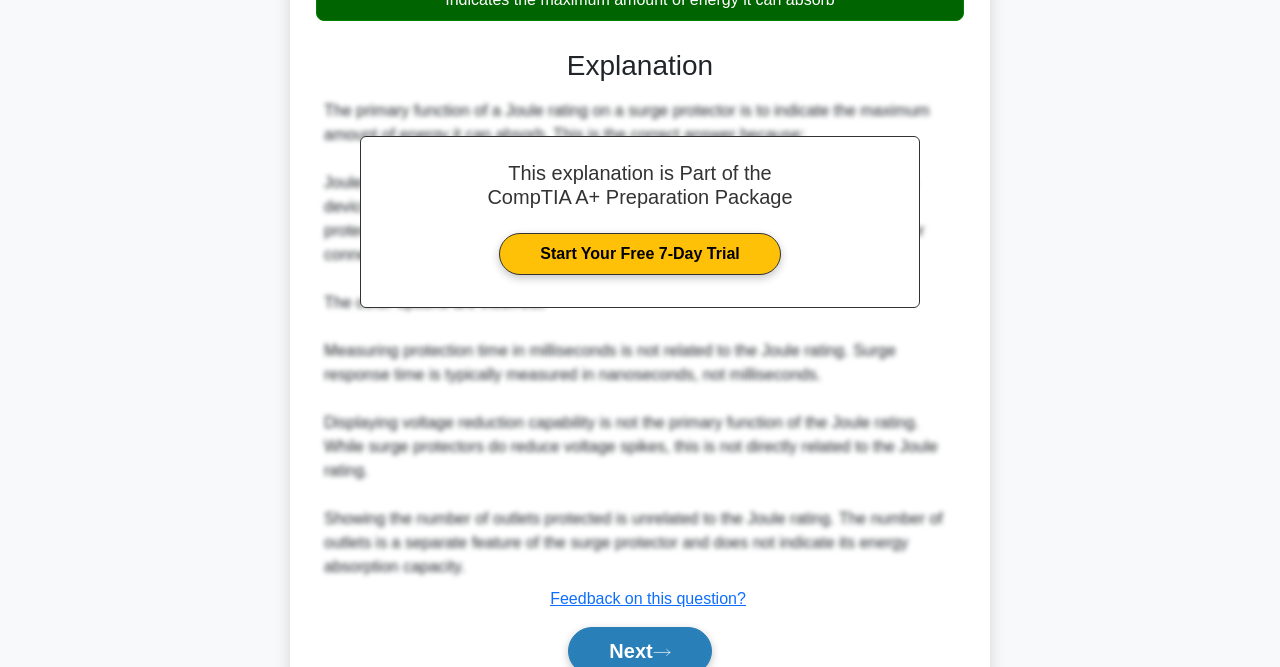 click on "Next" at bounding box center [639, 651] 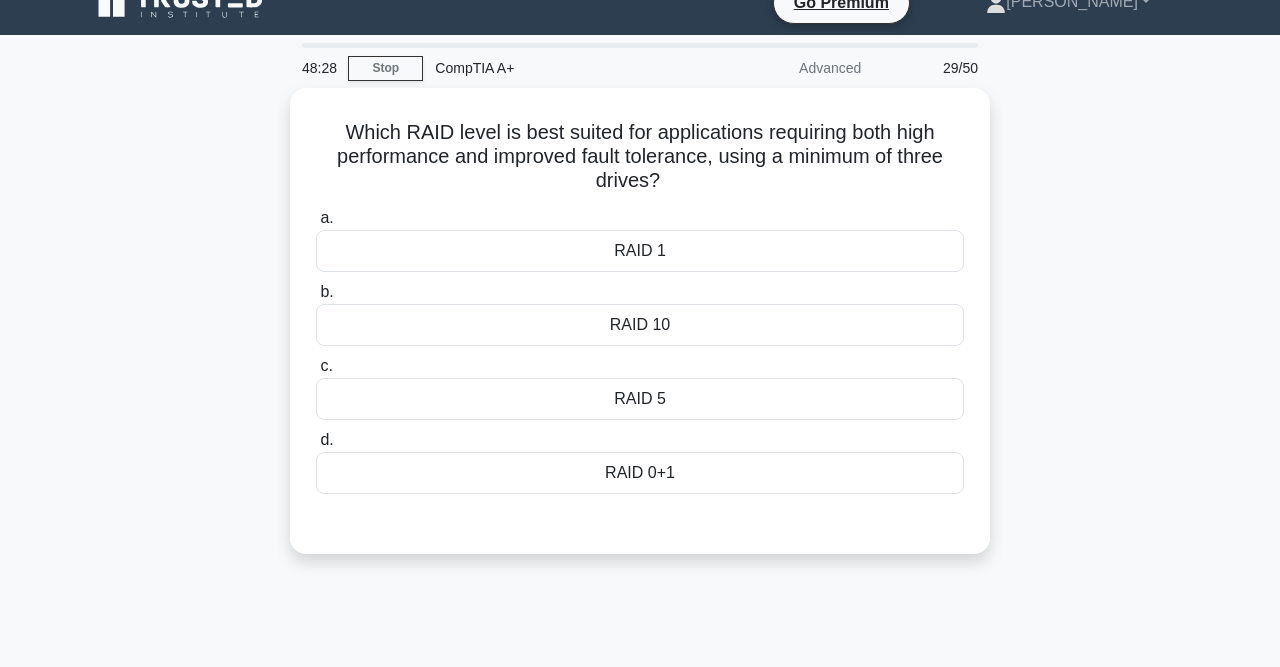 scroll, scrollTop: 0, scrollLeft: 0, axis: both 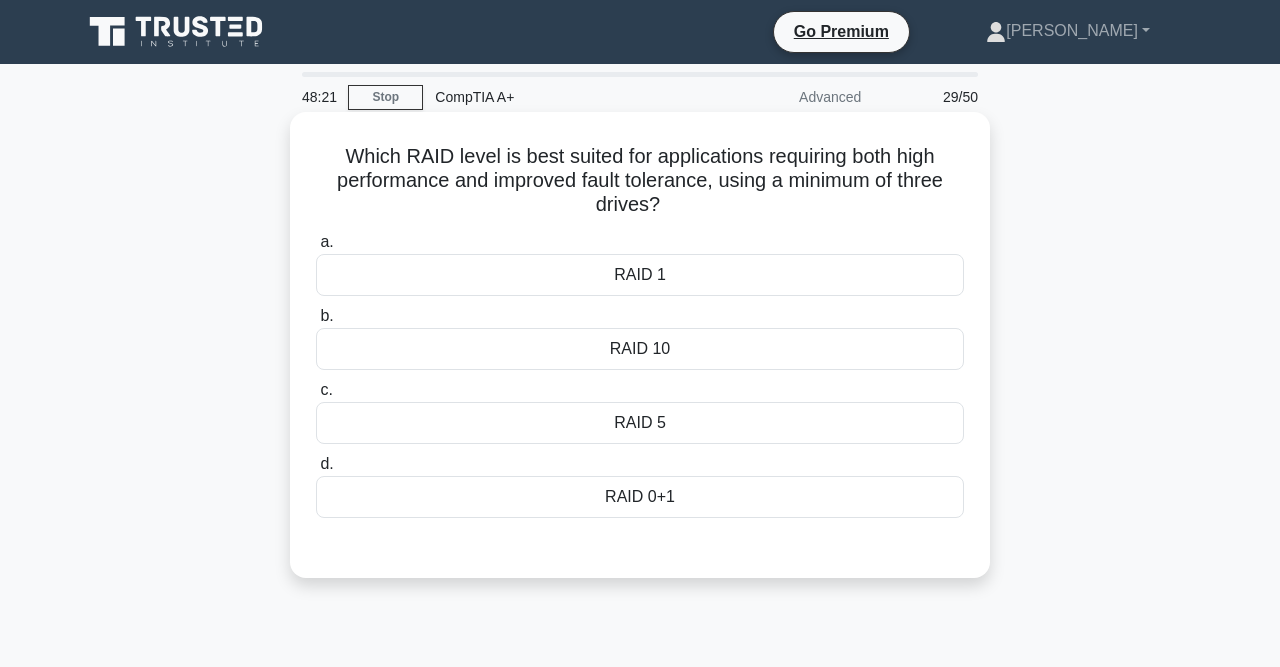 click on "RAID 5" at bounding box center (640, 423) 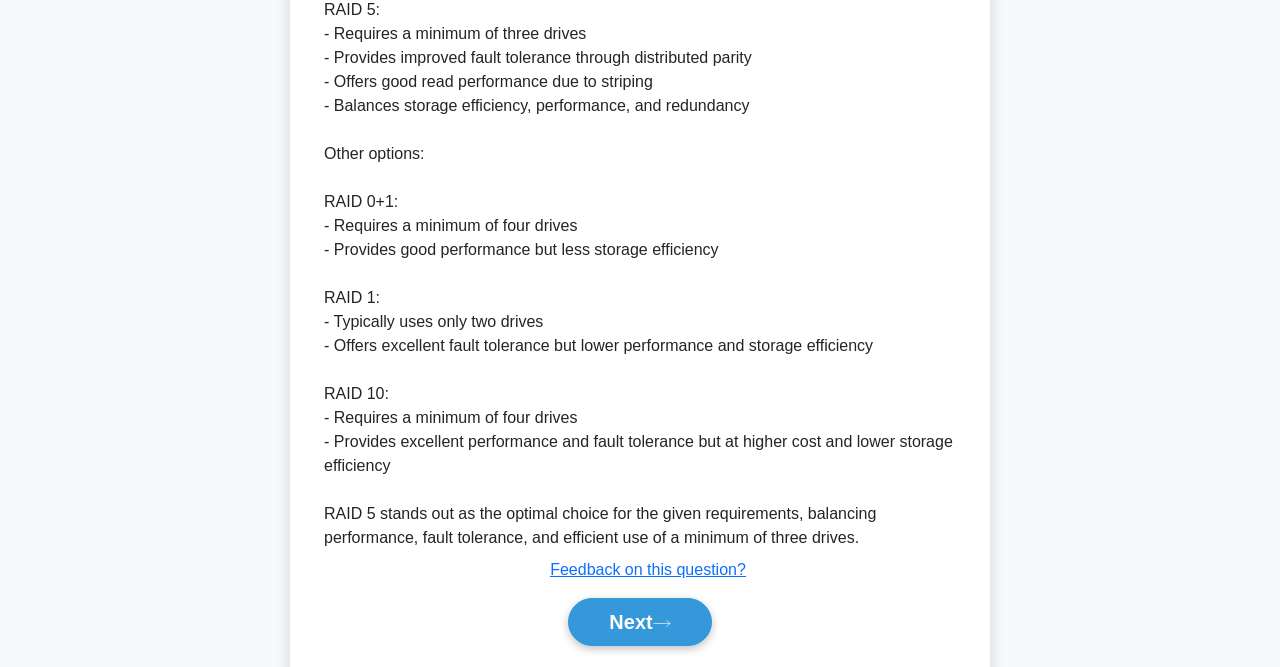 scroll, scrollTop: 670, scrollLeft: 0, axis: vertical 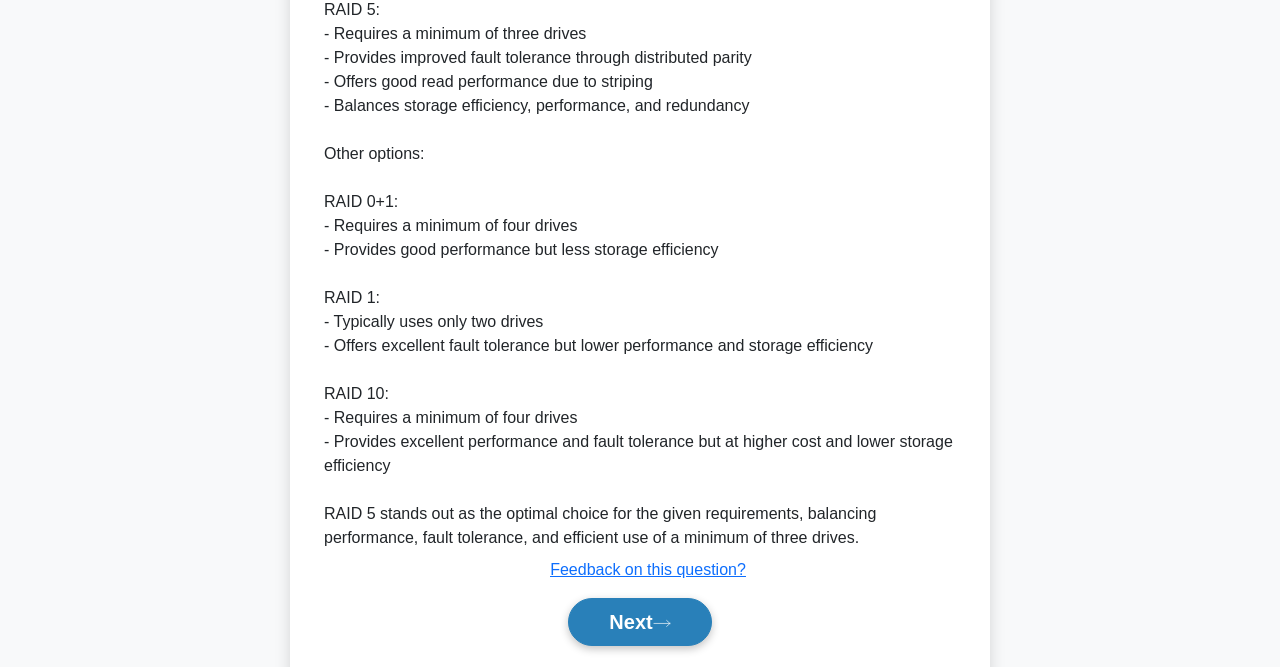 click on "Next" at bounding box center (639, 622) 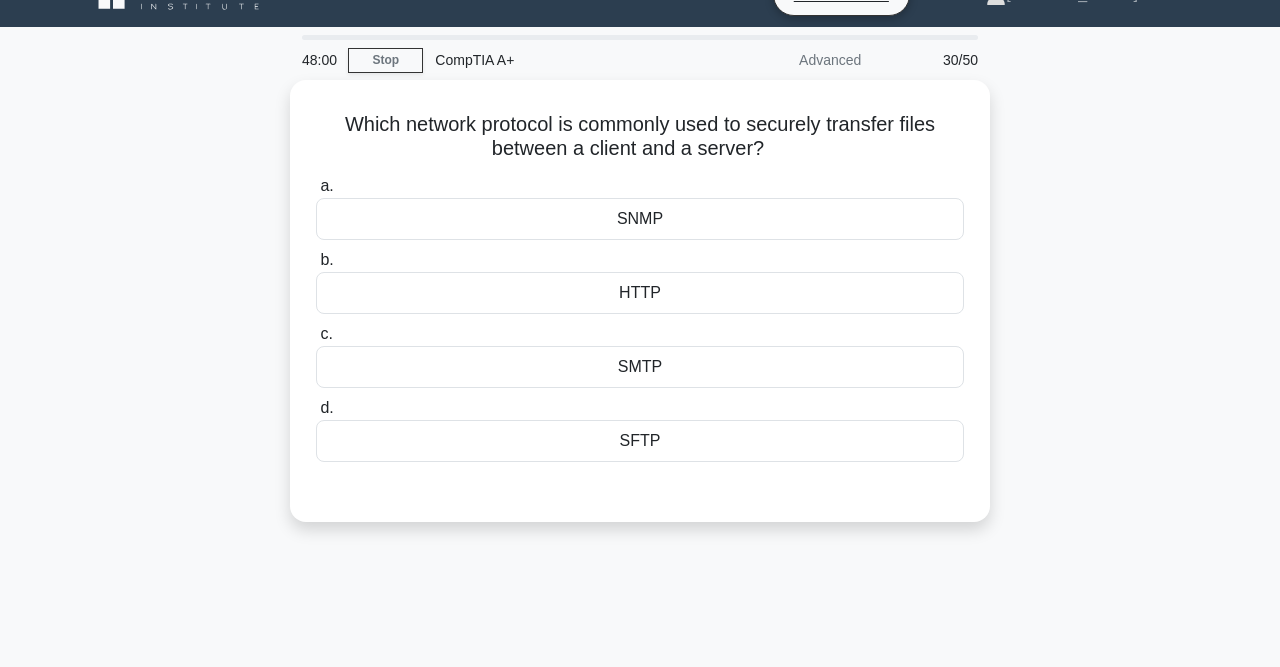 scroll, scrollTop: 0, scrollLeft: 0, axis: both 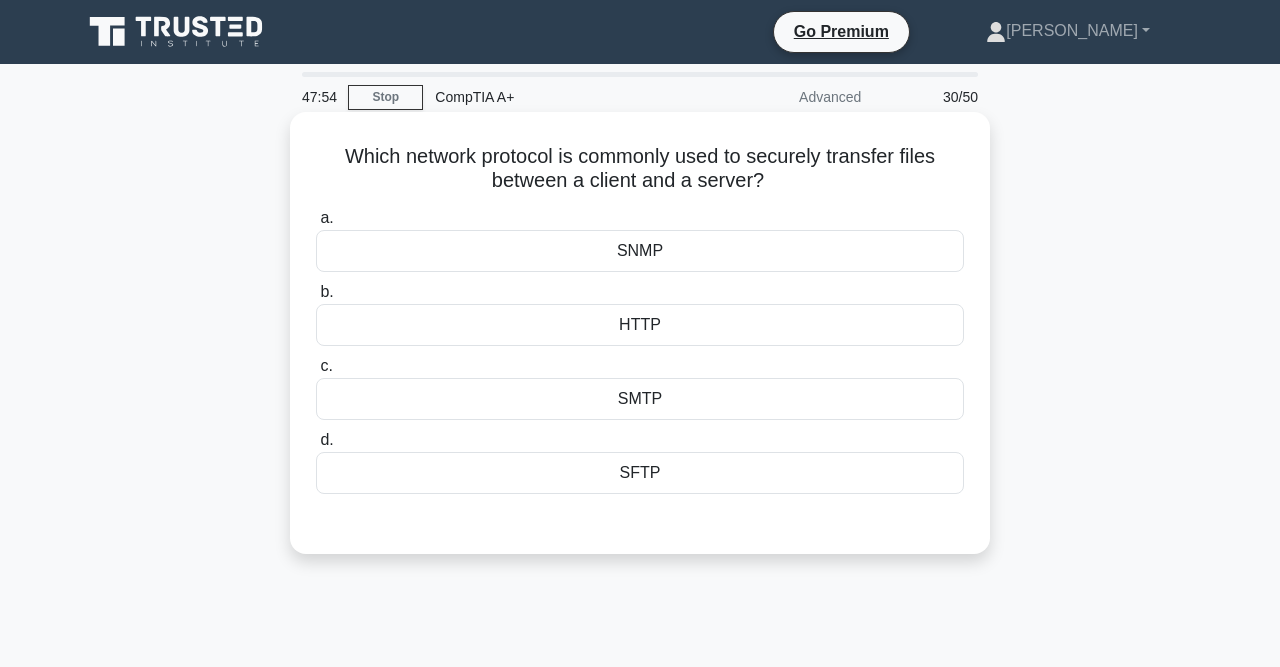 click on "SNMP" at bounding box center [640, 251] 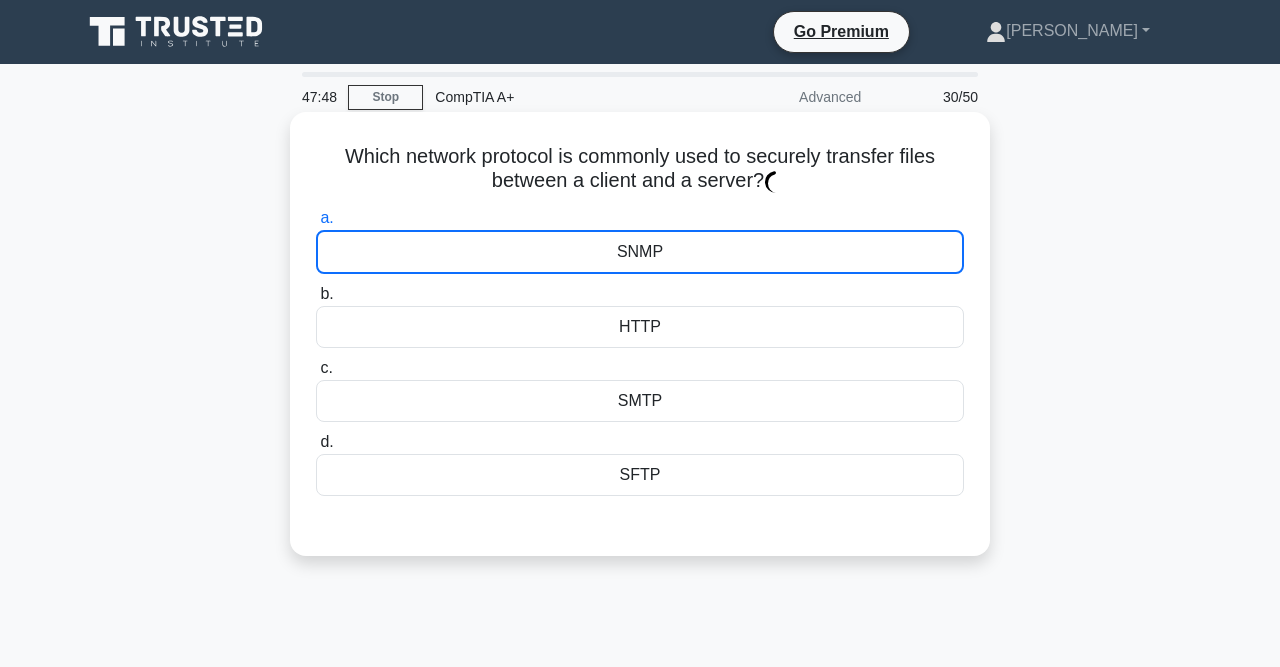 click on "SFTP" at bounding box center (640, 475) 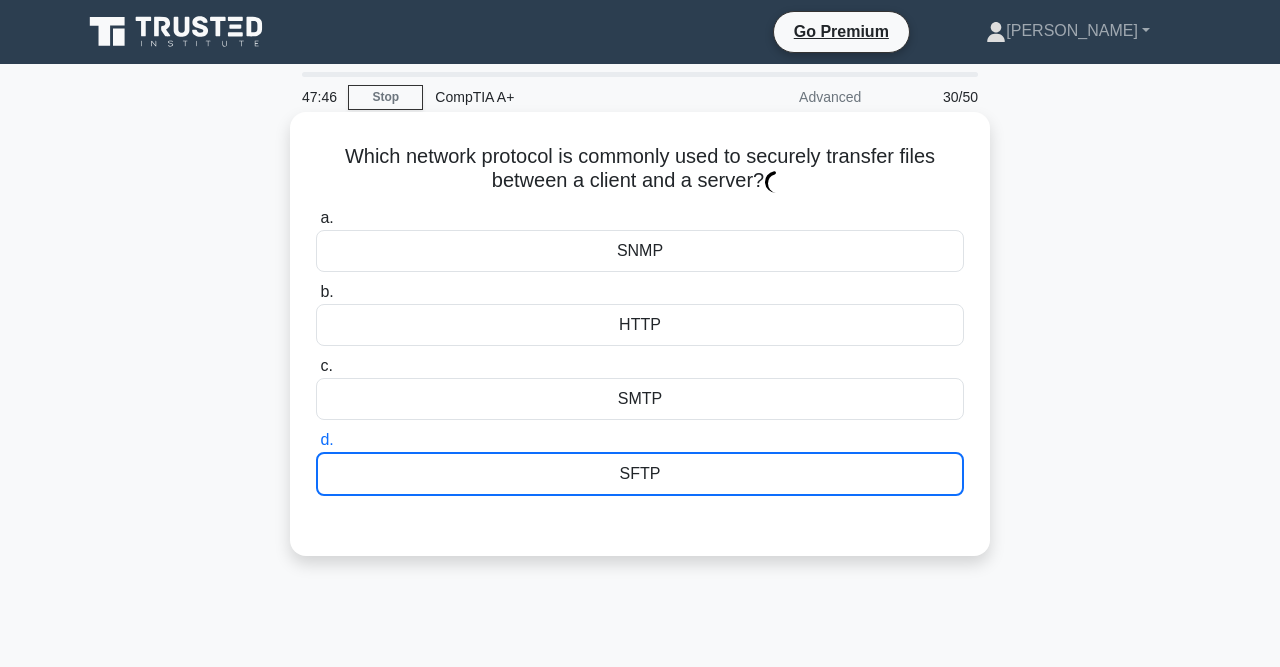 click on "SNMP" at bounding box center [640, 251] 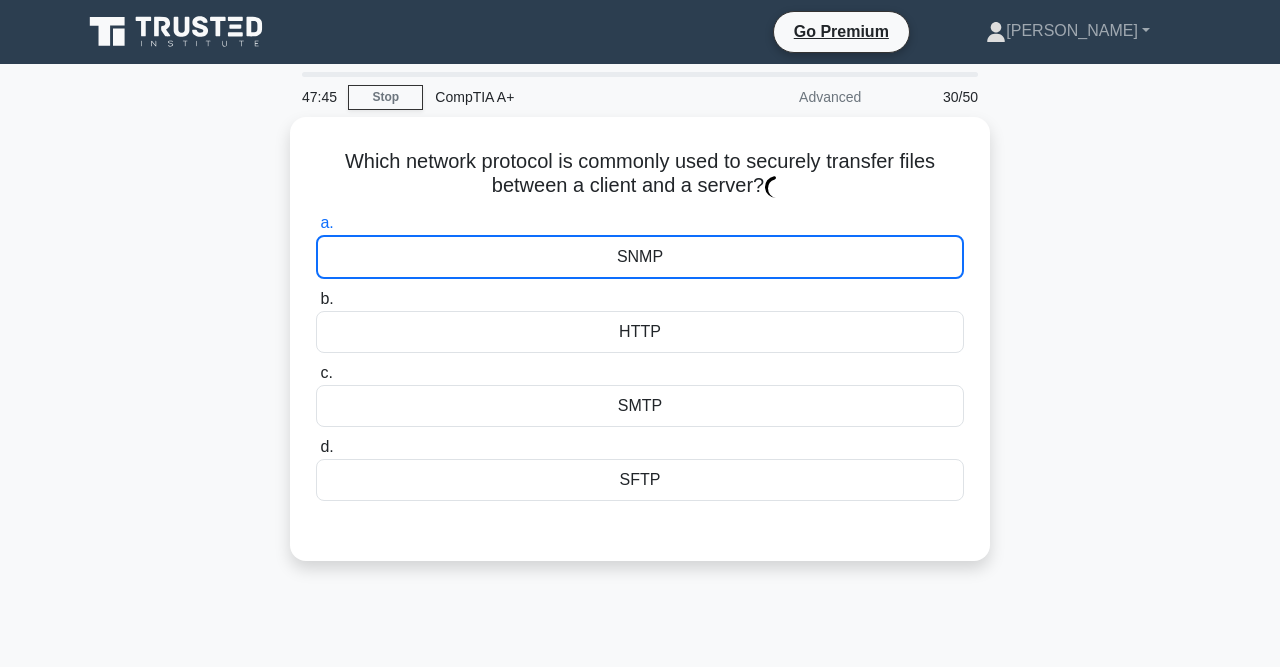click on "Which network protocol is commonly used to securely transfer files between a client and a server?
.spinner_0XTQ{transform-origin:center;animation:spinner_y6GP .75s linear infinite}@keyframes spinner_y6GP{100%{transform:rotate(360deg)}}
a.
SNMP
b. c. d." at bounding box center (640, 351) 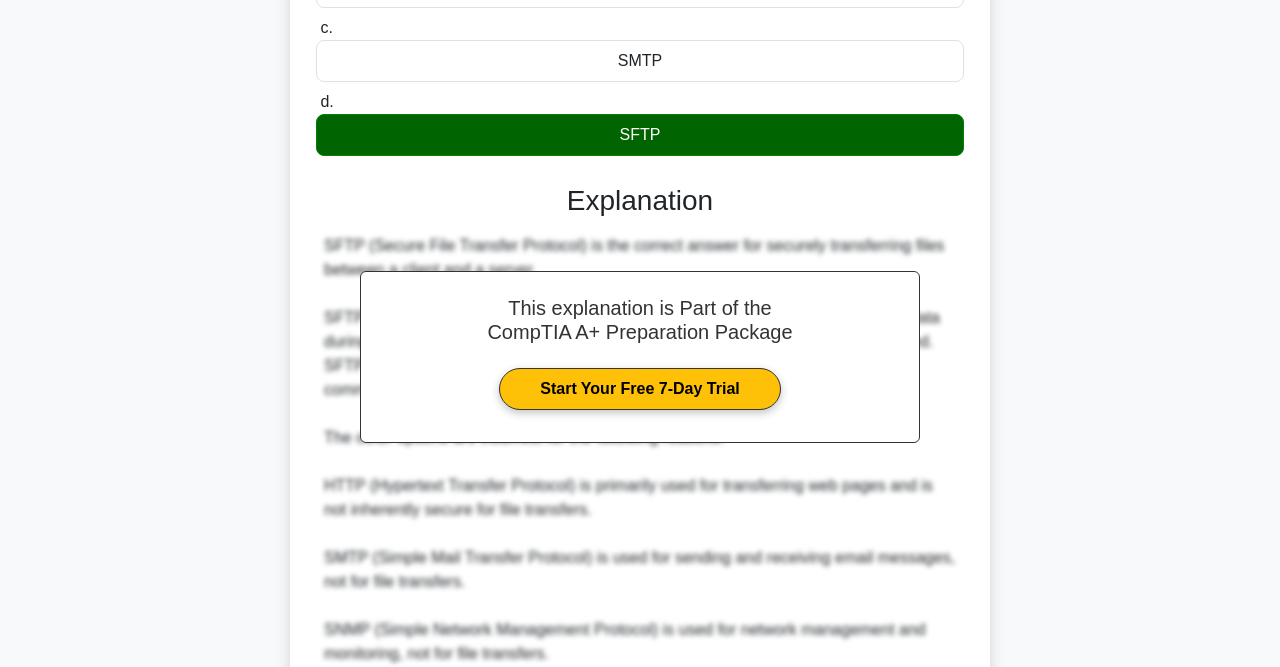 scroll, scrollTop: 590, scrollLeft: 0, axis: vertical 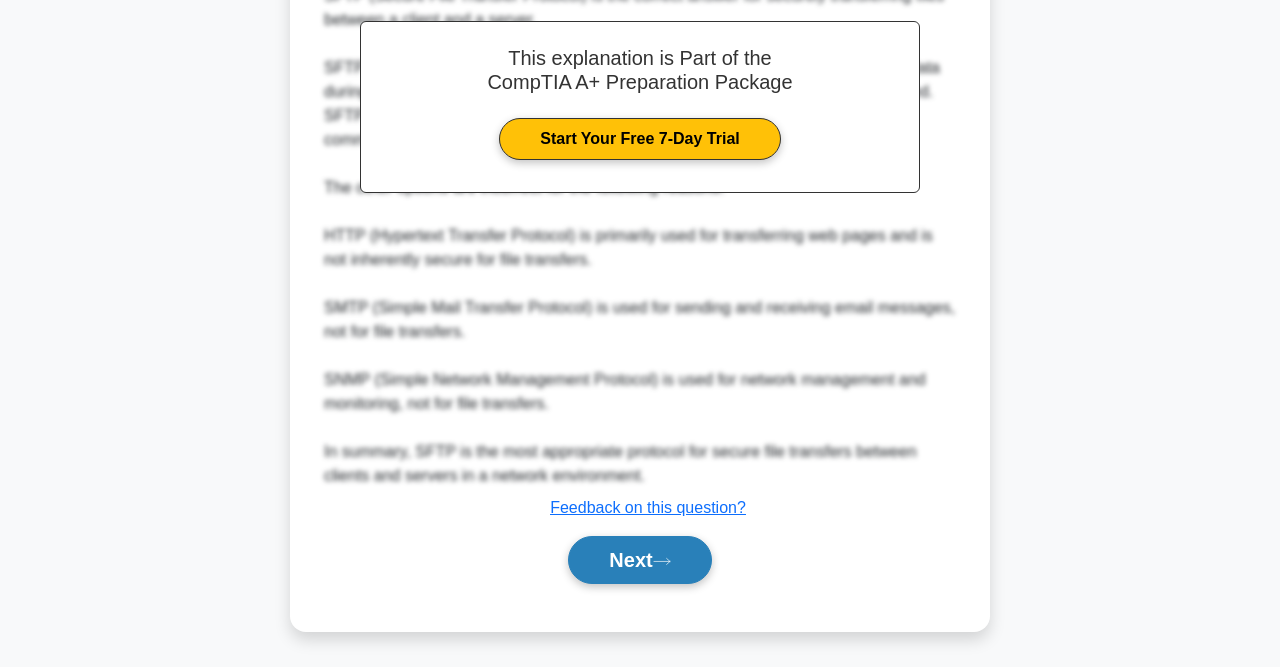 click on "Next" at bounding box center [639, 560] 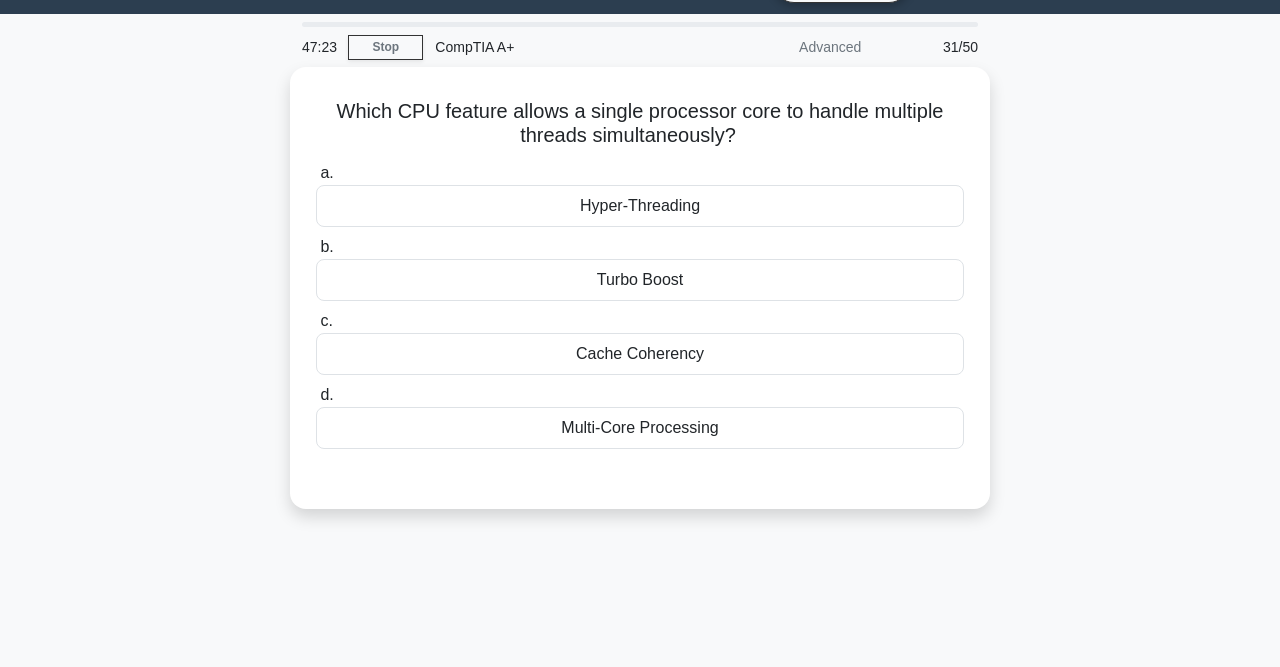 scroll, scrollTop: 0, scrollLeft: 0, axis: both 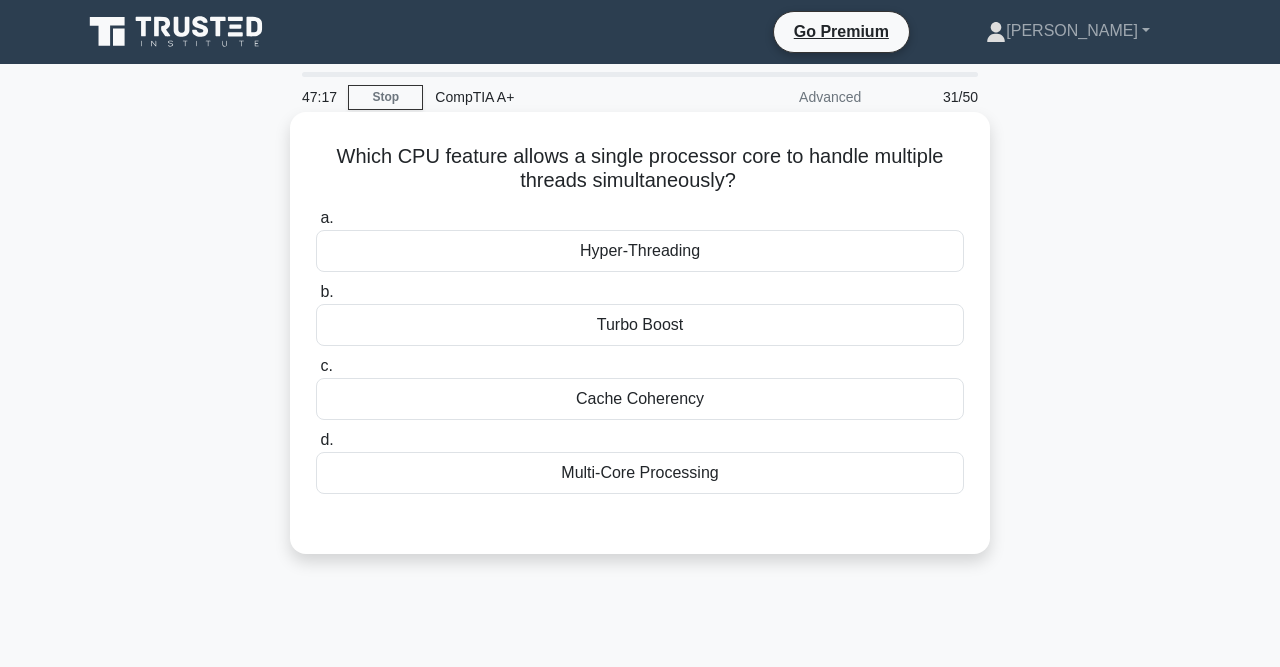 drag, startPoint x: 805, startPoint y: 163, endPoint x: 975, endPoint y: 181, distance: 170.95029 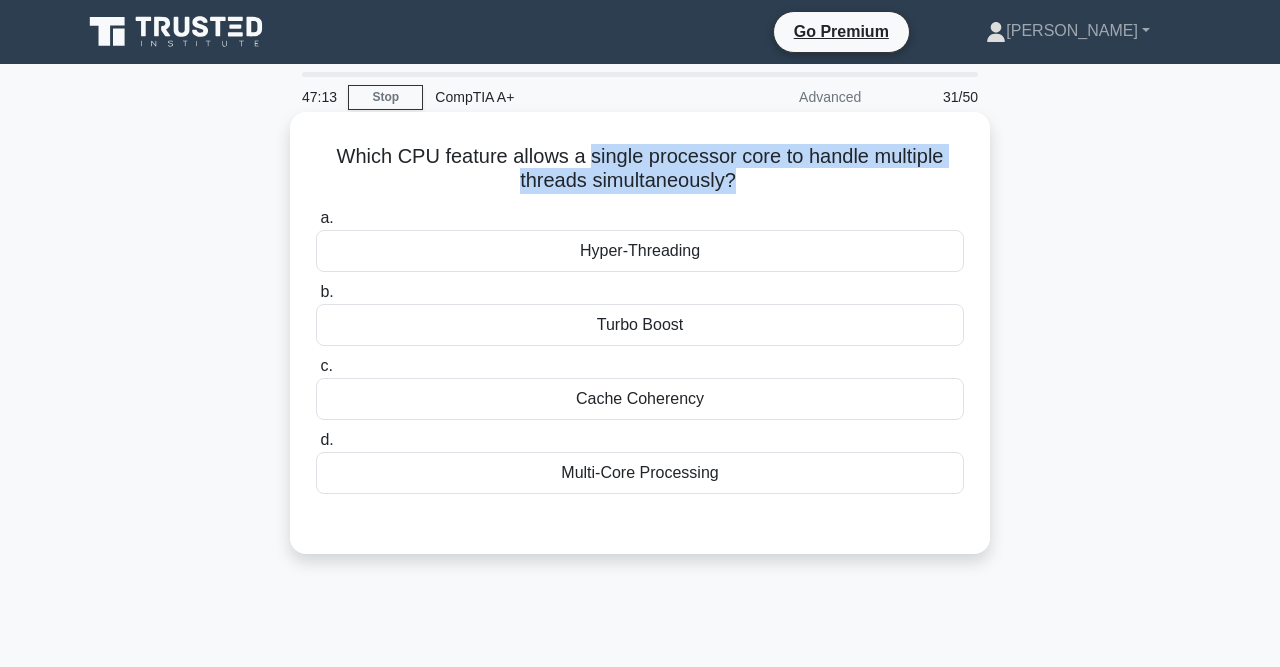 drag, startPoint x: 585, startPoint y: 156, endPoint x: 730, endPoint y: 183, distance: 147.49237 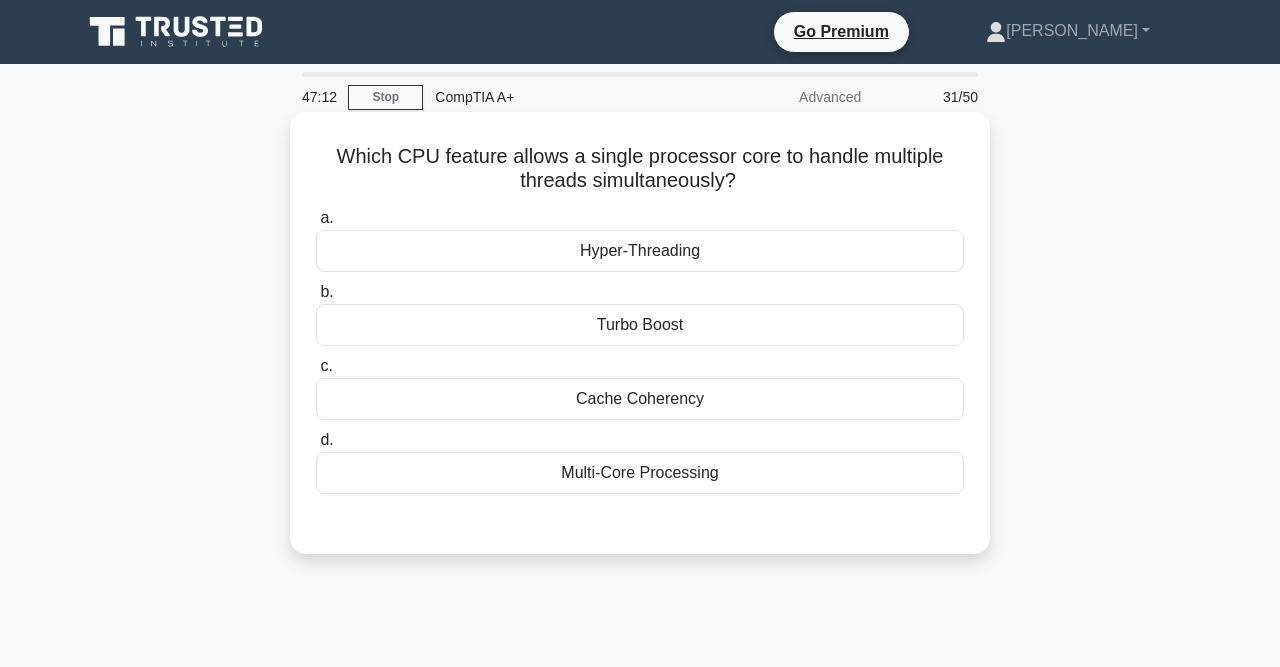 click on ".spinner_0XTQ{transform-origin:center;animation:spinner_y6GP .75s linear infinite}@keyframes spinner_y6GP{100%{transform:rotate(360deg)}}" 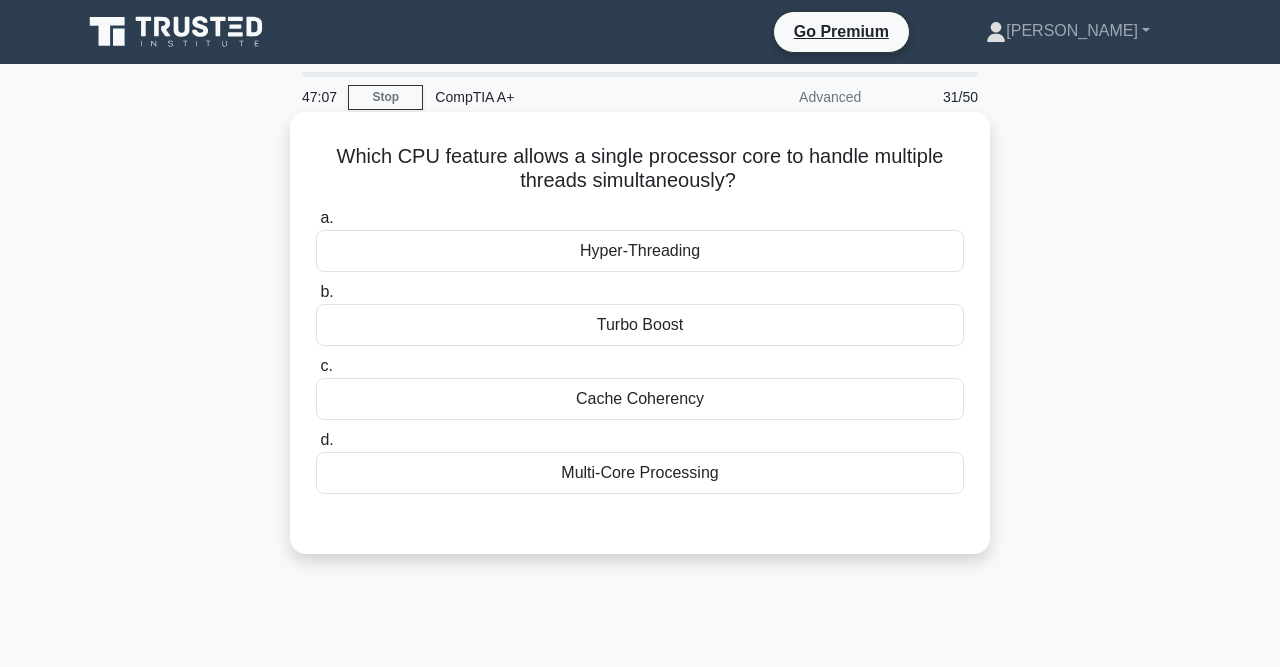 drag, startPoint x: 585, startPoint y: 154, endPoint x: 737, endPoint y: 176, distance: 153.58385 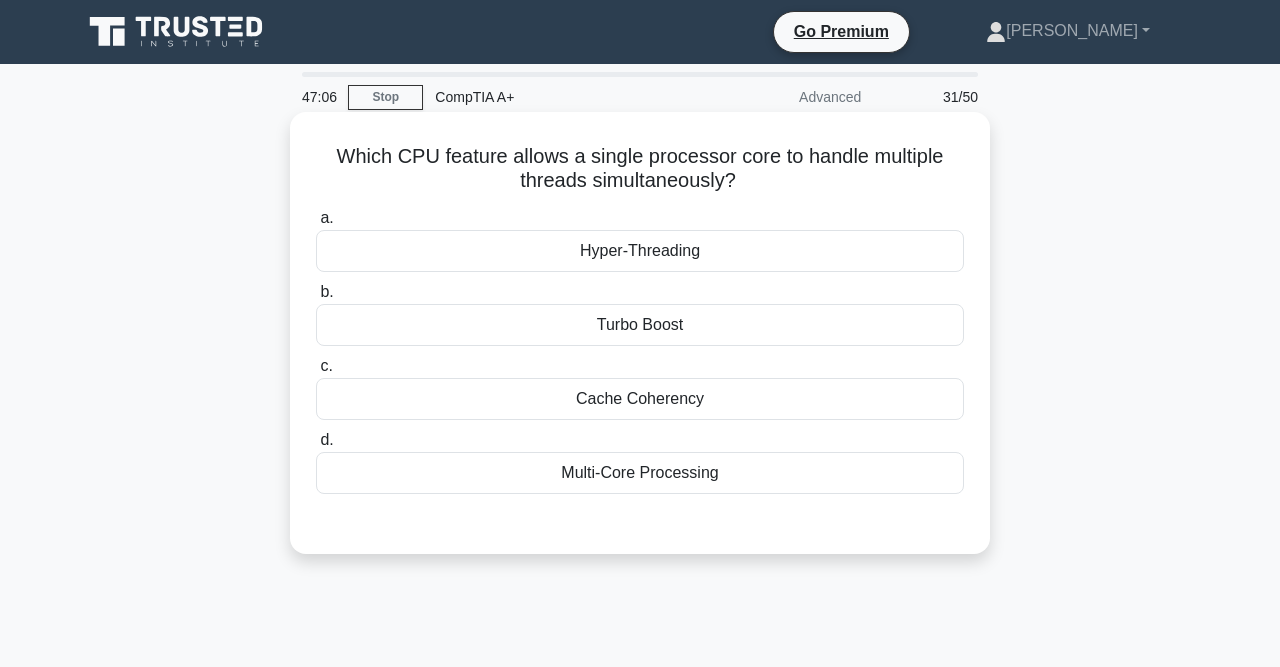 click on "Which CPU feature allows a single processor core to handle multiple threads simultaneously?
.spinner_0XTQ{transform-origin:center;animation:spinner_y6GP .75s linear infinite}@keyframes spinner_y6GP{100%{transform:rotate(360deg)}}" at bounding box center [640, 169] 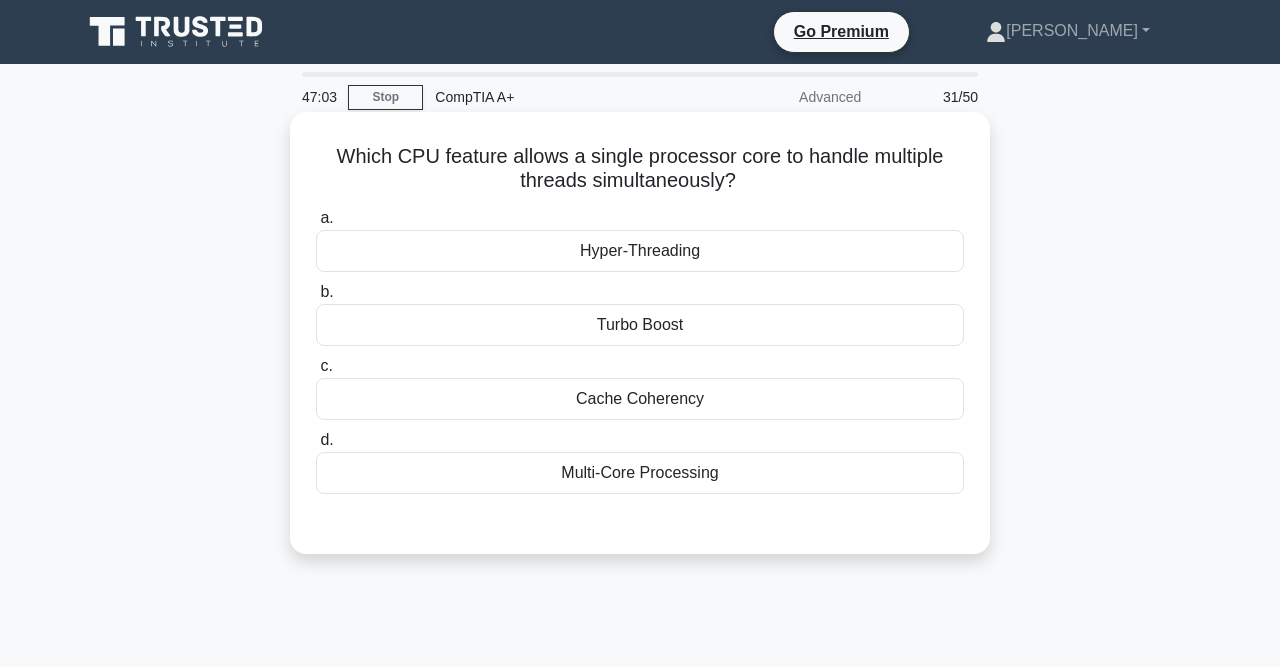 click on "Hyper-Threading" at bounding box center (640, 251) 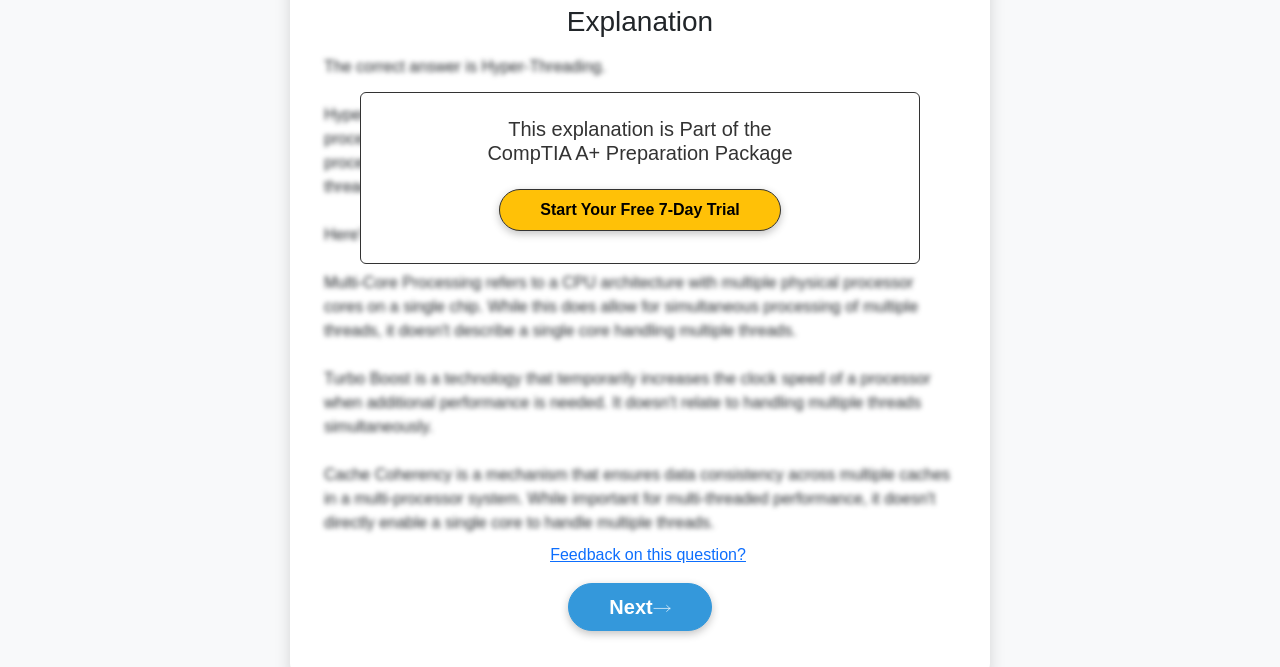 scroll, scrollTop: 526, scrollLeft: 0, axis: vertical 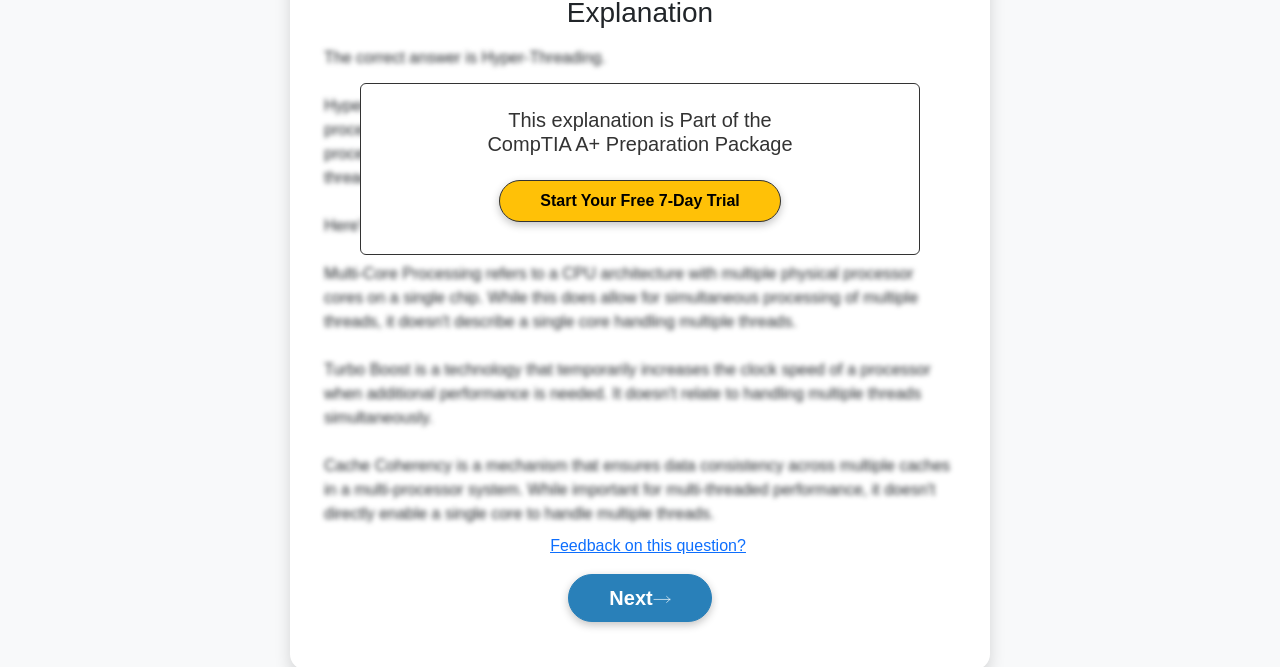 click on "Next" at bounding box center (639, 598) 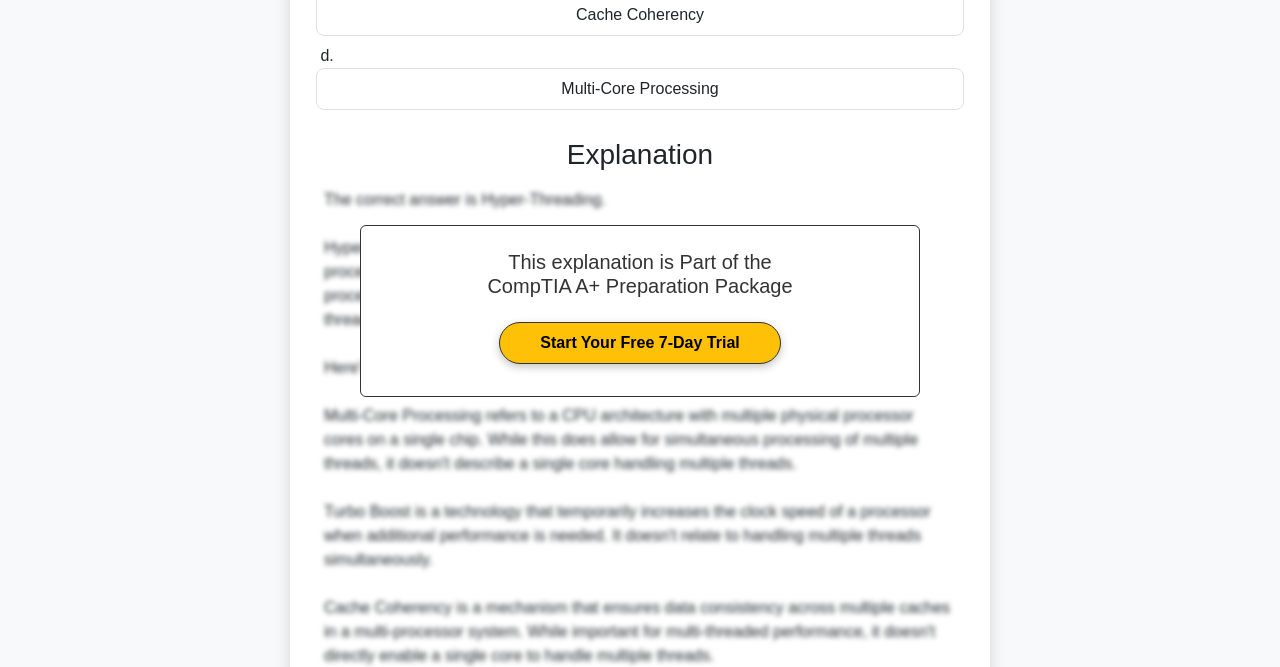 scroll, scrollTop: 563, scrollLeft: 0, axis: vertical 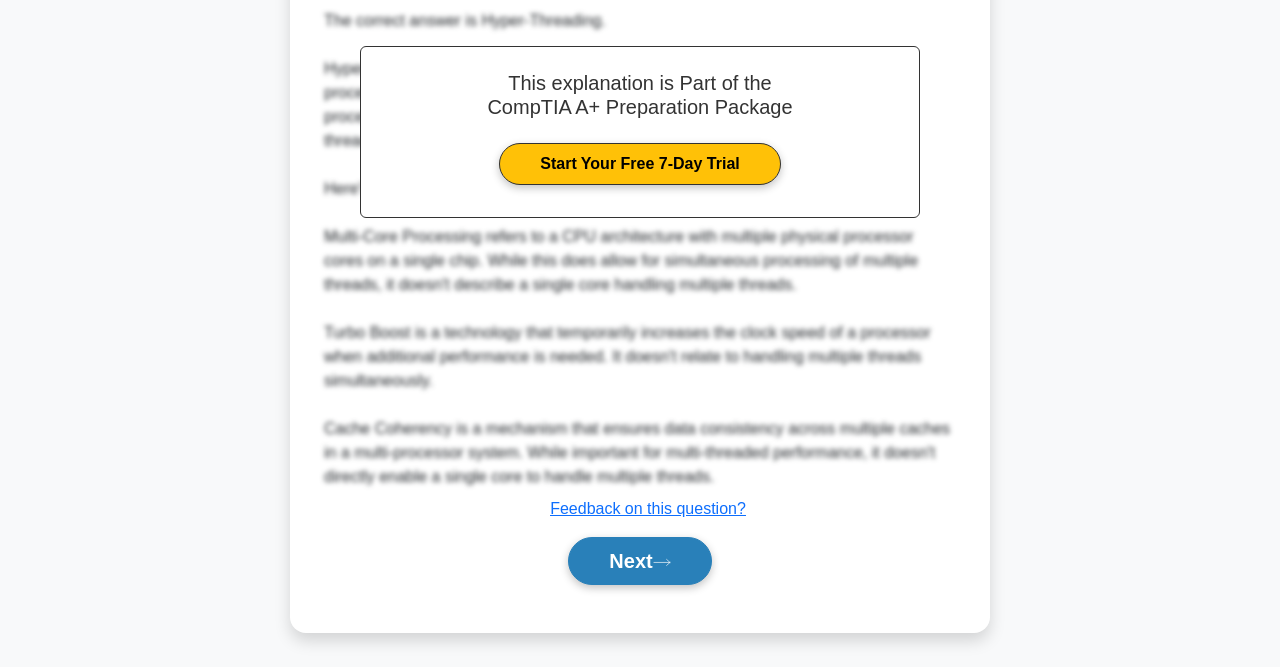 click on "Next" at bounding box center (639, 561) 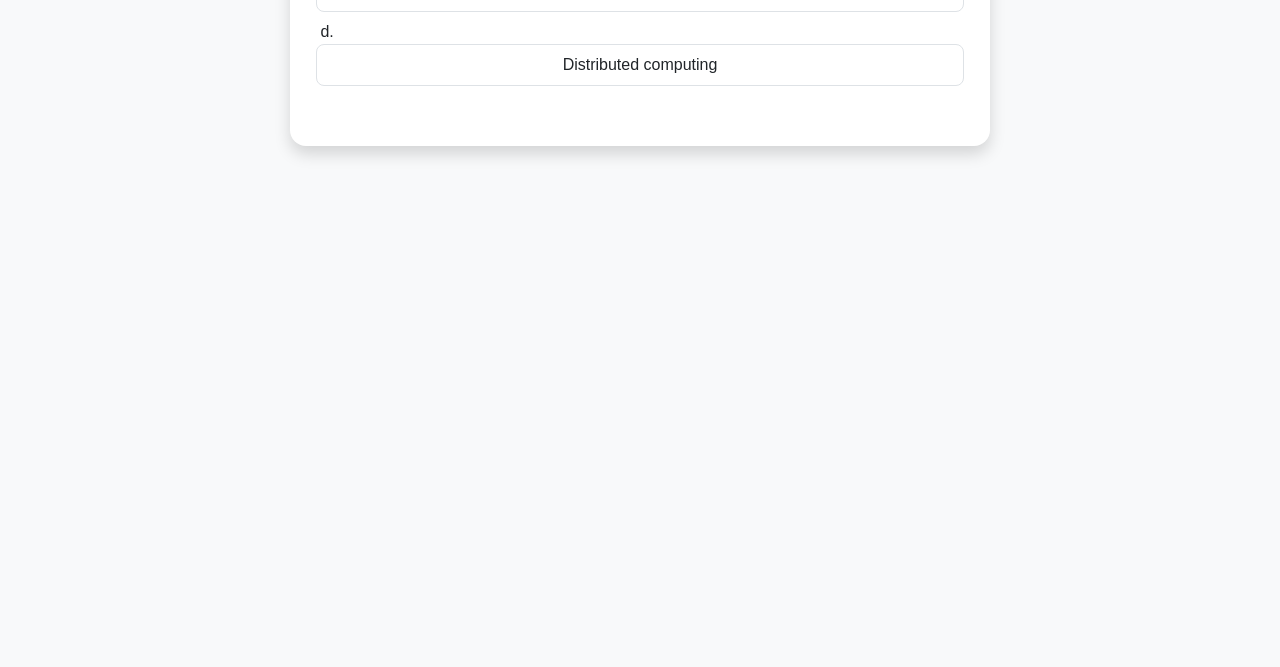 scroll, scrollTop: 0, scrollLeft: 0, axis: both 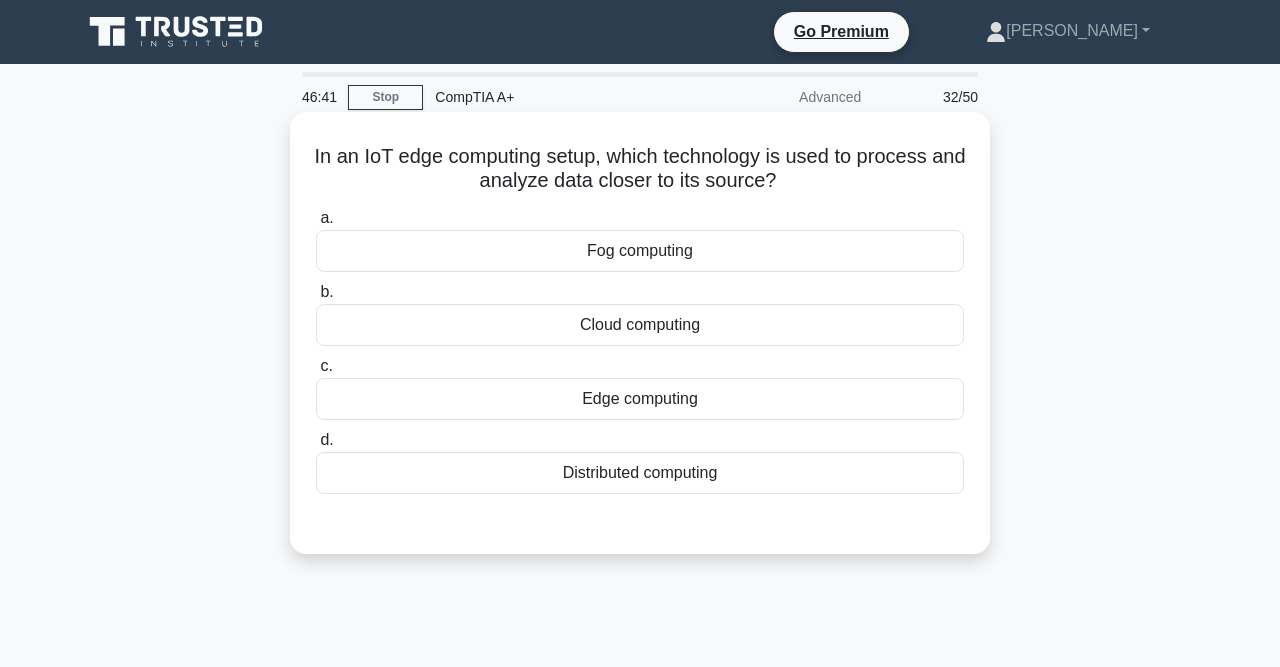 drag, startPoint x: 551, startPoint y: 159, endPoint x: 794, endPoint y: 179, distance: 243.82166 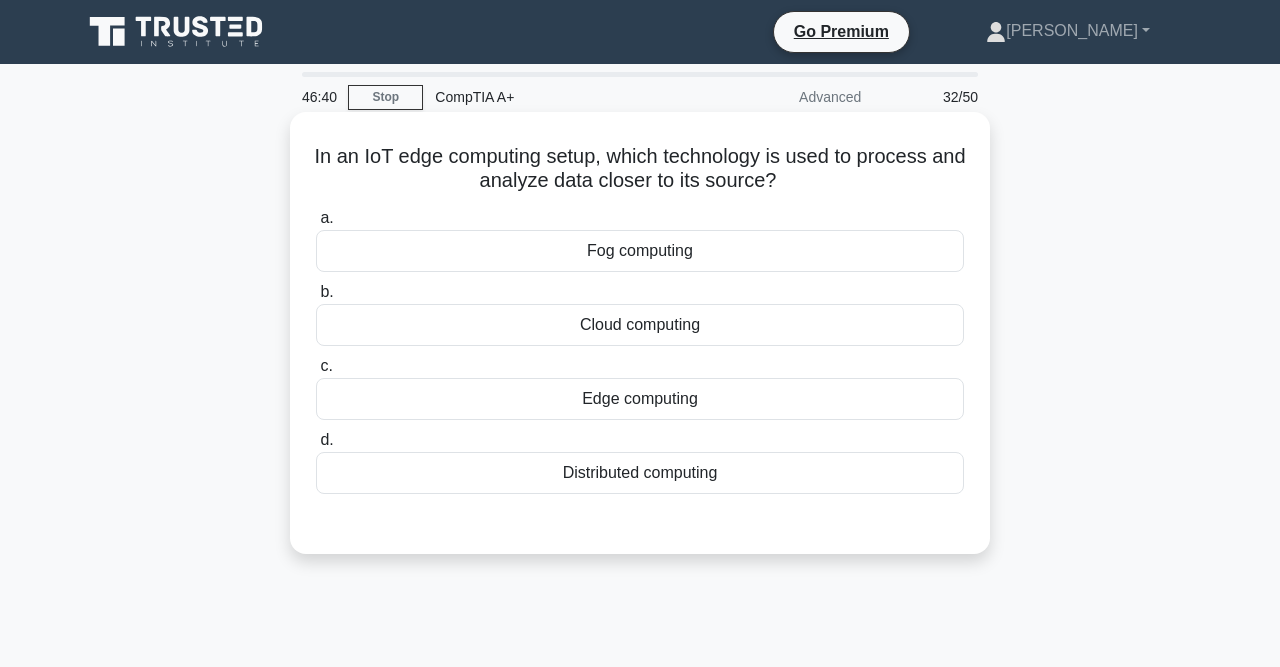 click on ".spinner_0XTQ{transform-origin:center;animation:spinner_y6GP .75s linear infinite}@keyframes spinner_y6GP{100%{transform:rotate(360deg)}}" 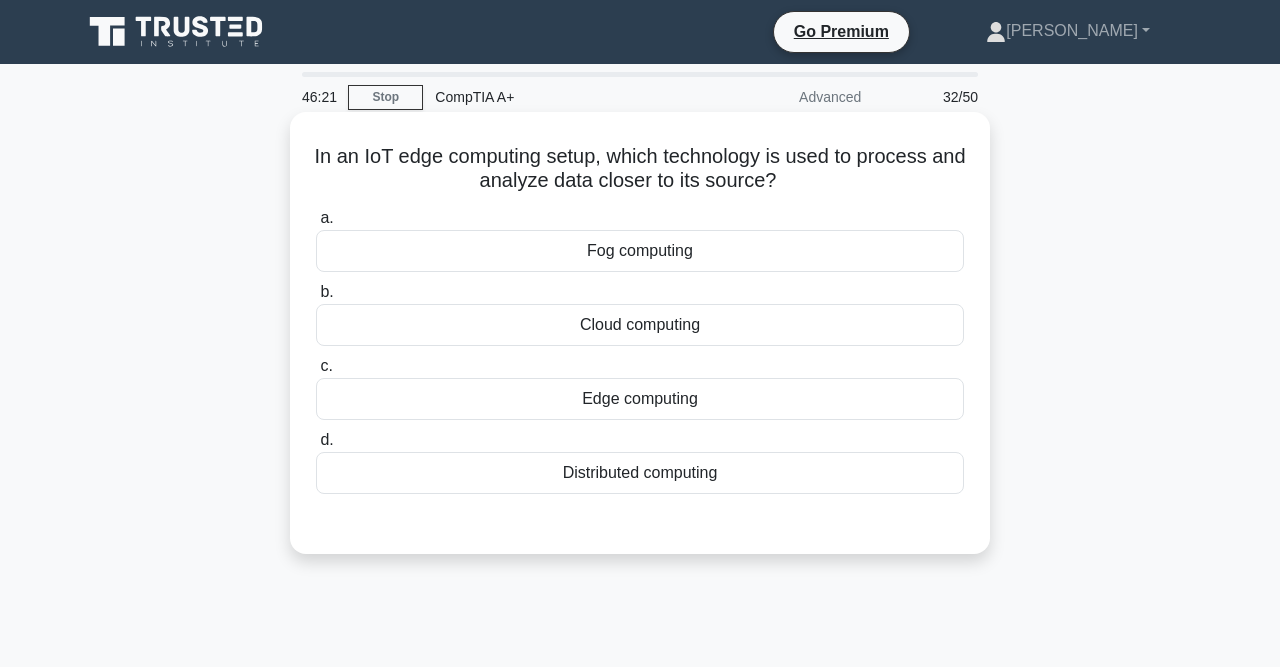 click on "Edge computing" at bounding box center (640, 399) 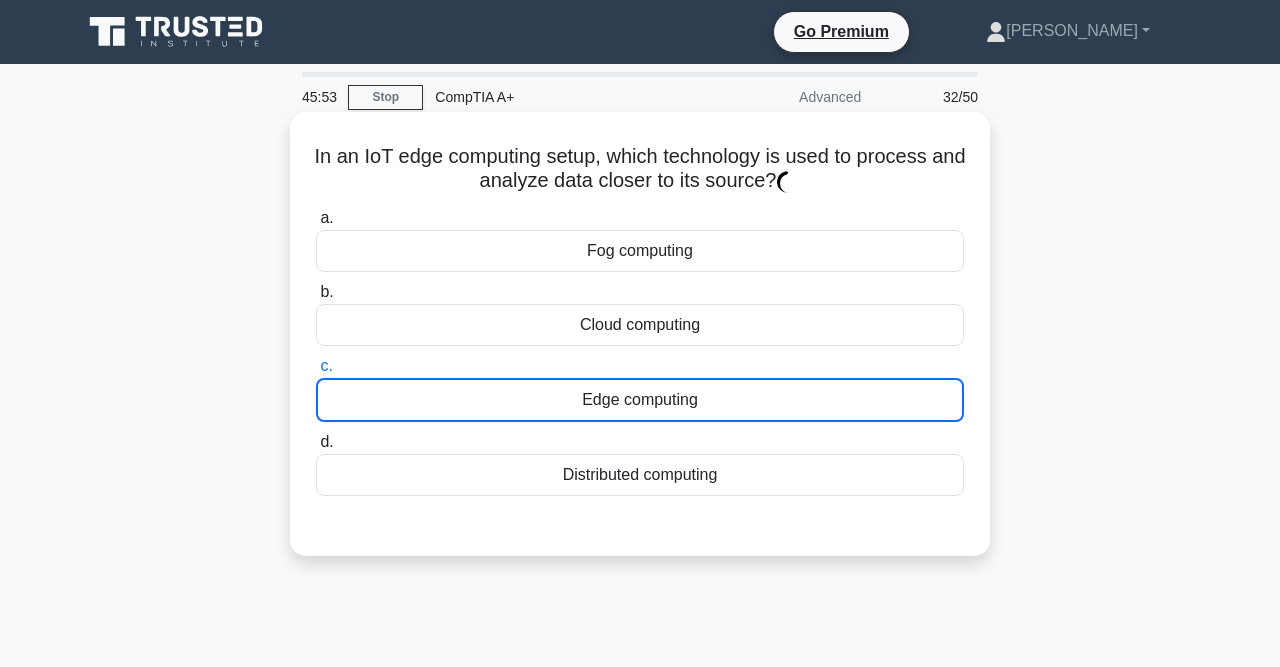 click on "Edge computing" at bounding box center [640, 400] 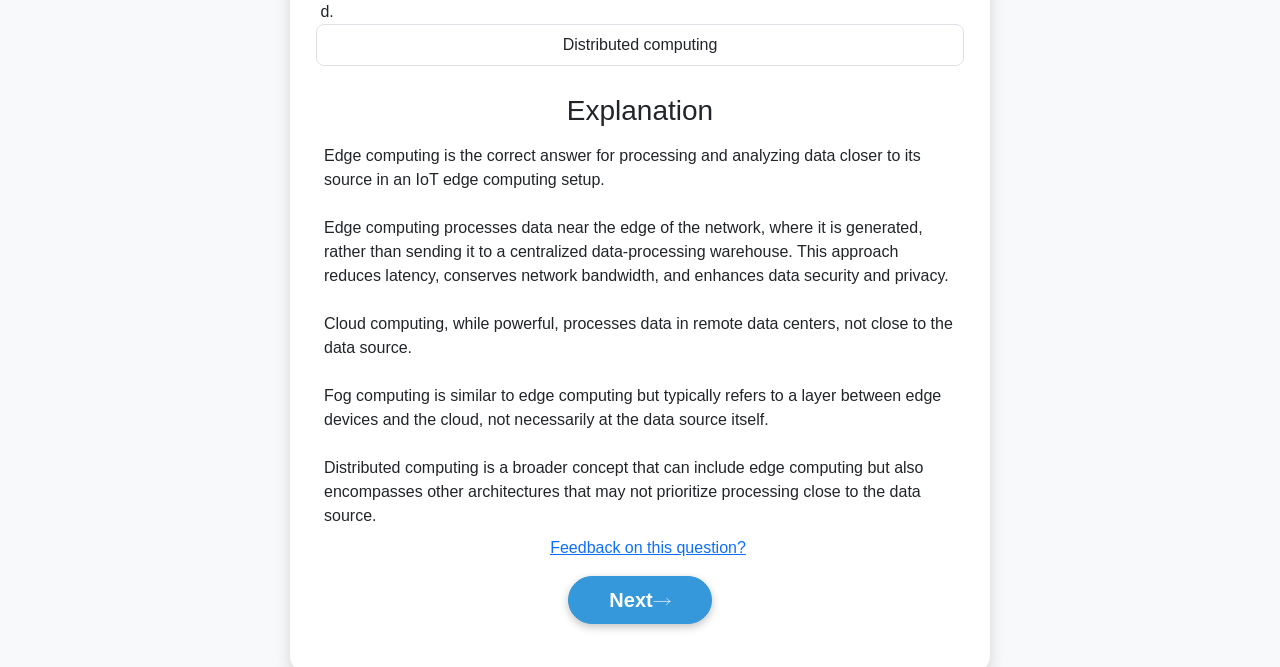 scroll, scrollTop: 410, scrollLeft: 0, axis: vertical 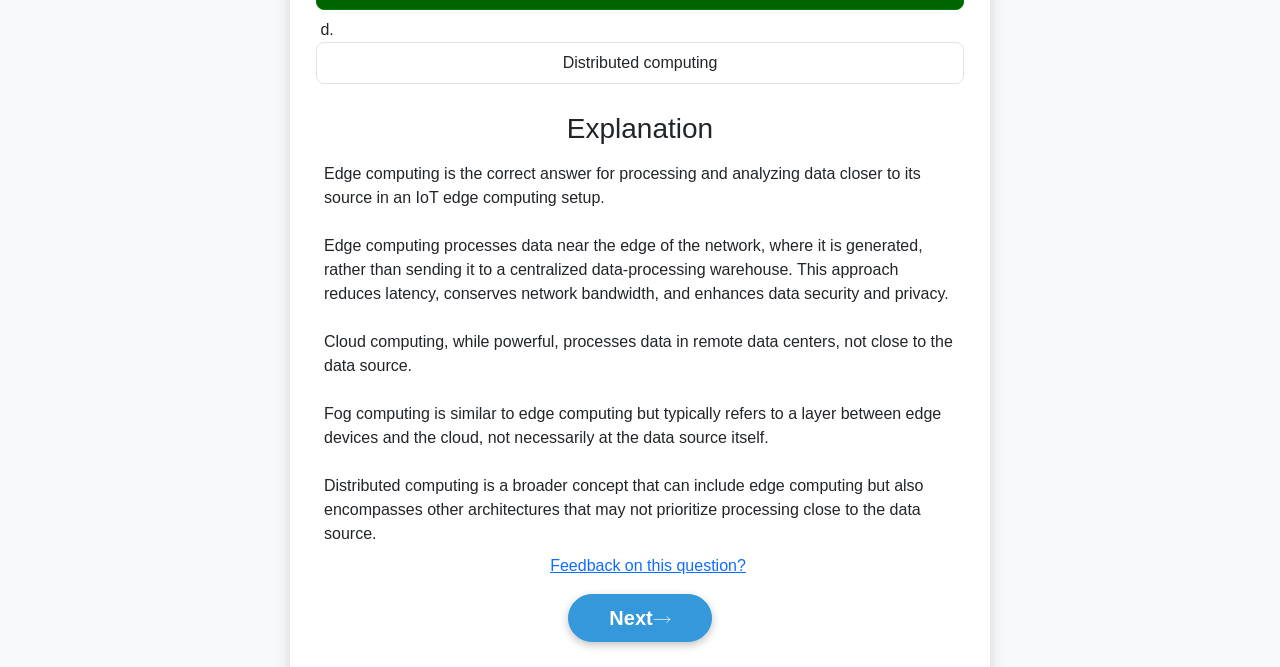 click on "Edge computing is the correct answer for processing and analyzing data closer to its source in an IoT edge computing setup. Edge computing processes data near the edge of the network, where it is generated, rather than sending it to a centralized data-processing warehouse. This approach reduces latency, conserves network bandwidth, and enhances data security and privacy. Cloud computing, while powerful, processes data in remote data centers, not close to the data source. Fog computing is similar to edge computing but typically refers to a layer between edge devices and the cloud, not necessarily at the data source itself. Distributed computing is a broader concept that can include edge computing but also encompasses other architectures that may not prioritize processing close to the data source." at bounding box center (640, 354) 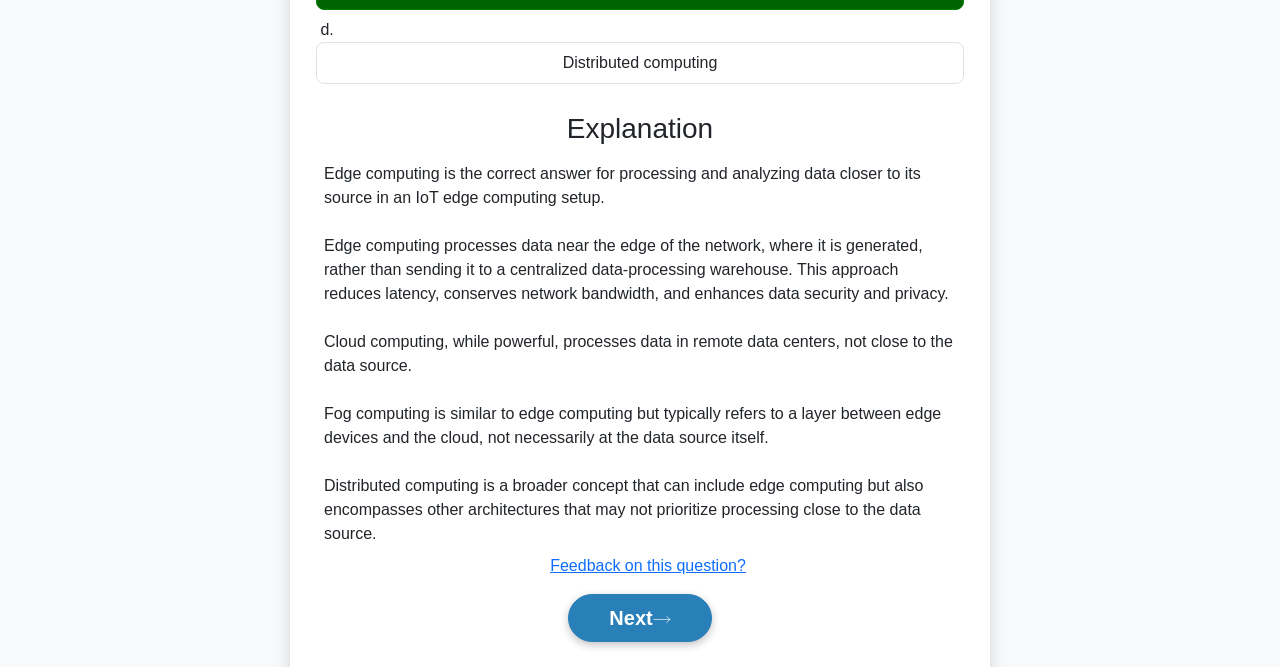 click on "Next" at bounding box center (639, 618) 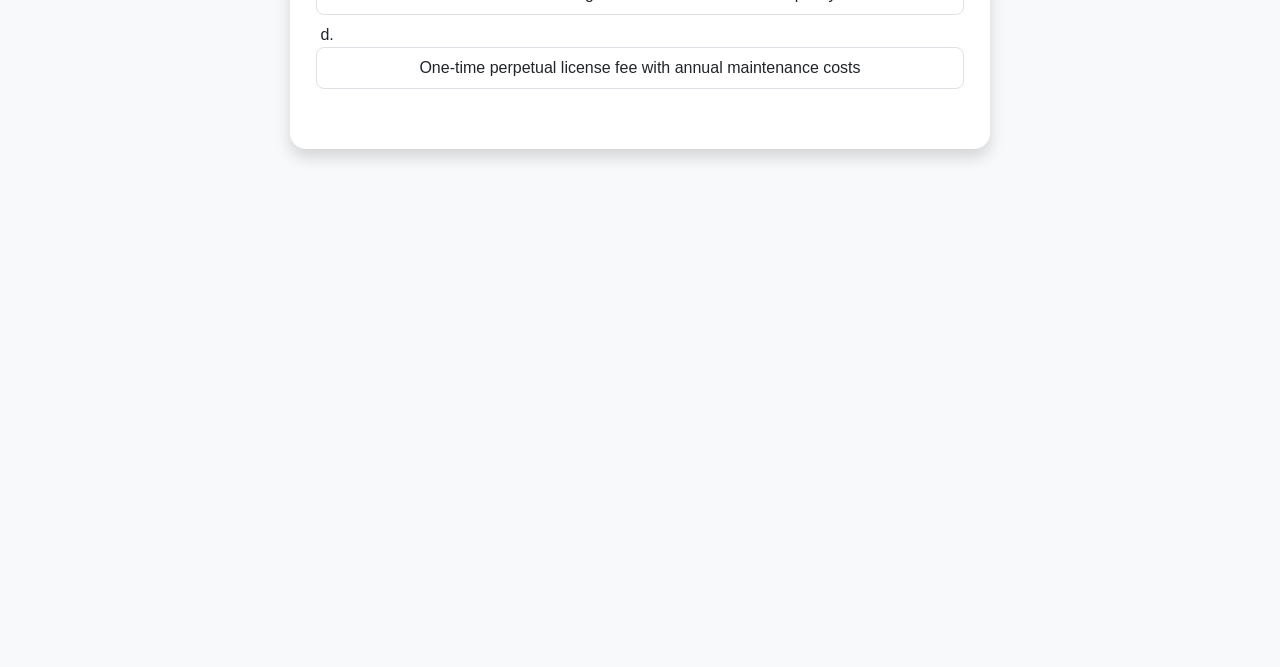 scroll, scrollTop: 0, scrollLeft: 0, axis: both 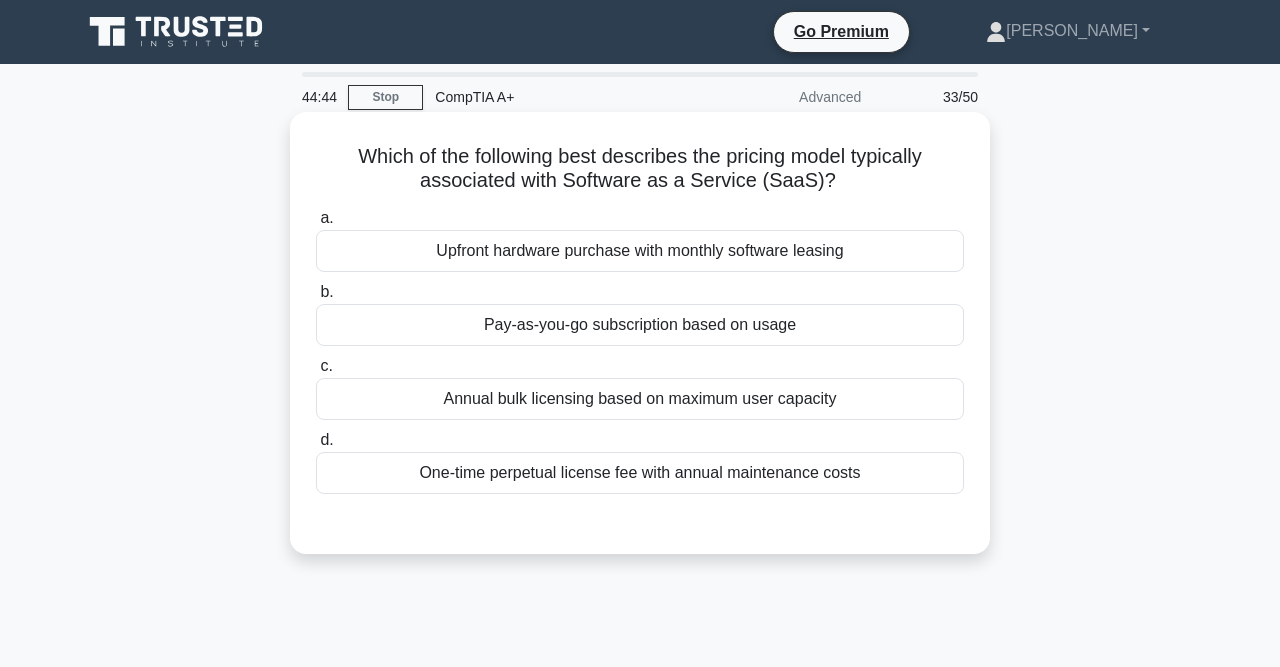 click on "Pay-as-you-go subscription based on usage" at bounding box center (640, 325) 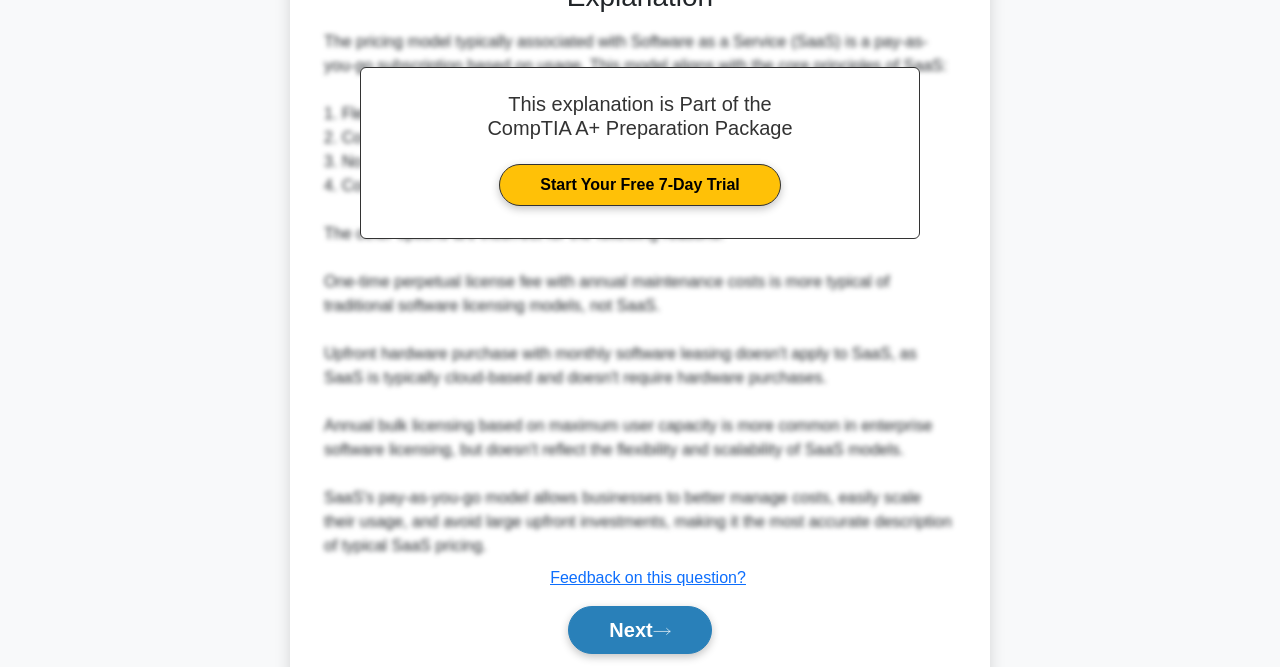 click on "Next" at bounding box center [639, 630] 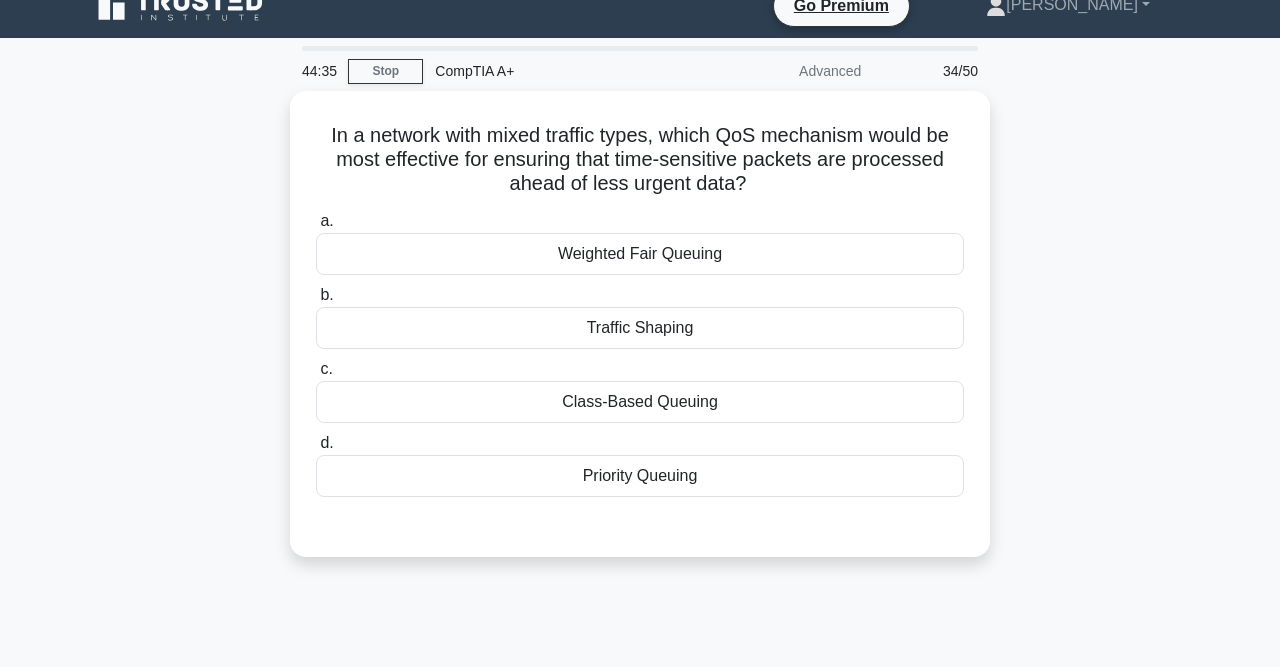 scroll, scrollTop: 26, scrollLeft: 0, axis: vertical 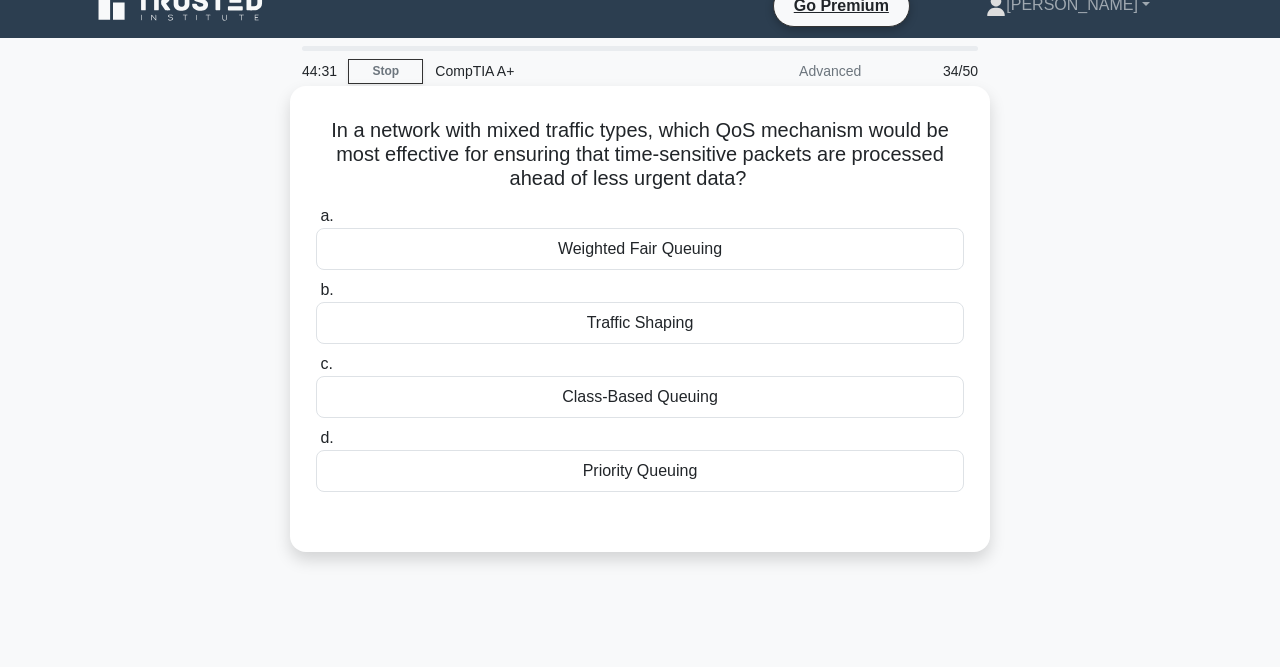 drag, startPoint x: 333, startPoint y: 129, endPoint x: 791, endPoint y: 173, distance: 460.10867 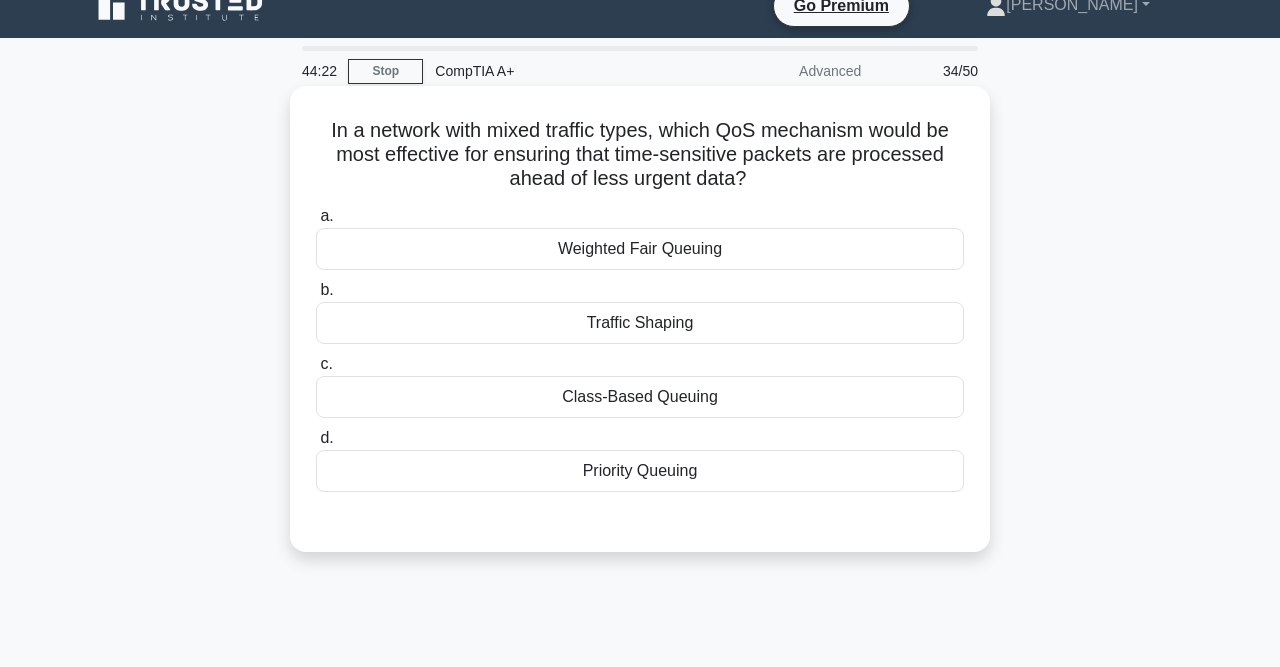 click on "Priority Queuing" at bounding box center [640, 471] 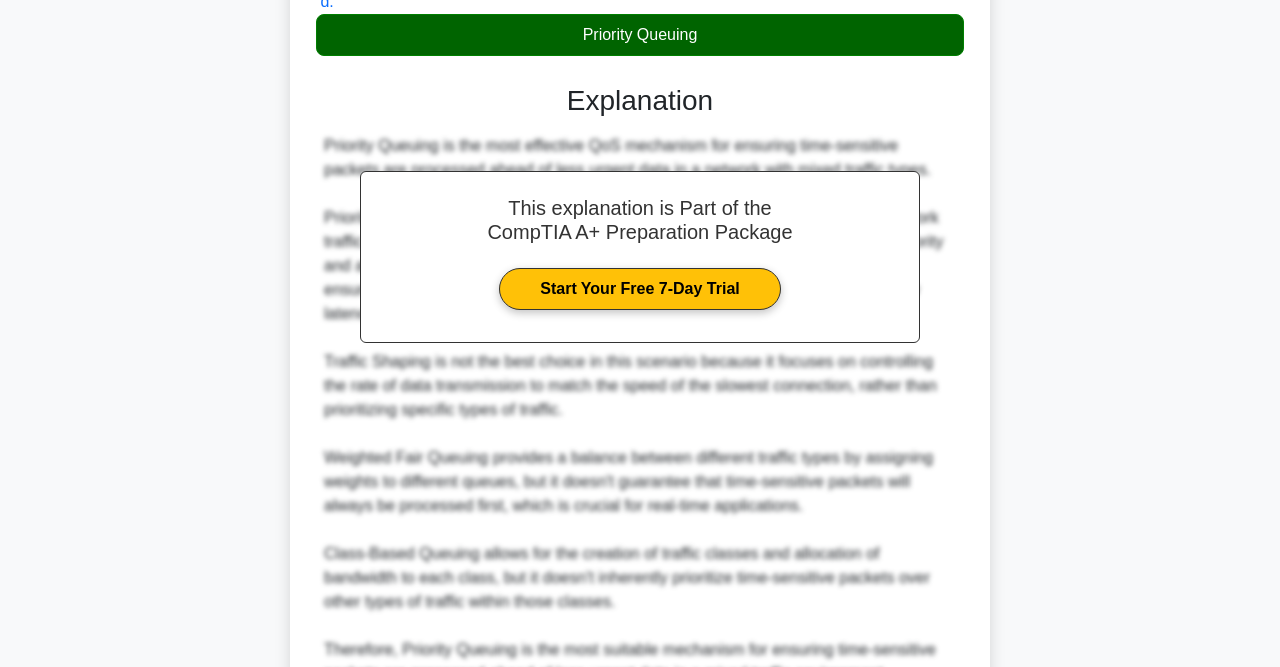 scroll, scrollTop: 659, scrollLeft: 0, axis: vertical 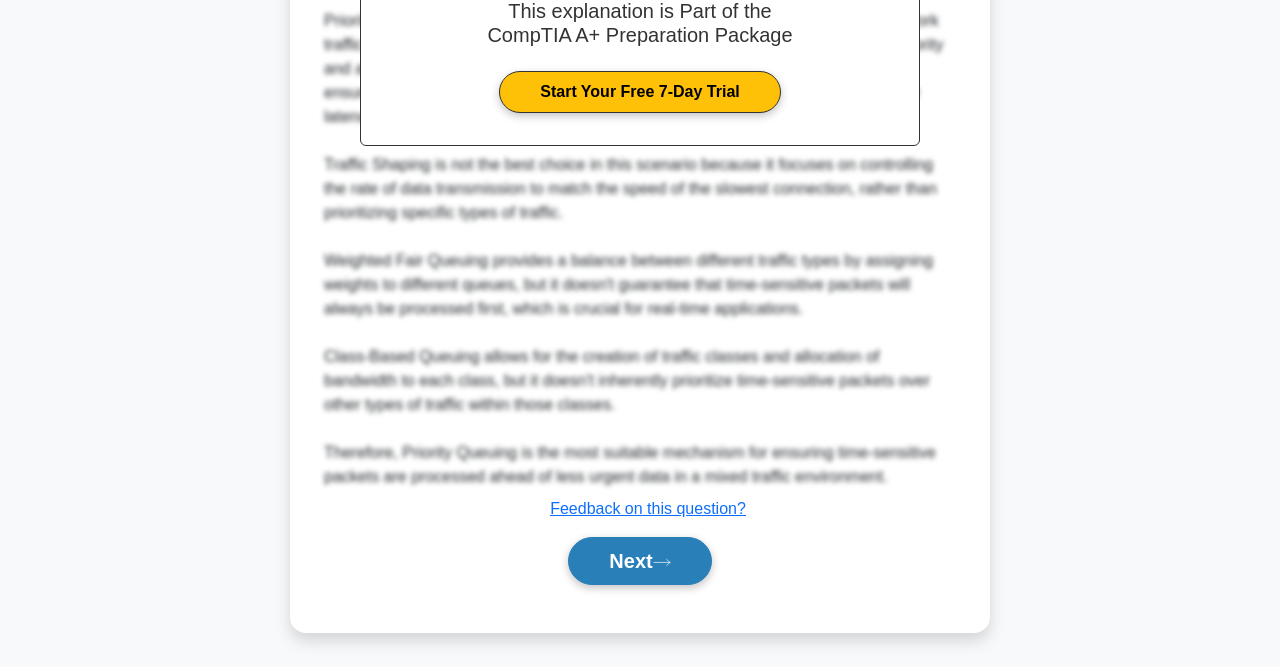click on "Next" at bounding box center (639, 561) 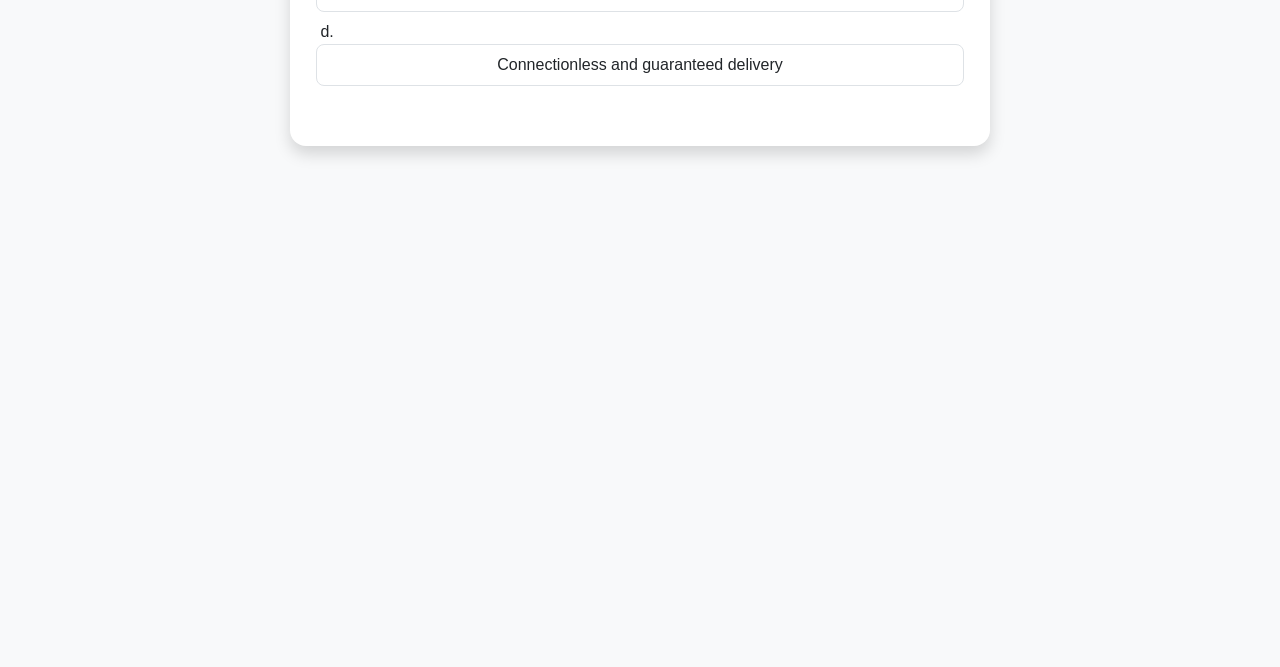 scroll, scrollTop: 0, scrollLeft: 0, axis: both 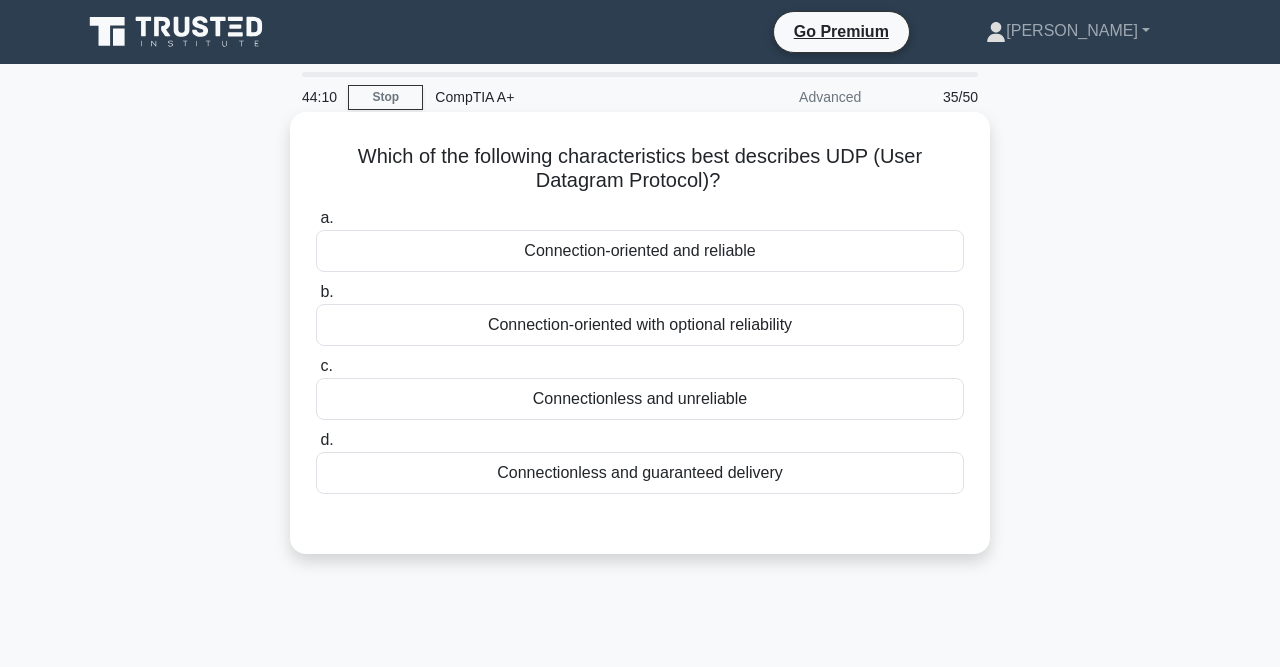 click on "Connection-oriented and reliable" at bounding box center [640, 251] 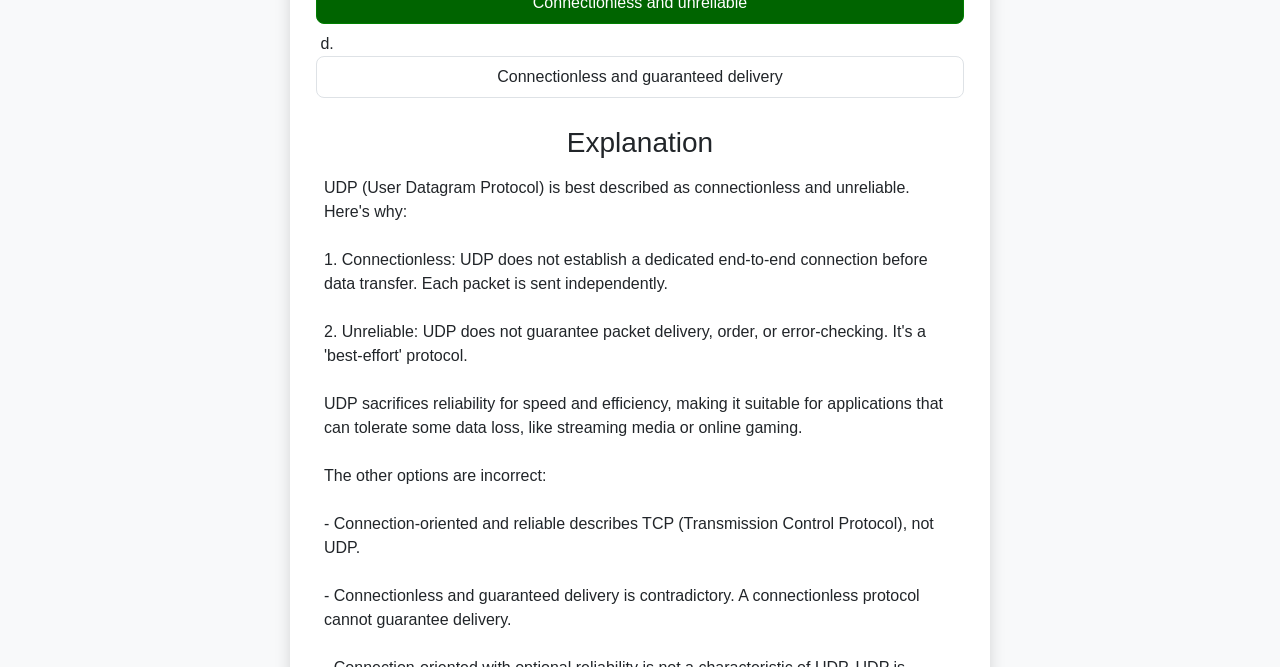 scroll, scrollTop: 614, scrollLeft: 0, axis: vertical 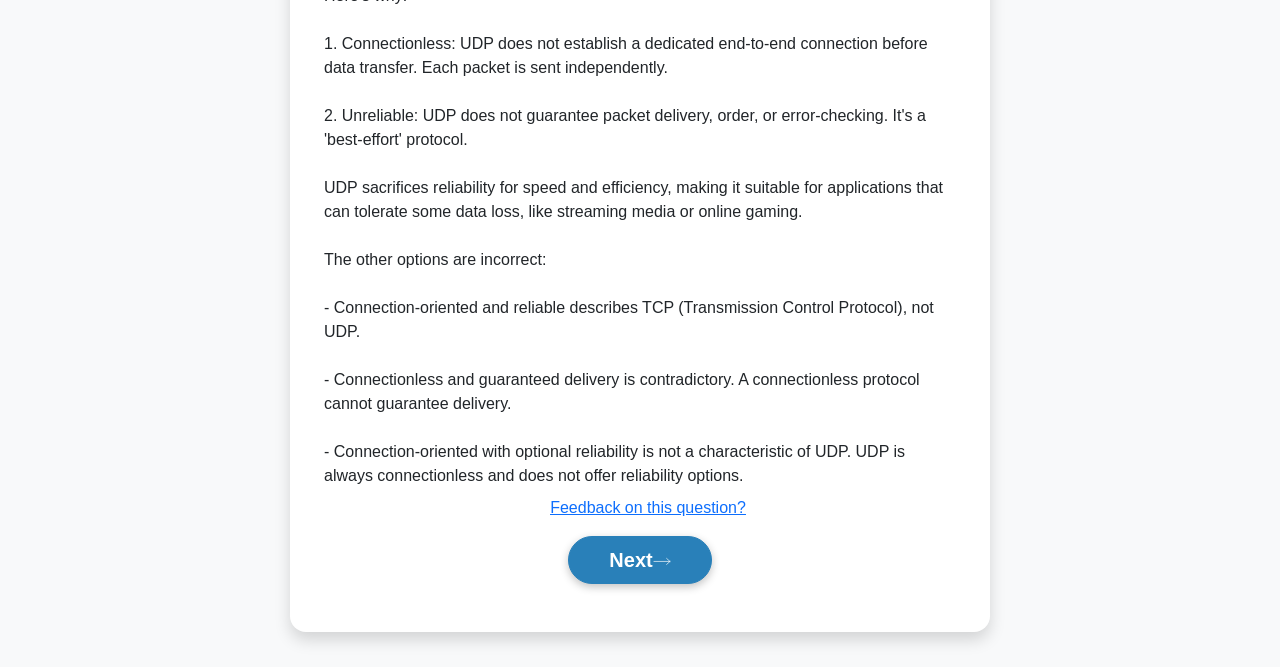 click on "Next" at bounding box center (639, 560) 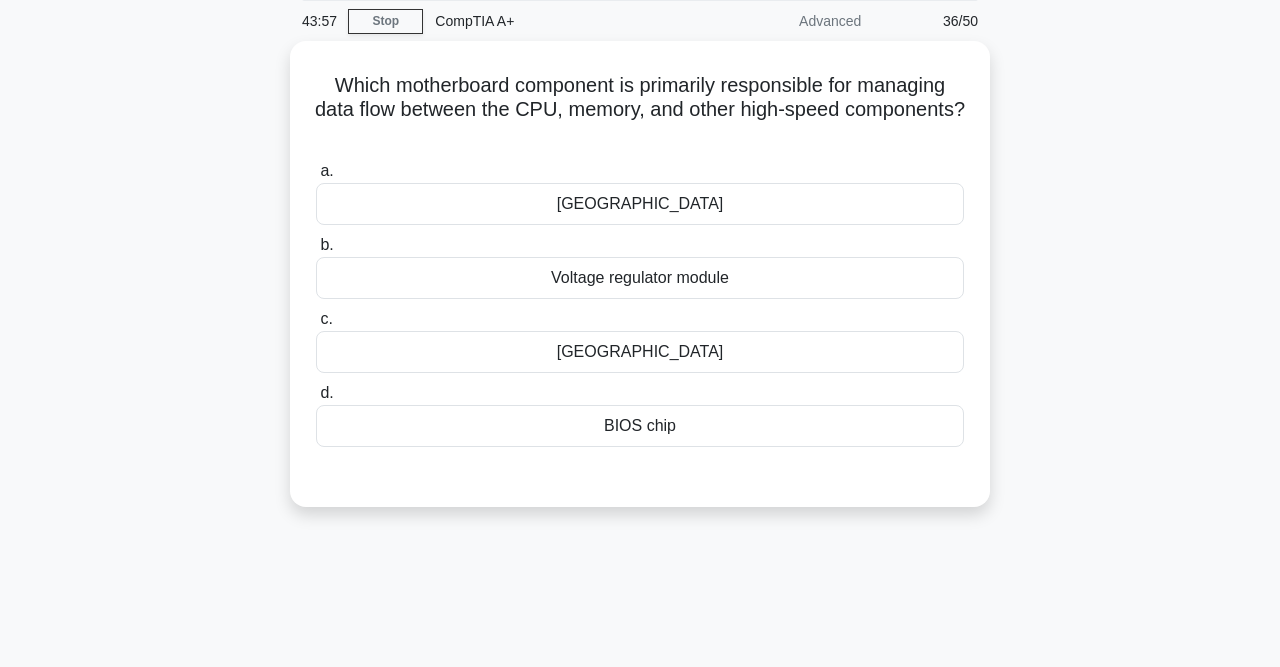 scroll, scrollTop: 70, scrollLeft: 0, axis: vertical 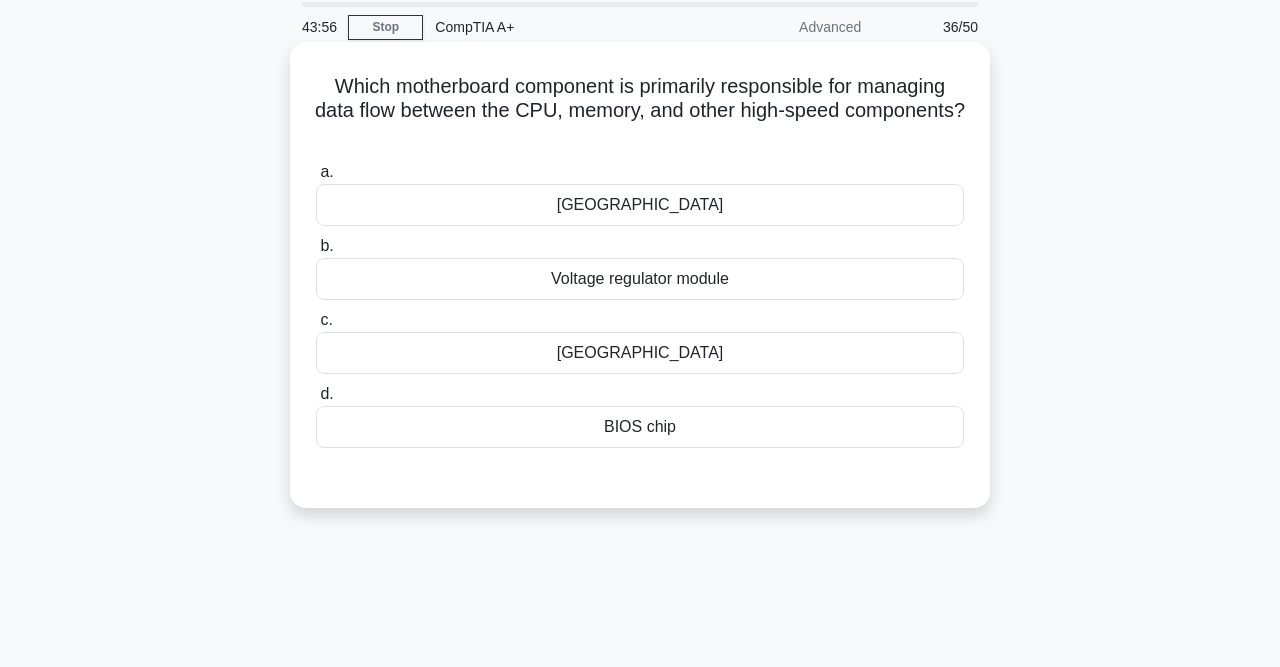 drag, startPoint x: 452, startPoint y: 269, endPoint x: 465, endPoint y: 300, distance: 33.61547 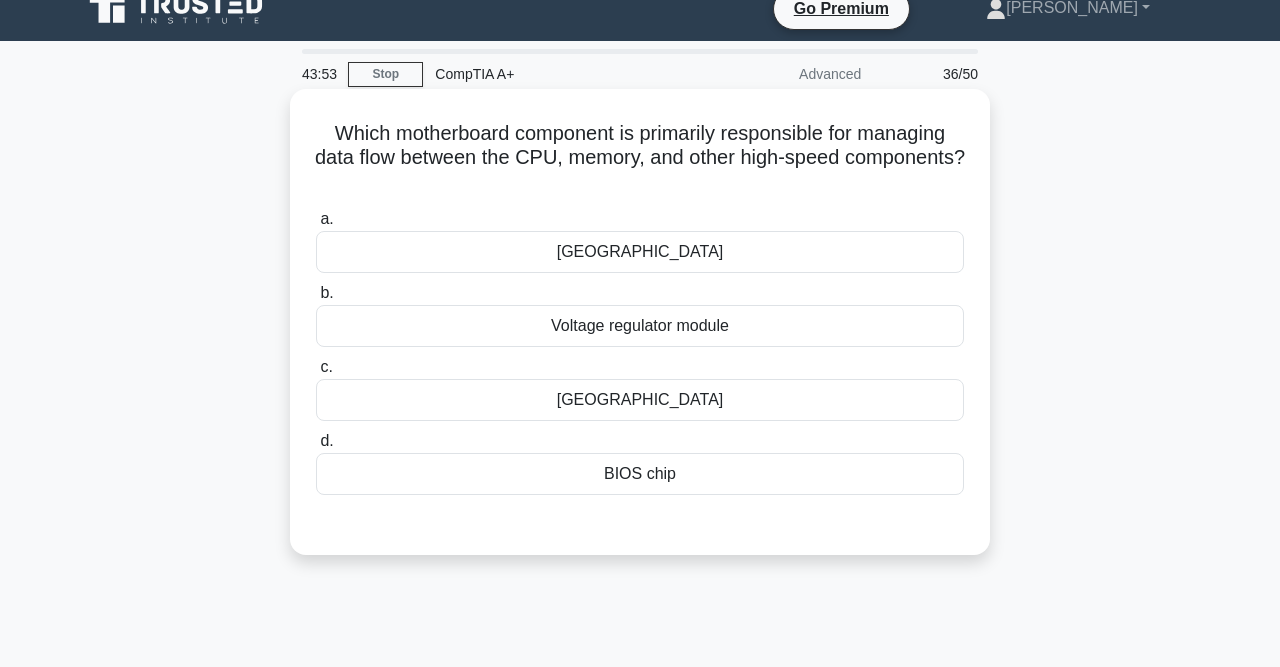scroll, scrollTop: 14, scrollLeft: 0, axis: vertical 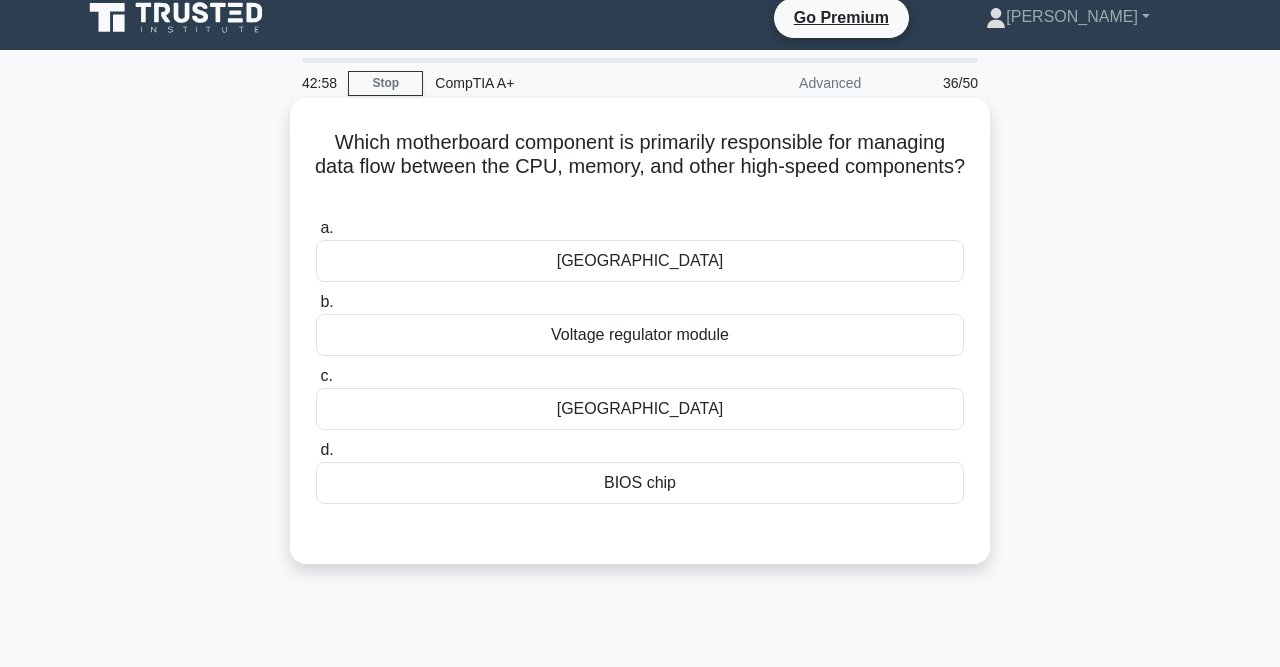 click on "Southbridge" at bounding box center (640, 261) 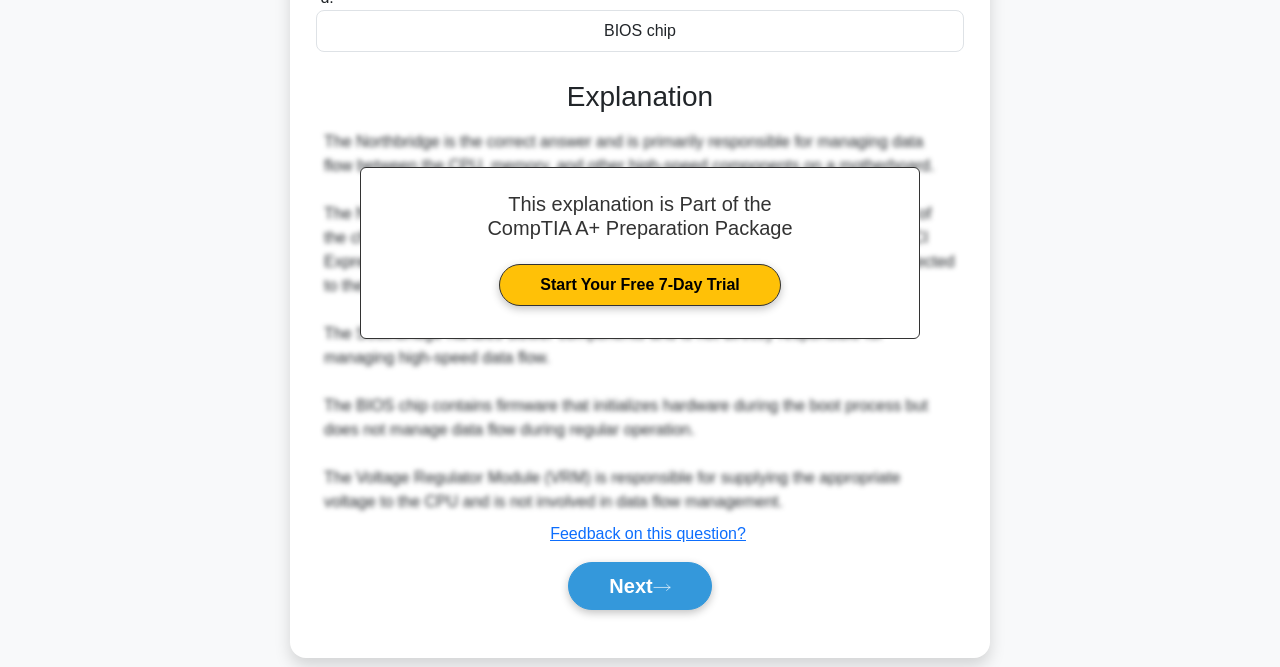 scroll, scrollTop: 467, scrollLeft: 0, axis: vertical 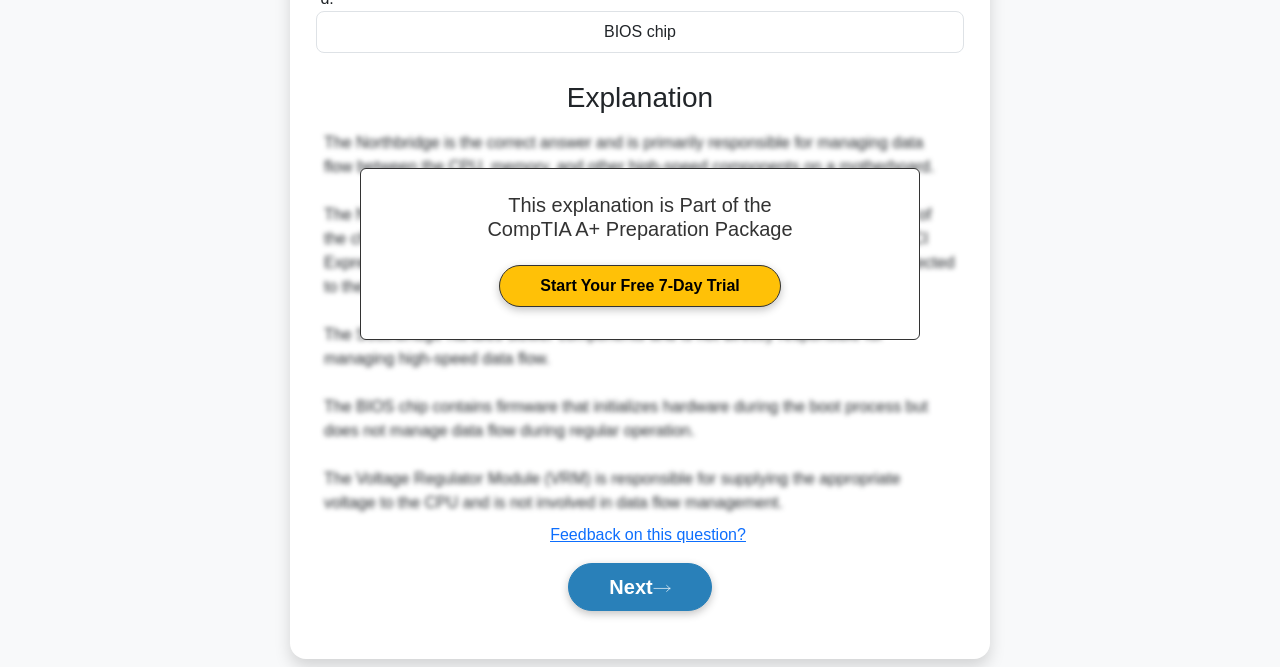 click on "Next" at bounding box center [639, 587] 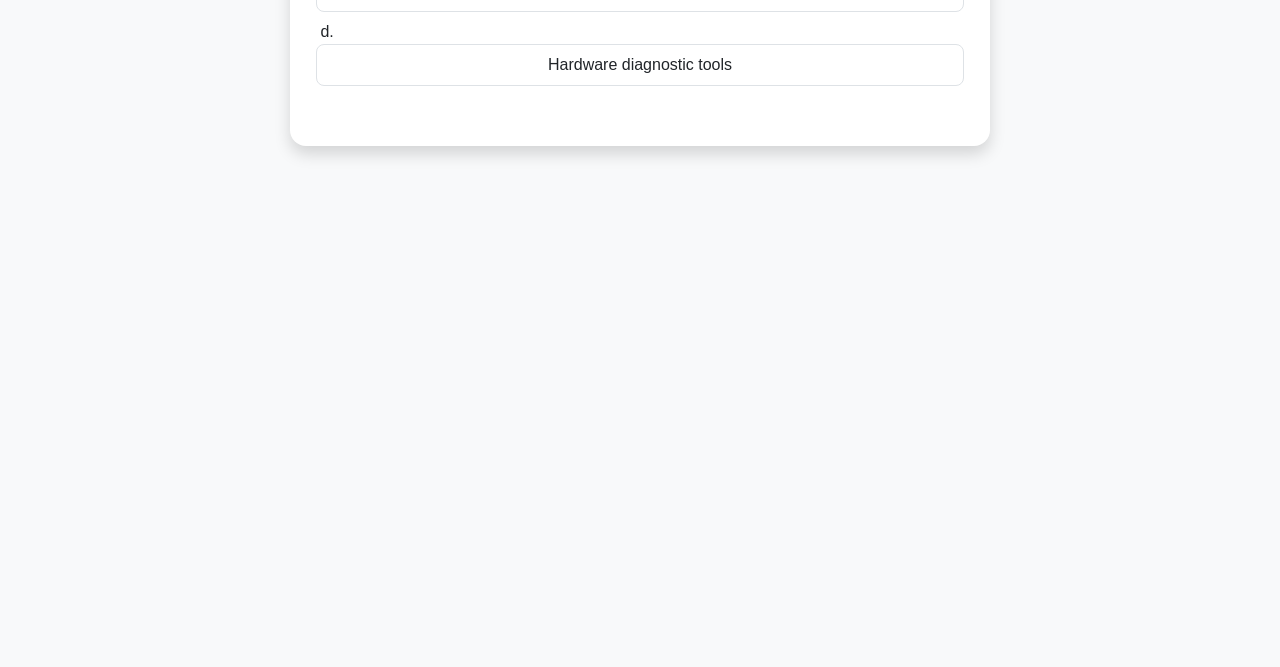 scroll, scrollTop: 413, scrollLeft: 0, axis: vertical 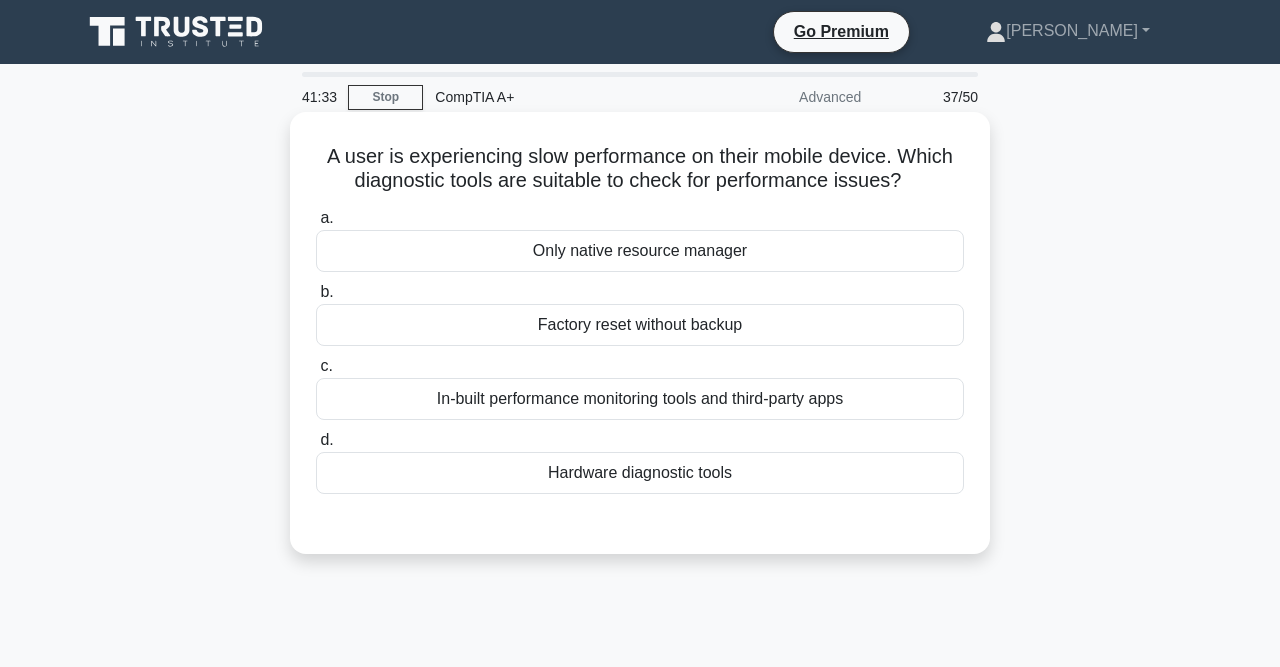 click on "In-built performance monitoring tools and third-party apps" at bounding box center [640, 399] 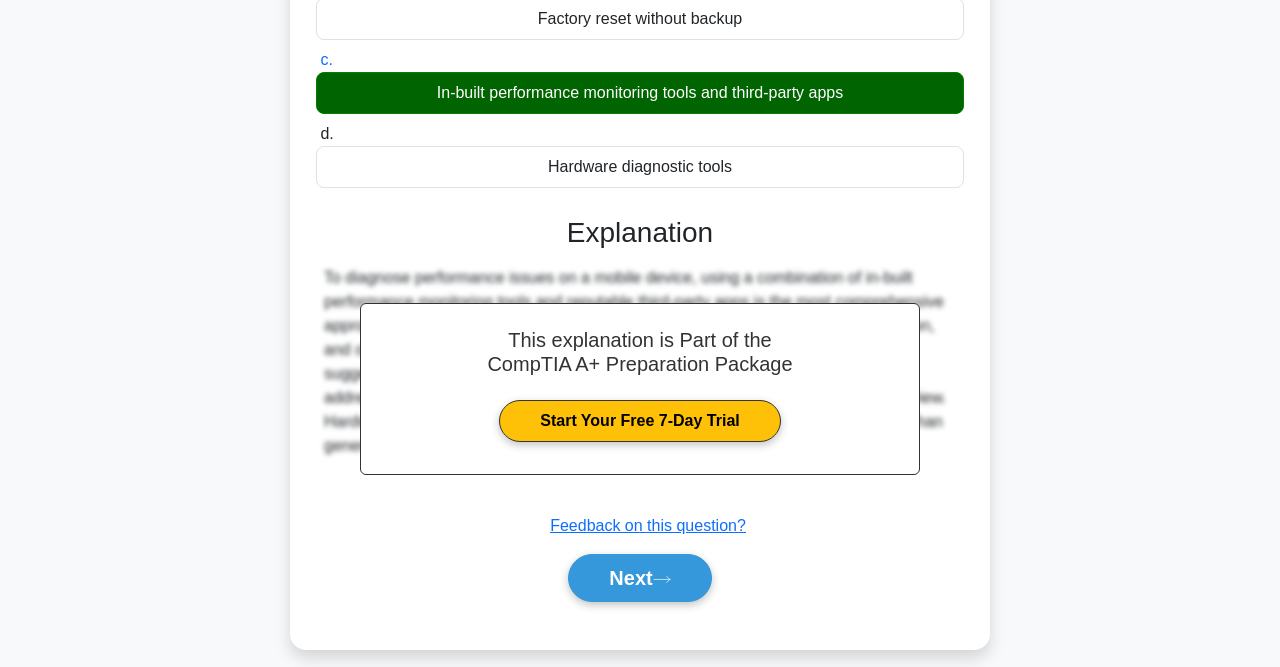 scroll, scrollTop: 313, scrollLeft: 0, axis: vertical 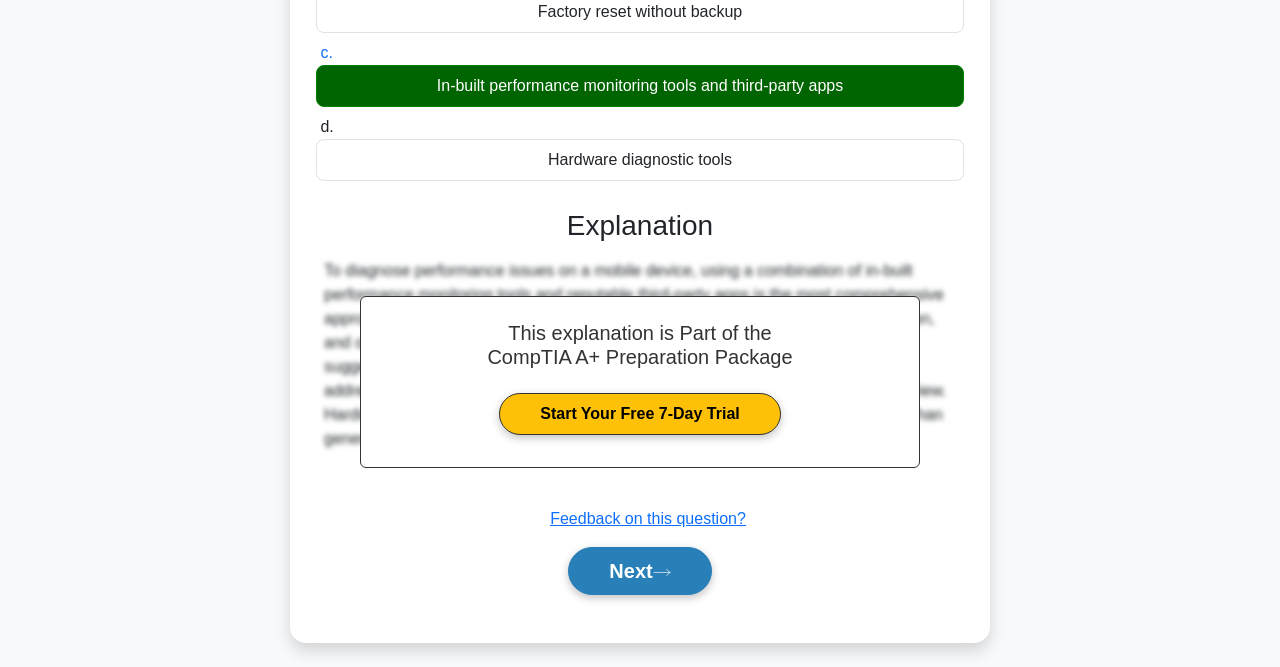 click on "Next" at bounding box center (639, 571) 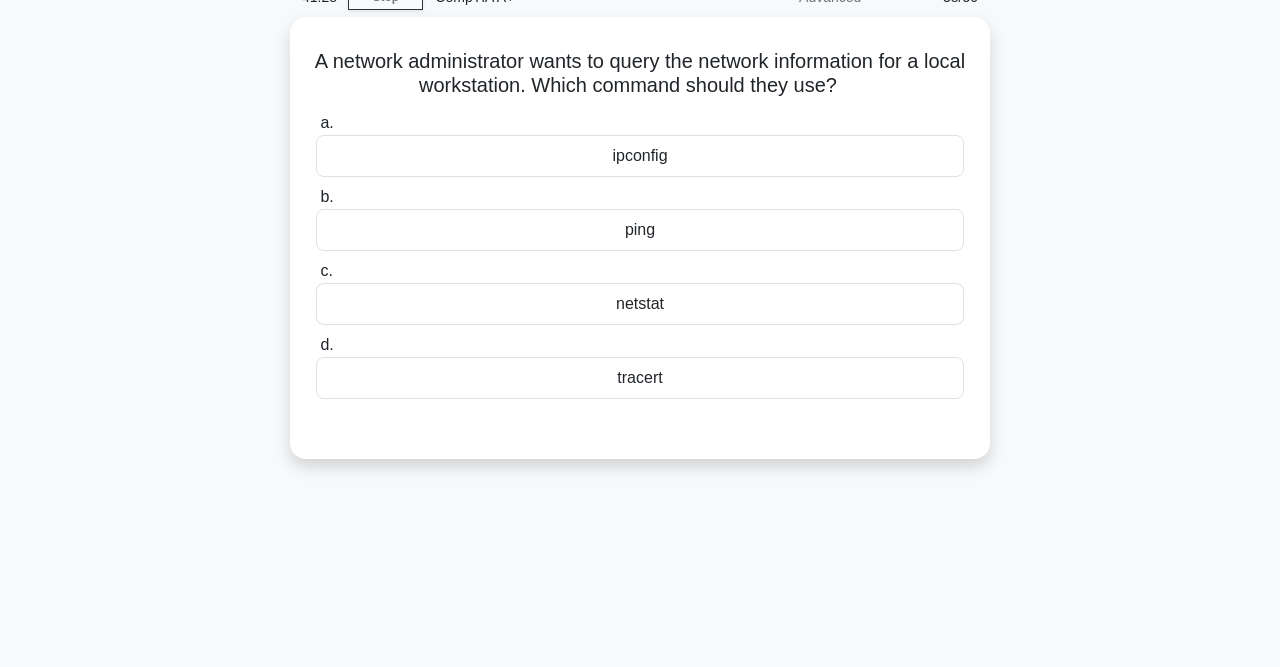 scroll, scrollTop: 44, scrollLeft: 0, axis: vertical 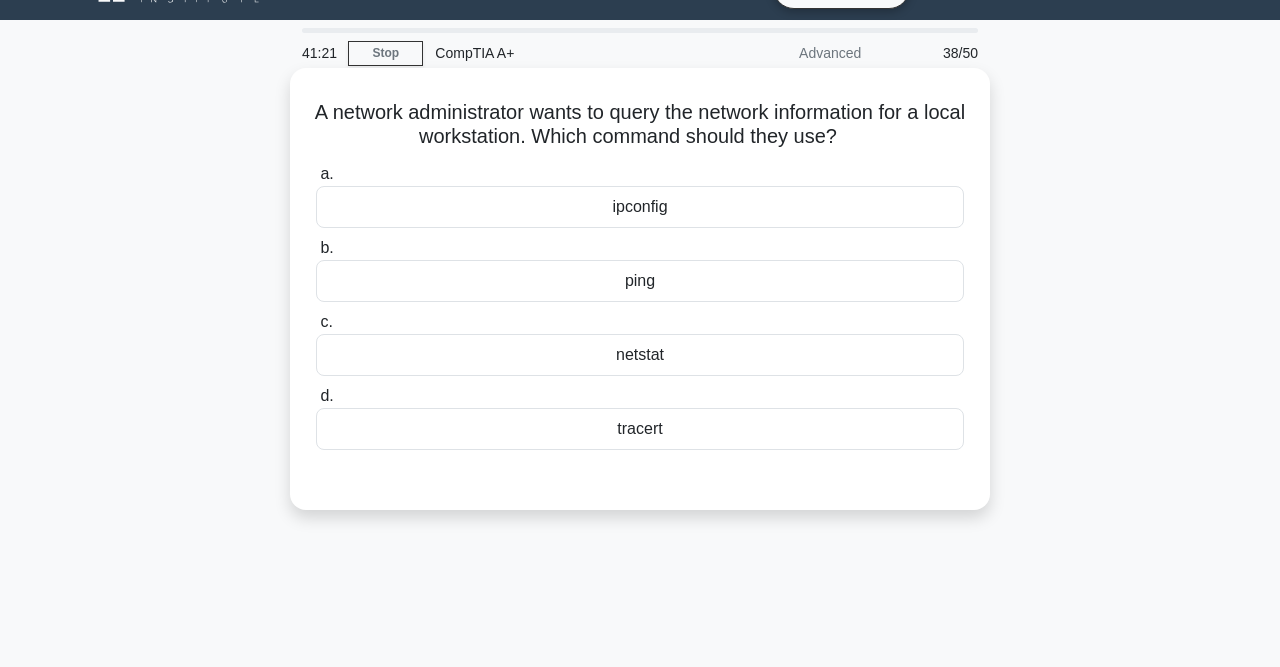 click on "ipconfig" at bounding box center (640, 207) 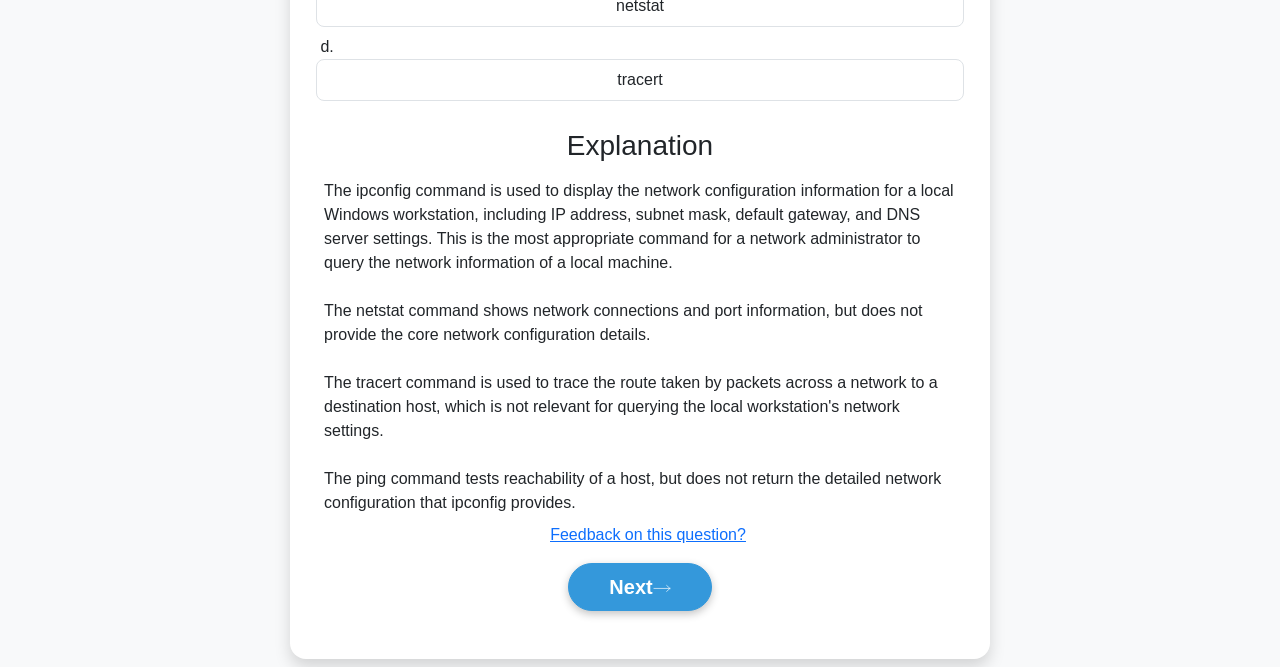 scroll, scrollTop: 419, scrollLeft: 0, axis: vertical 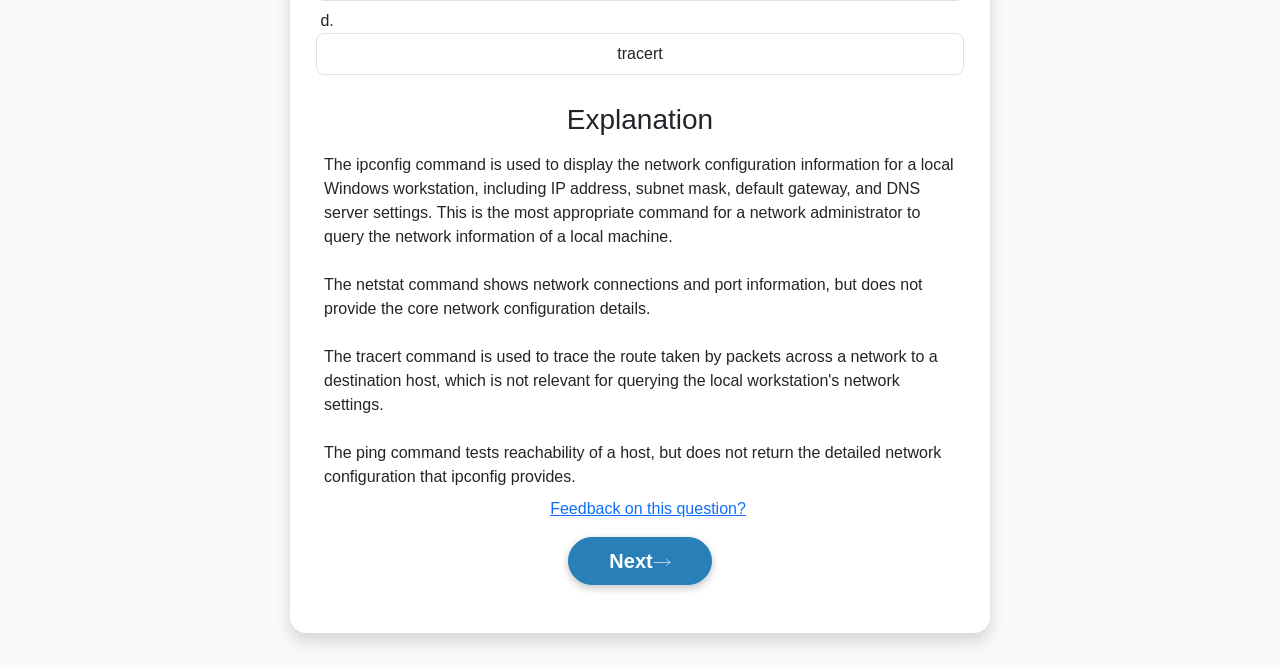 click on "Next" at bounding box center [639, 561] 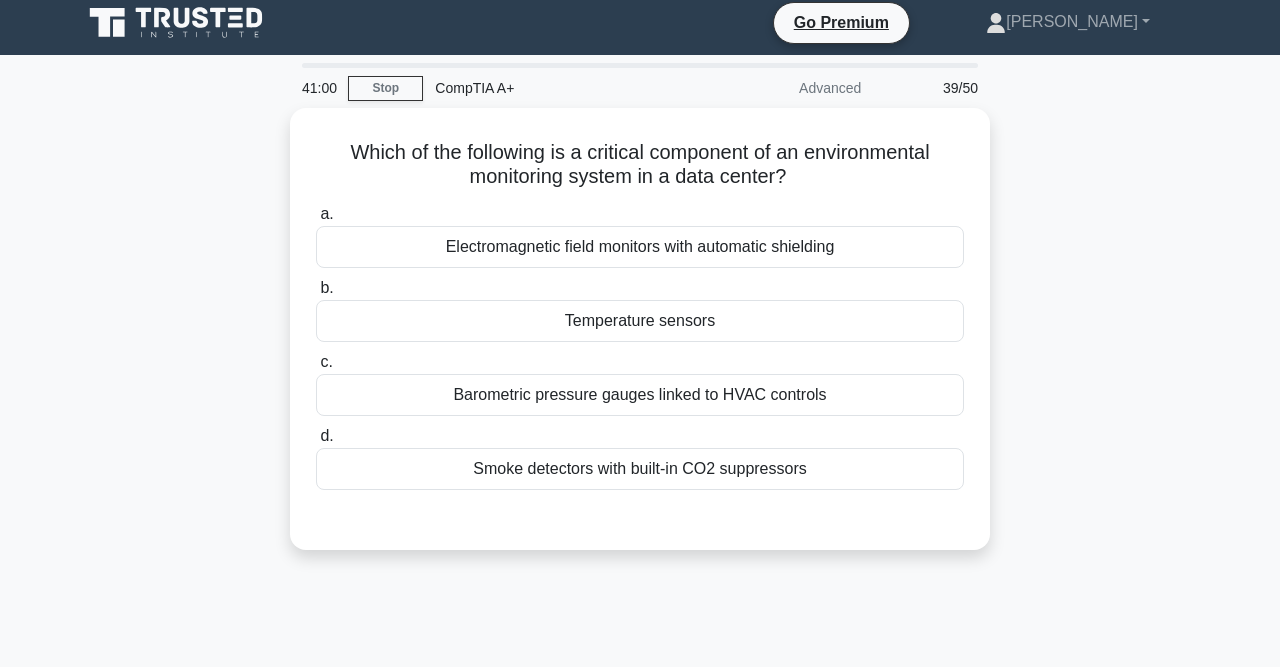 scroll, scrollTop: 7, scrollLeft: 0, axis: vertical 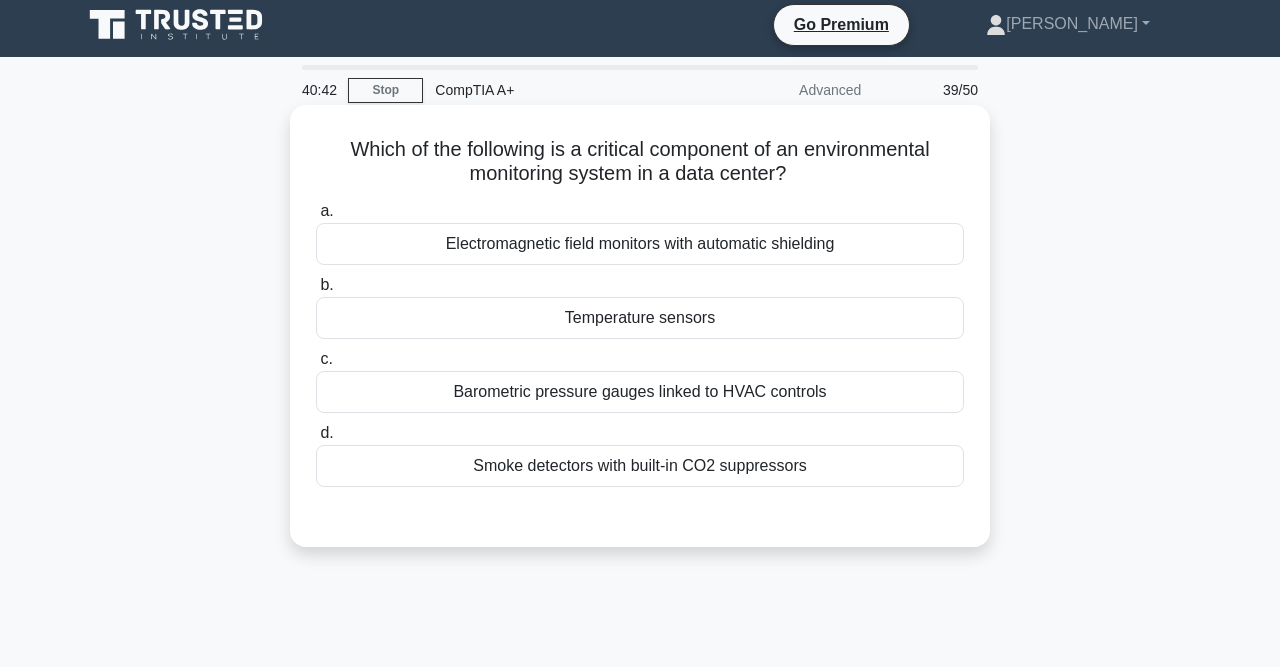 click on "Temperature sensors" at bounding box center [640, 318] 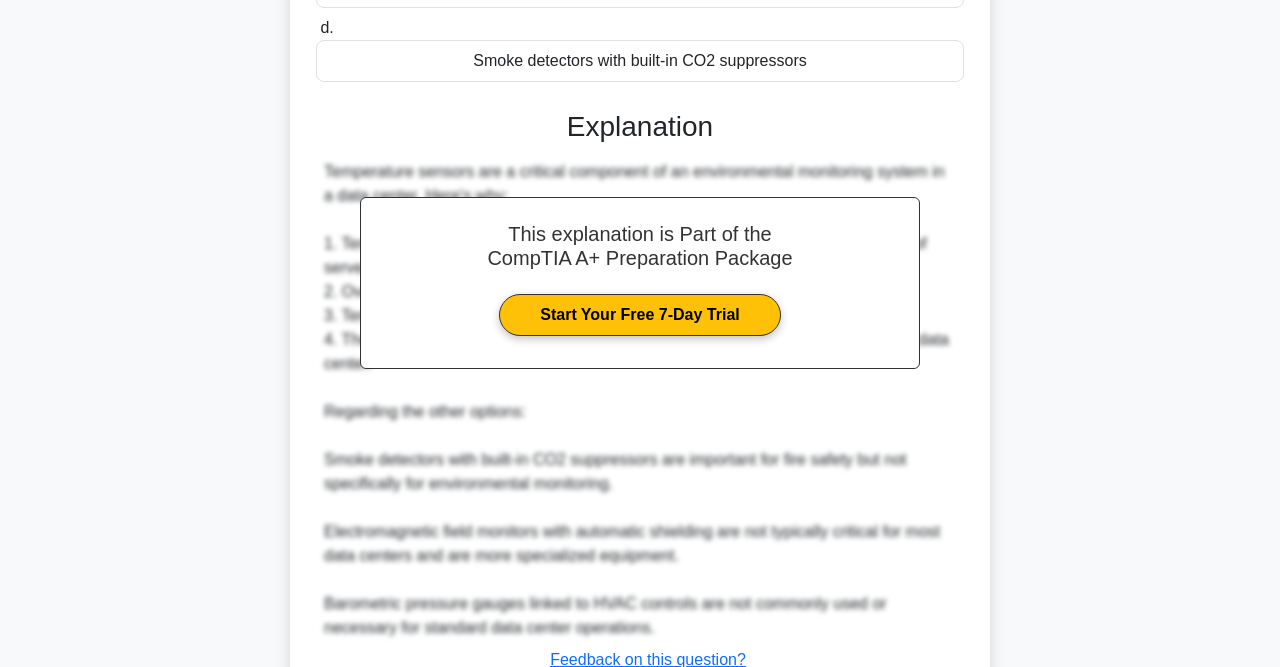 scroll, scrollTop: 563, scrollLeft: 0, axis: vertical 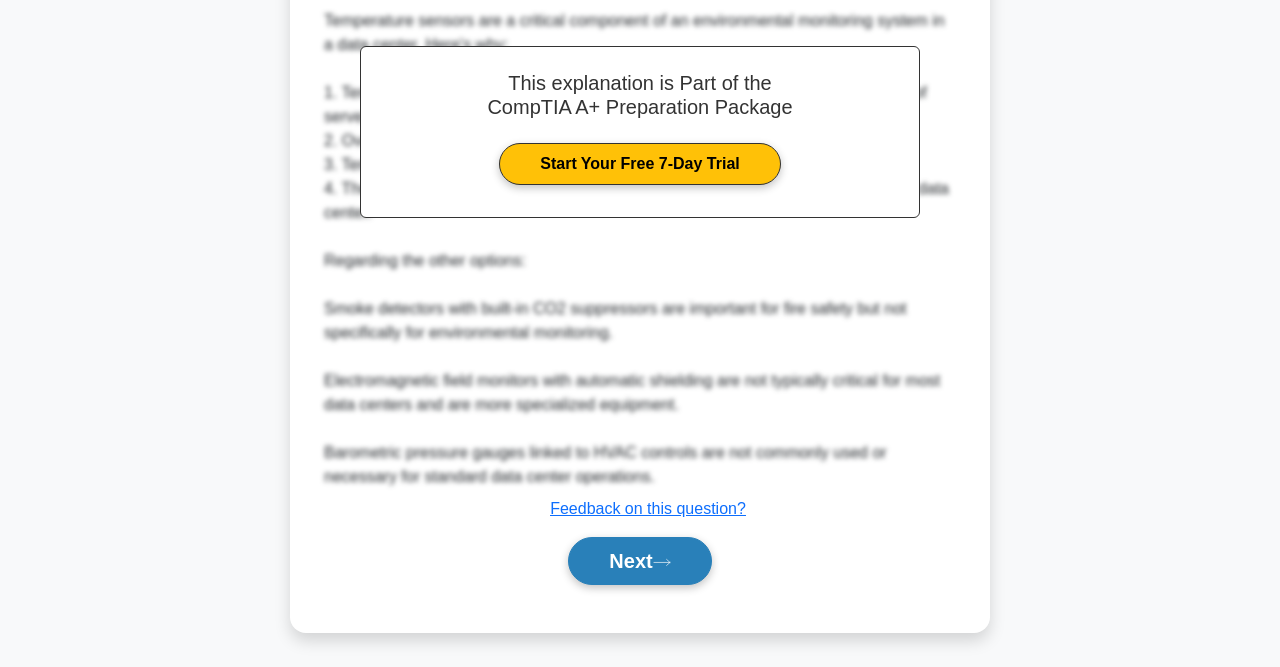 click 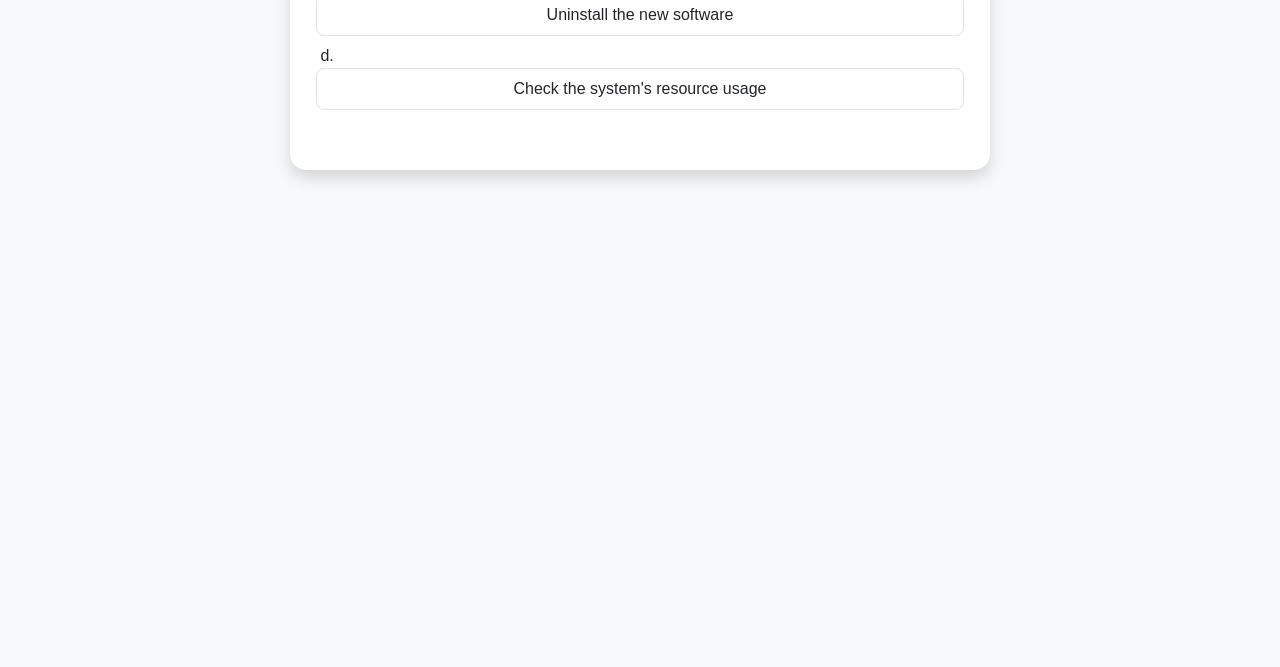 scroll, scrollTop: 0, scrollLeft: 0, axis: both 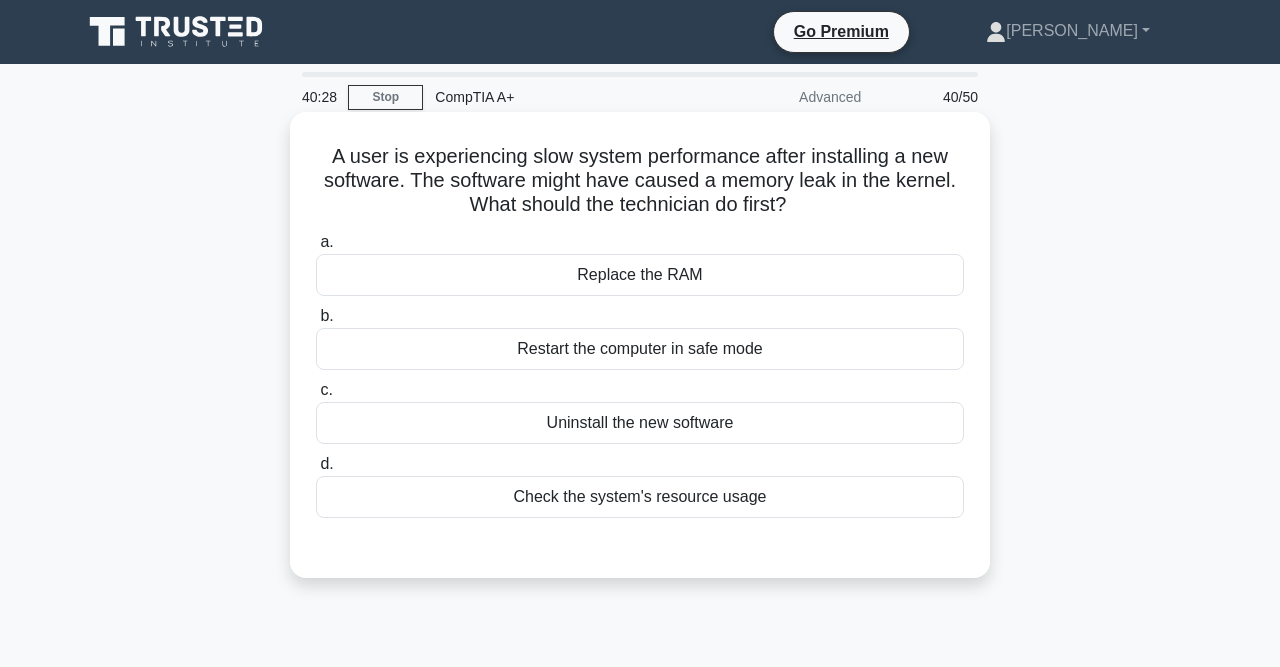 click on "Check the system's resource usage" at bounding box center [640, 497] 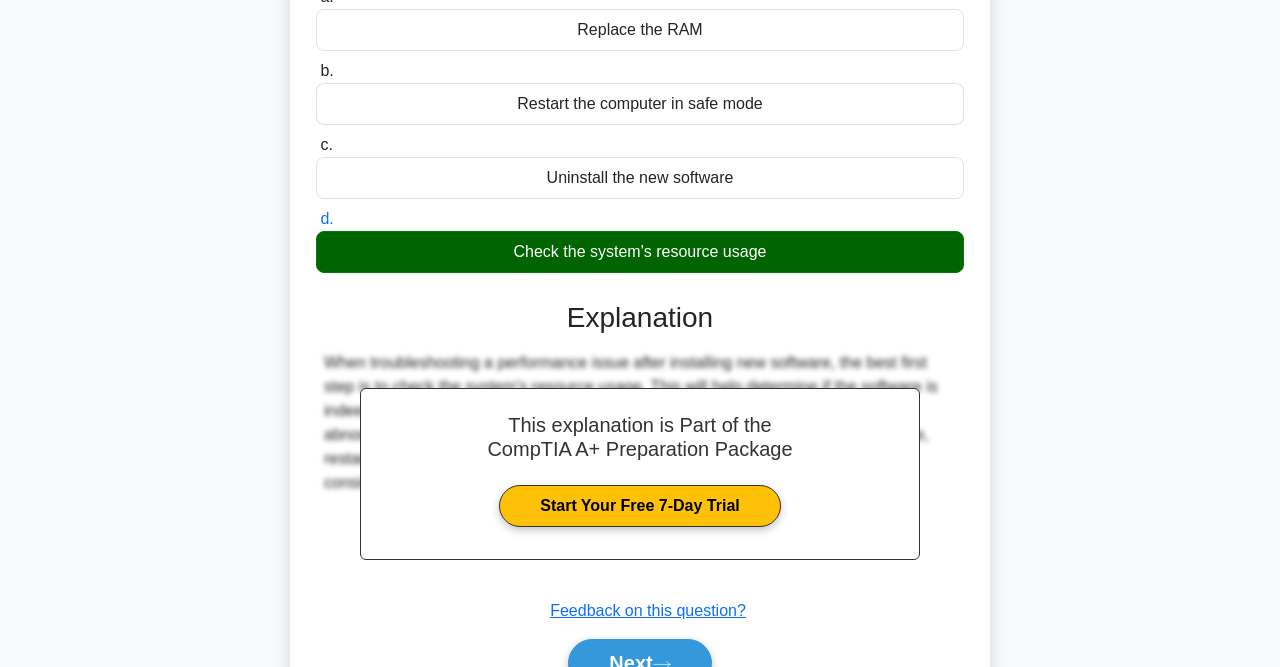 scroll, scrollTop: 356, scrollLeft: 0, axis: vertical 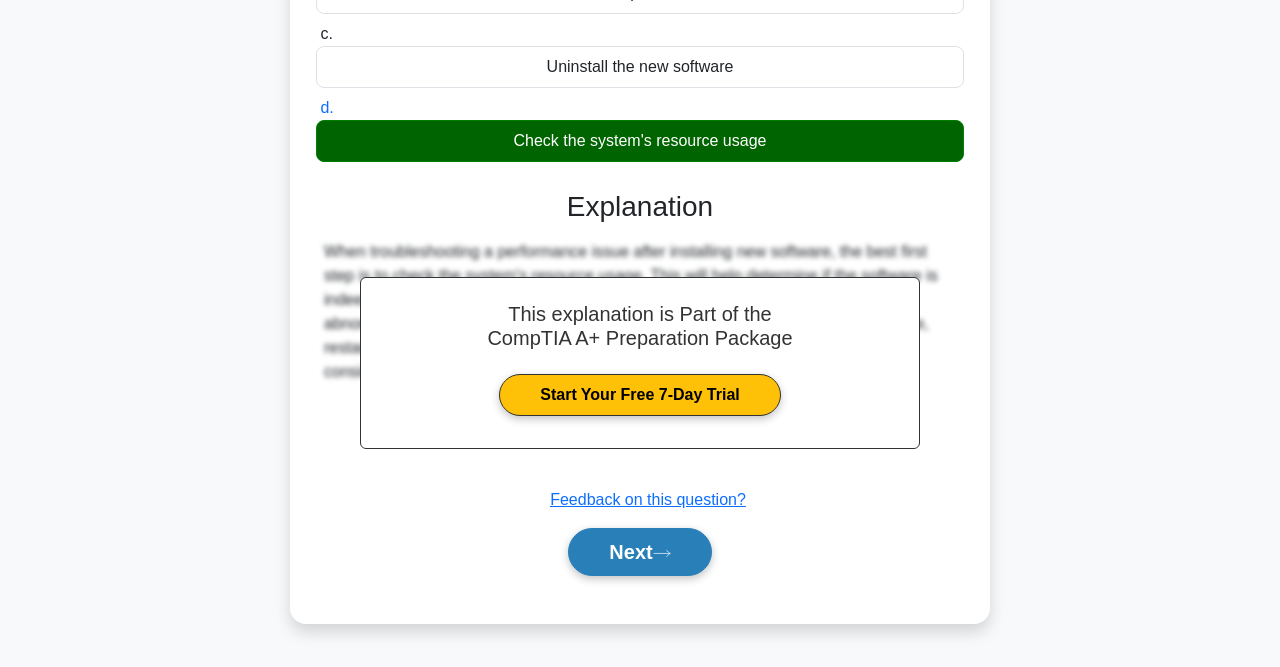 click 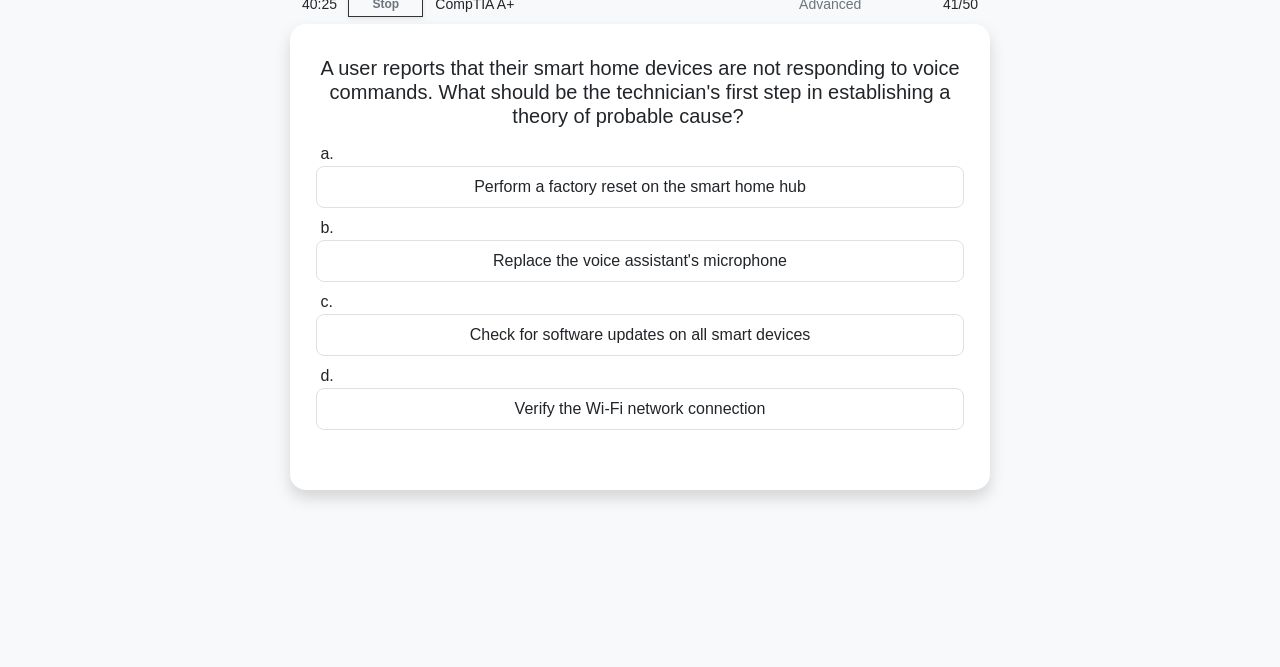 scroll, scrollTop: 12, scrollLeft: 0, axis: vertical 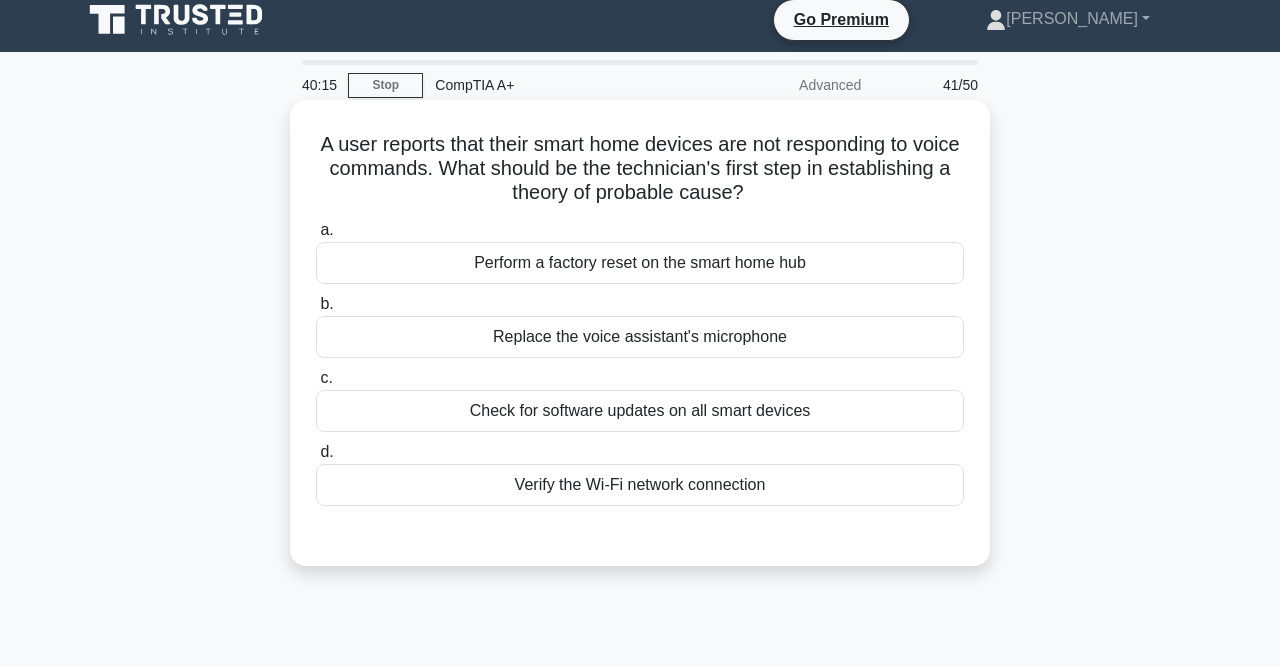click on "Verify the Wi-Fi network connection" at bounding box center (640, 485) 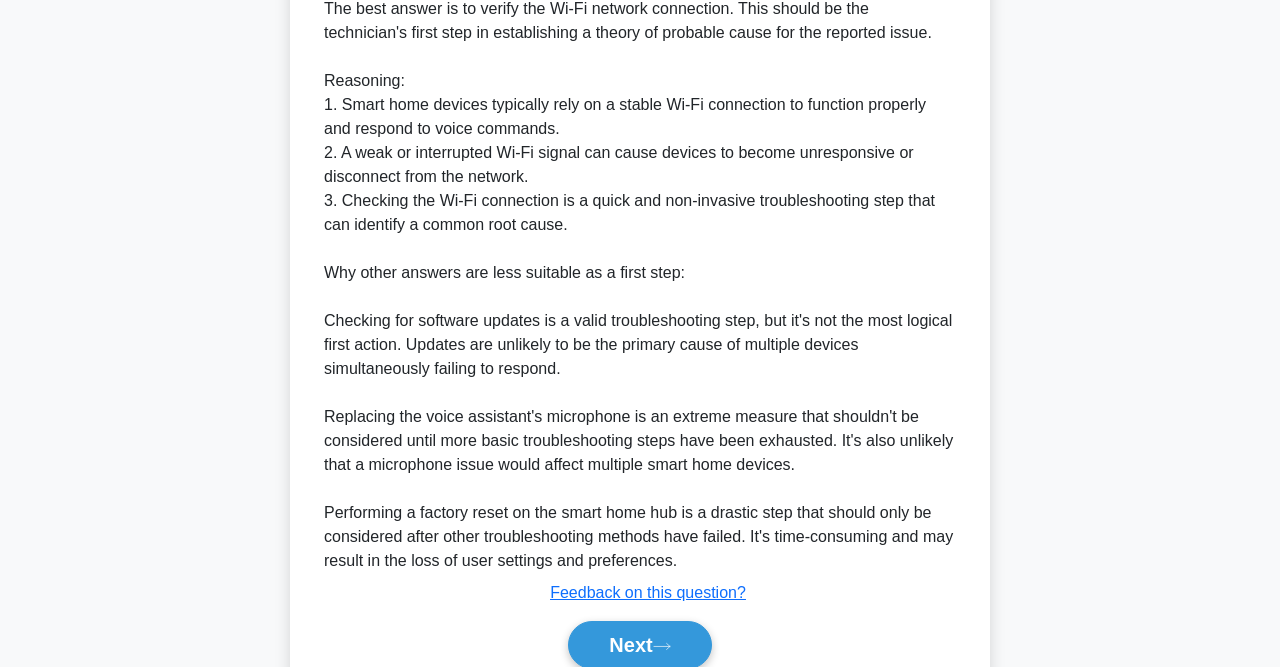 scroll, scrollTop: 683, scrollLeft: 0, axis: vertical 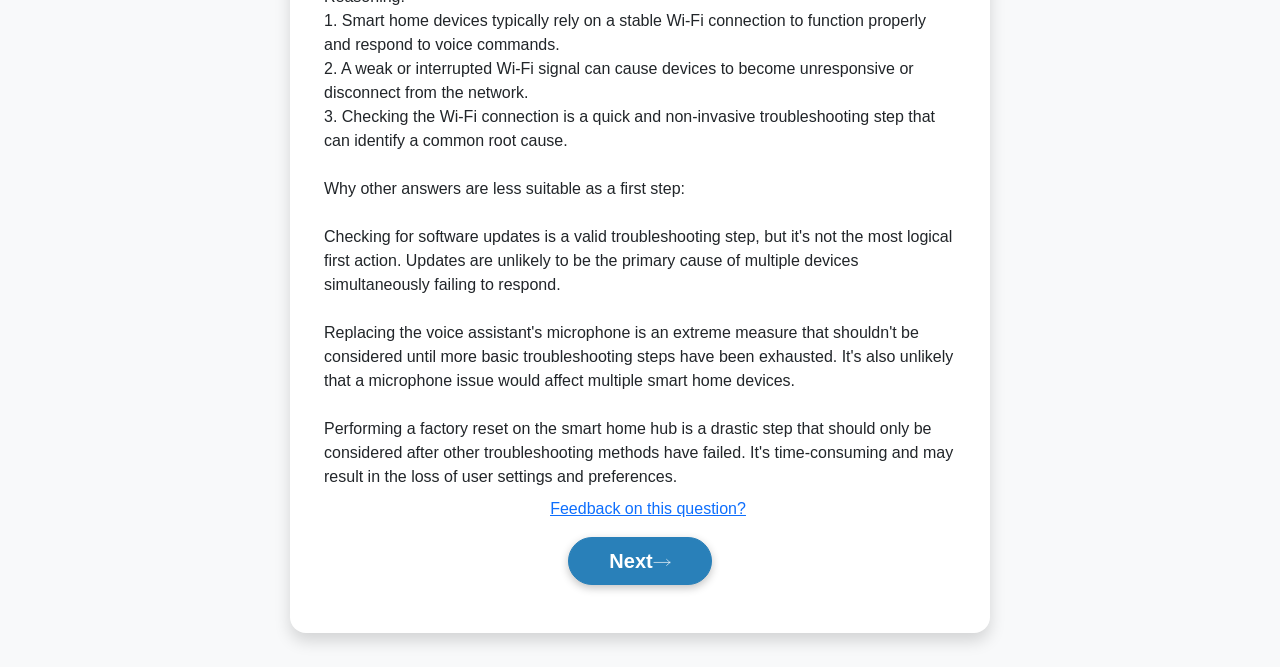 click on "Next" at bounding box center [639, 561] 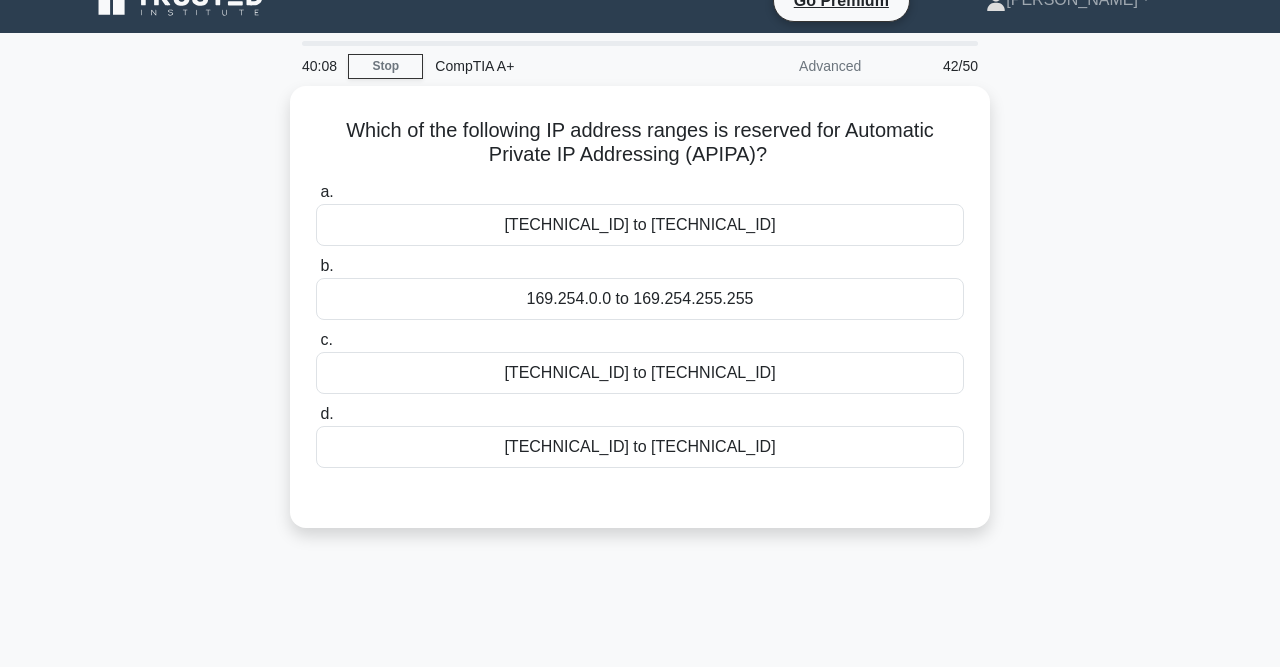 scroll, scrollTop: 0, scrollLeft: 0, axis: both 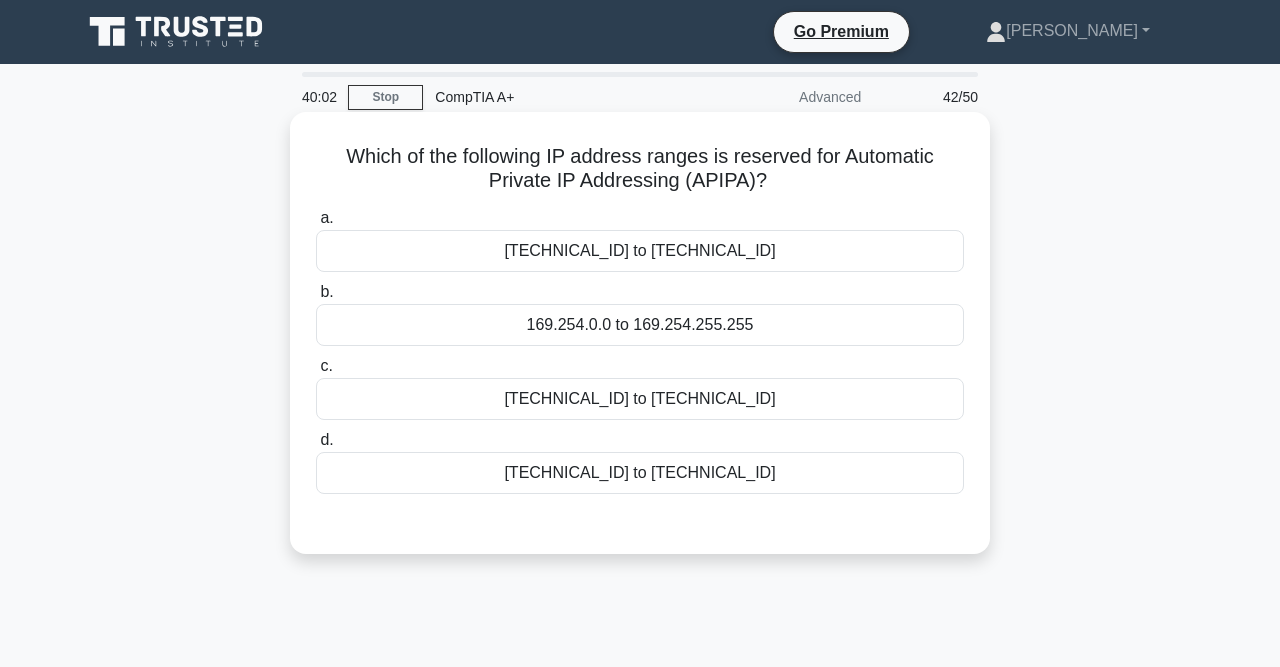 click on "172.16.0.0 to 172.31.255.255" at bounding box center (640, 251) 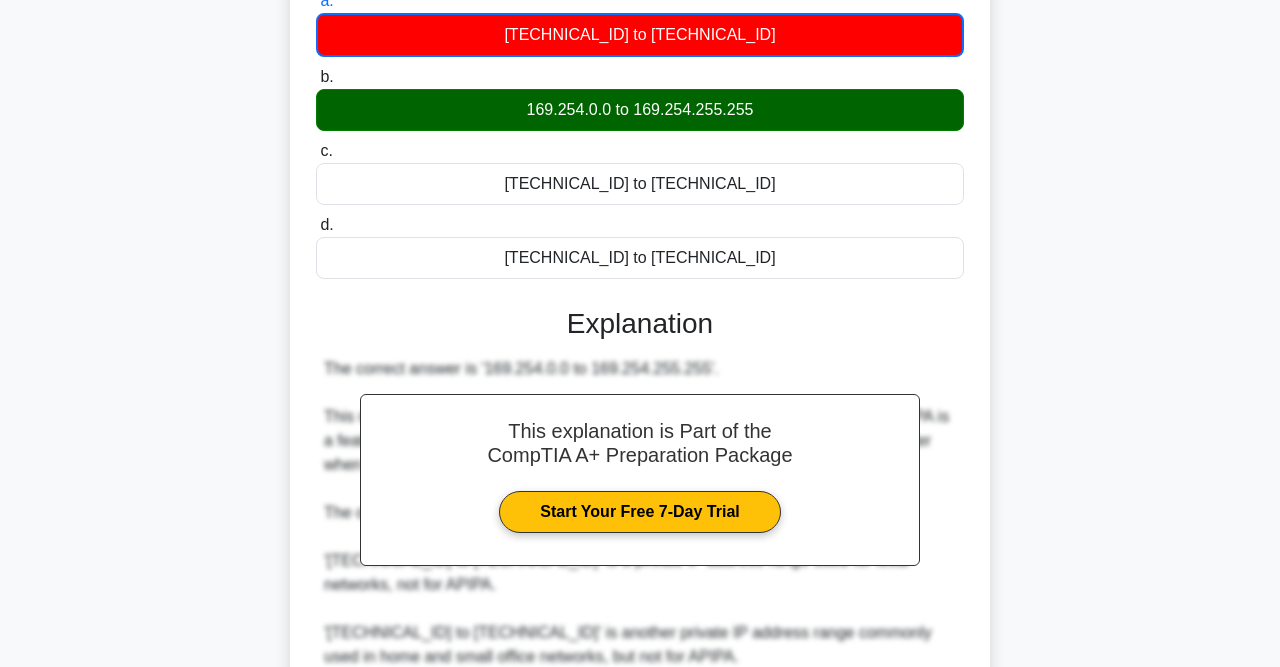 scroll, scrollTop: 542, scrollLeft: 0, axis: vertical 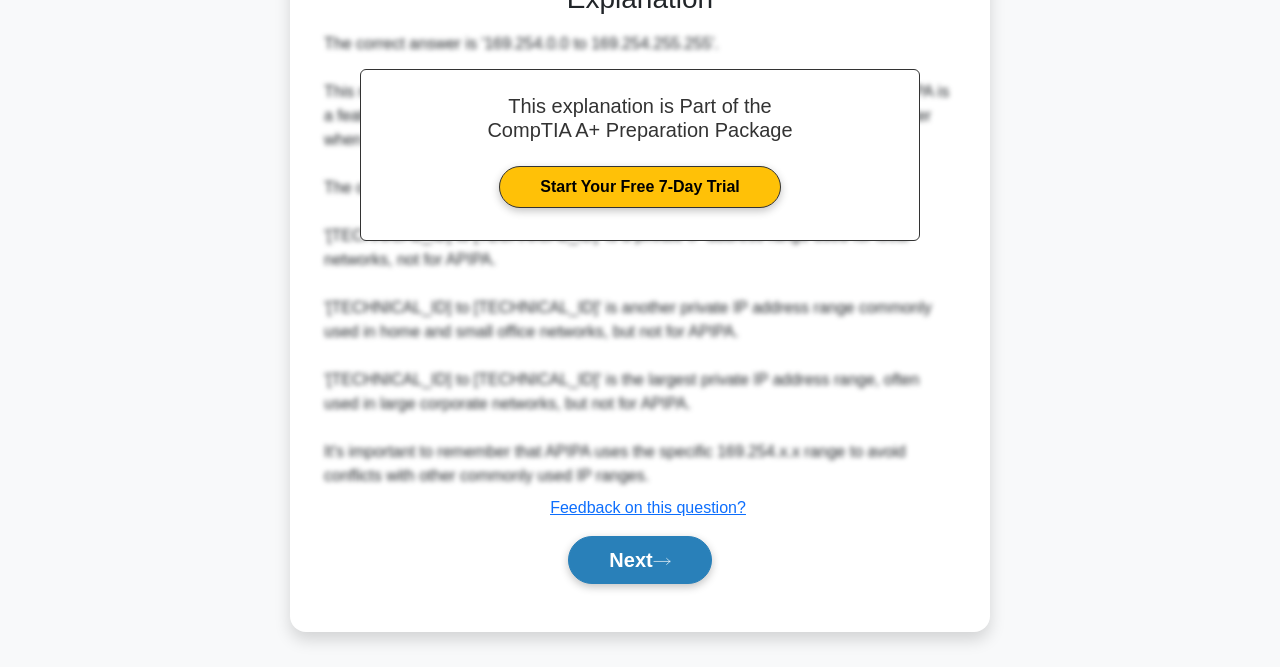 click on "Next" at bounding box center [639, 560] 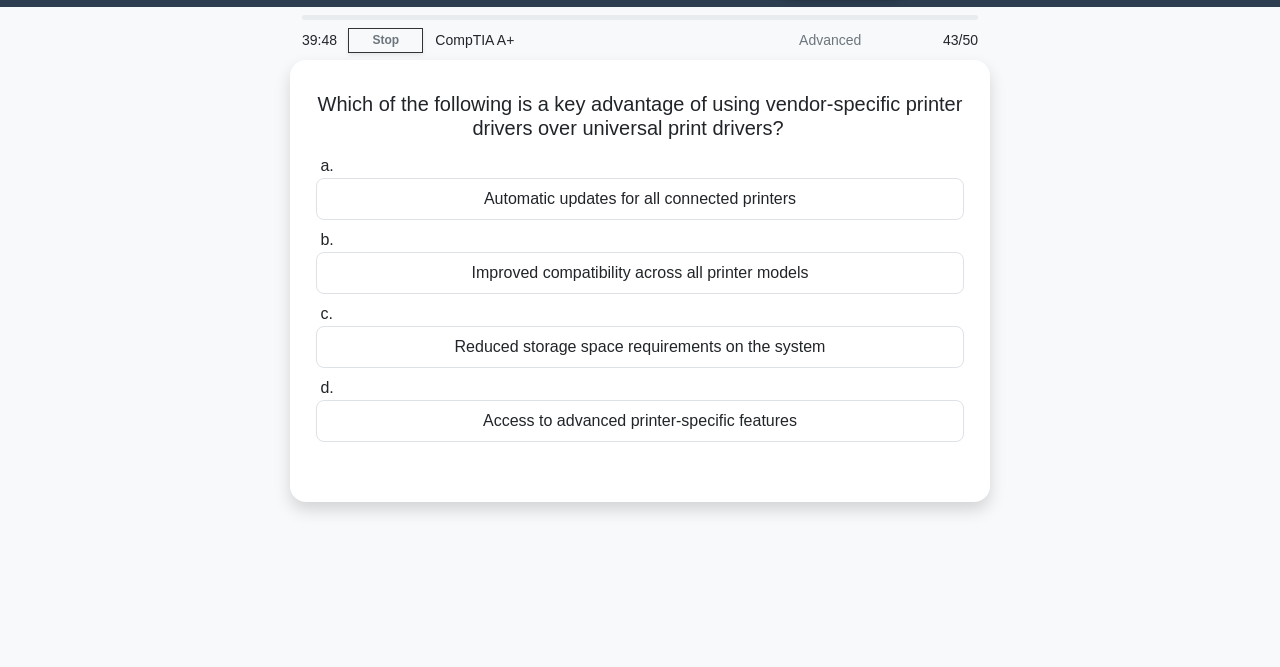 scroll, scrollTop: 0, scrollLeft: 0, axis: both 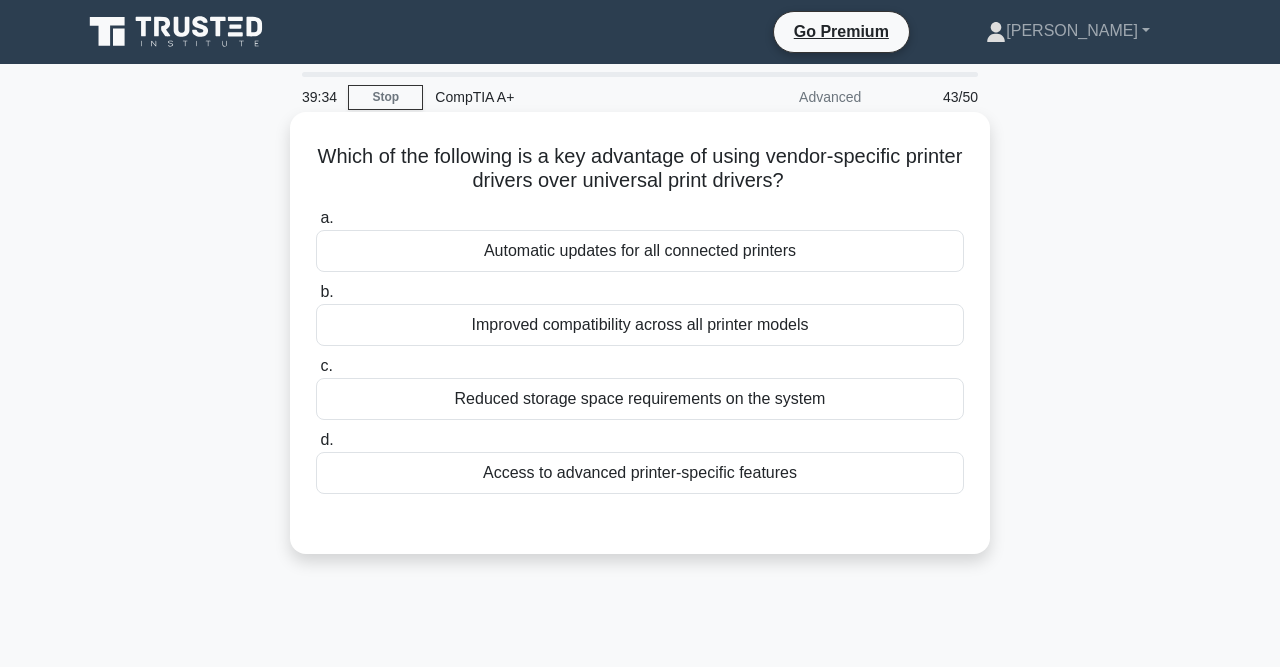 click on "Improved compatibility across all printer models" at bounding box center (640, 325) 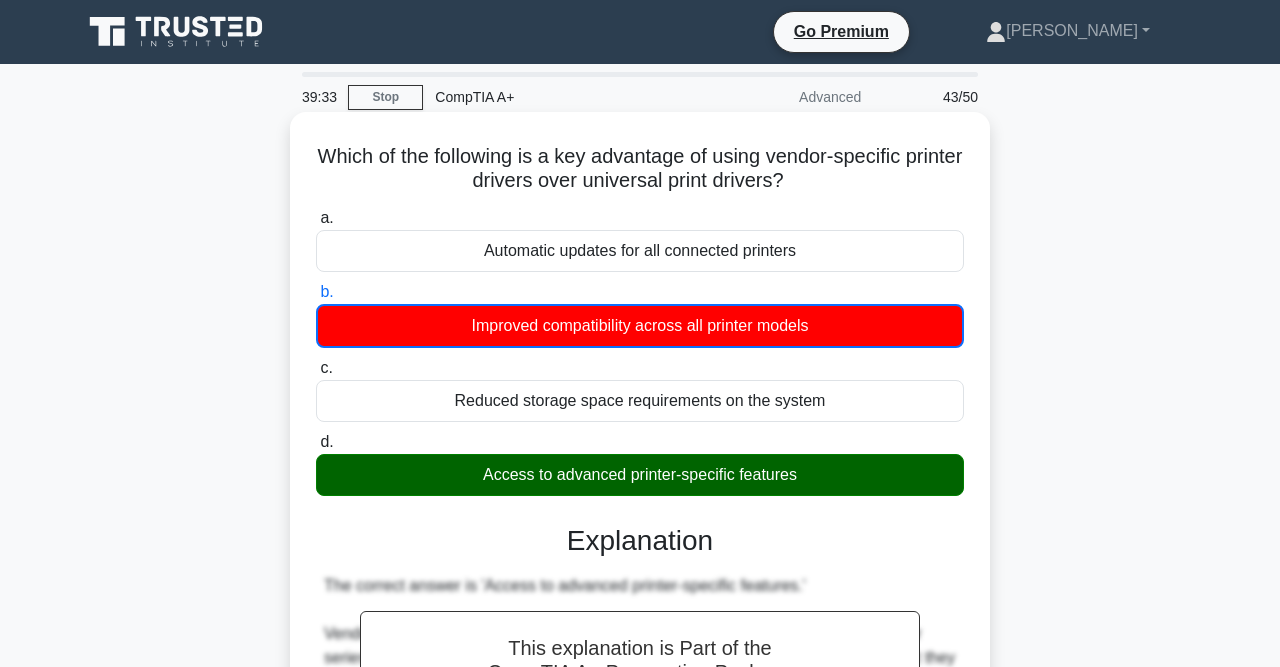 click on "Access to advanced printer-specific features" at bounding box center [640, 475] 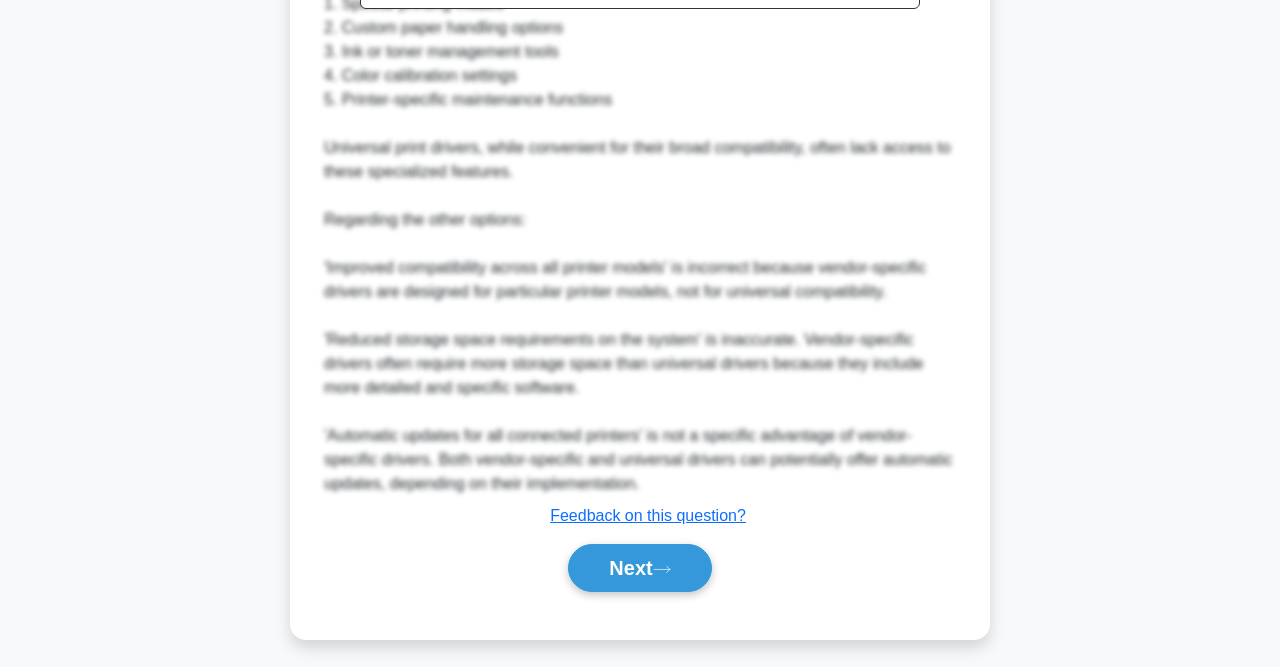 scroll, scrollTop: 779, scrollLeft: 0, axis: vertical 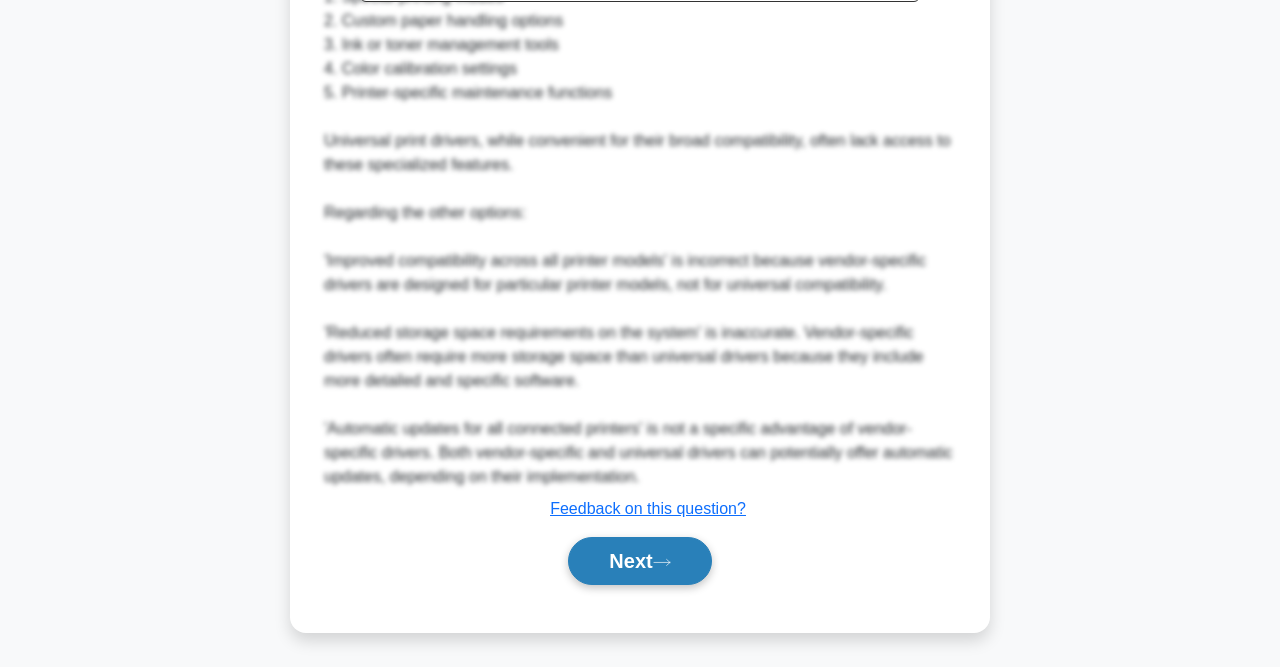 click on "Next" at bounding box center [639, 561] 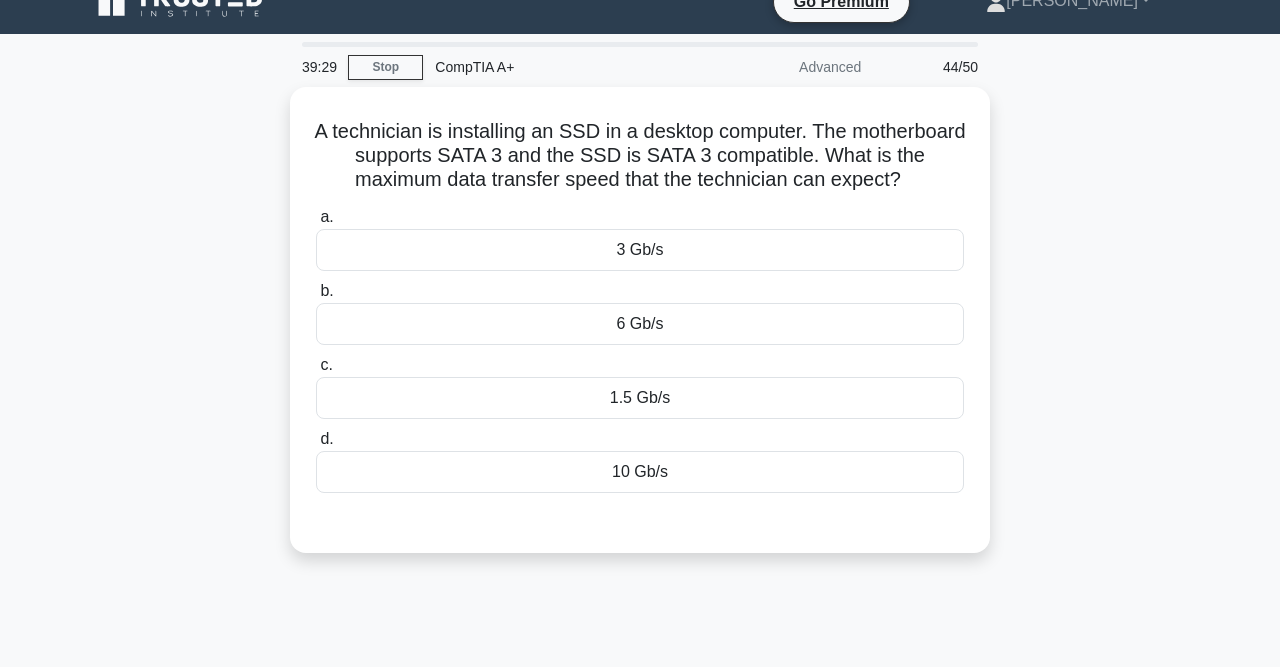 scroll, scrollTop: 0, scrollLeft: 0, axis: both 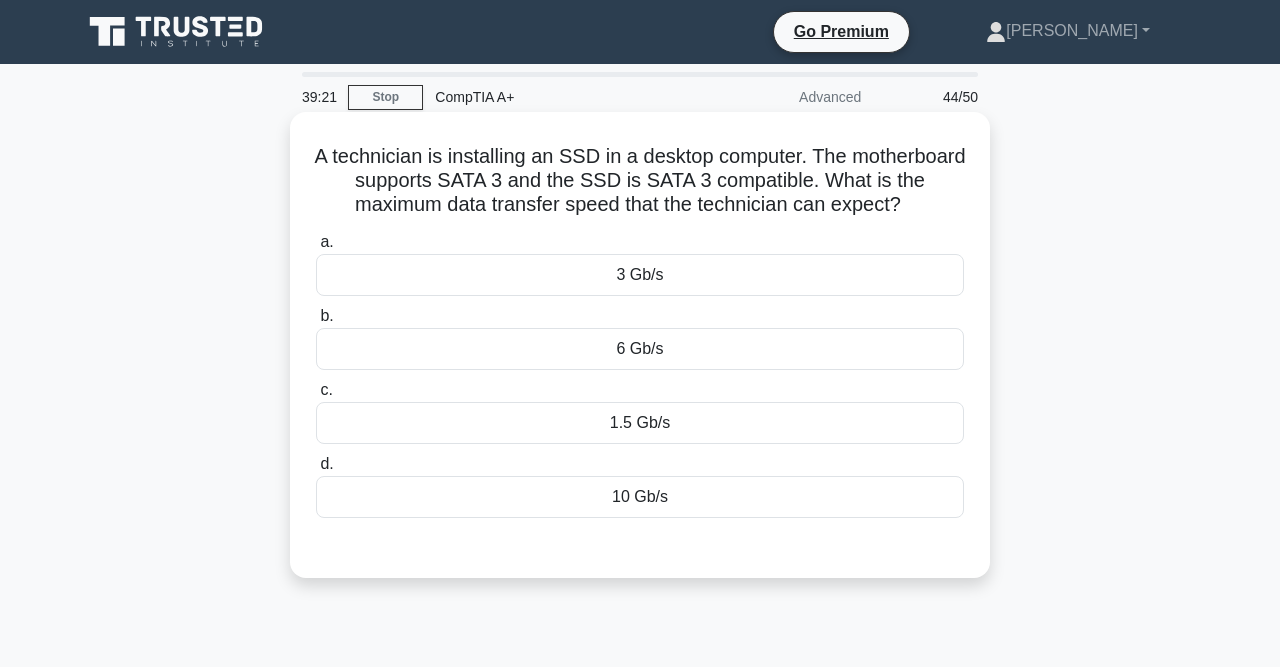 click on "10 Gb/s" at bounding box center (640, 497) 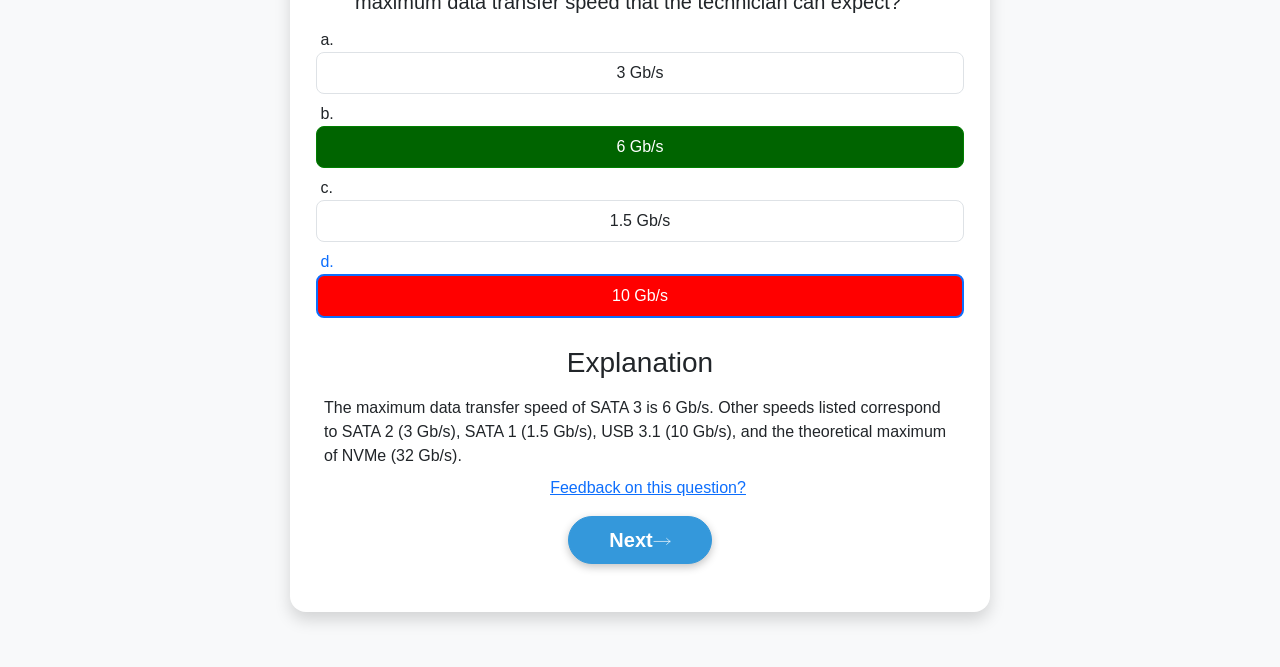 scroll, scrollTop: 212, scrollLeft: 0, axis: vertical 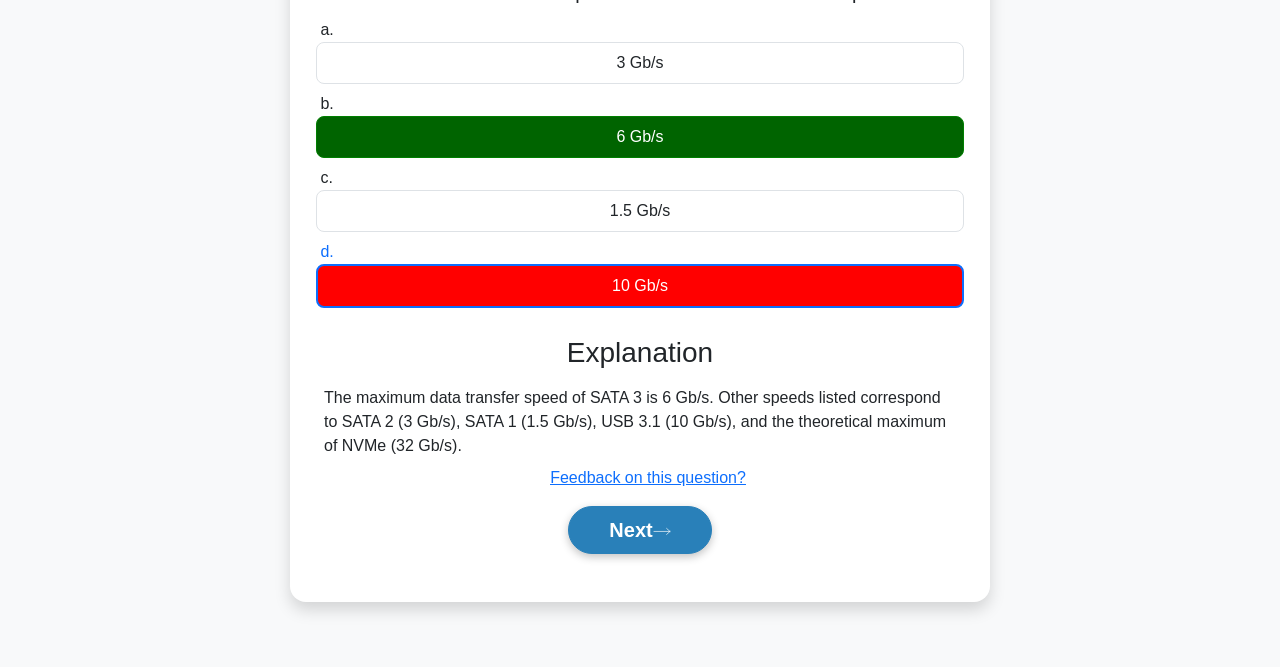 click on "Next" at bounding box center [639, 530] 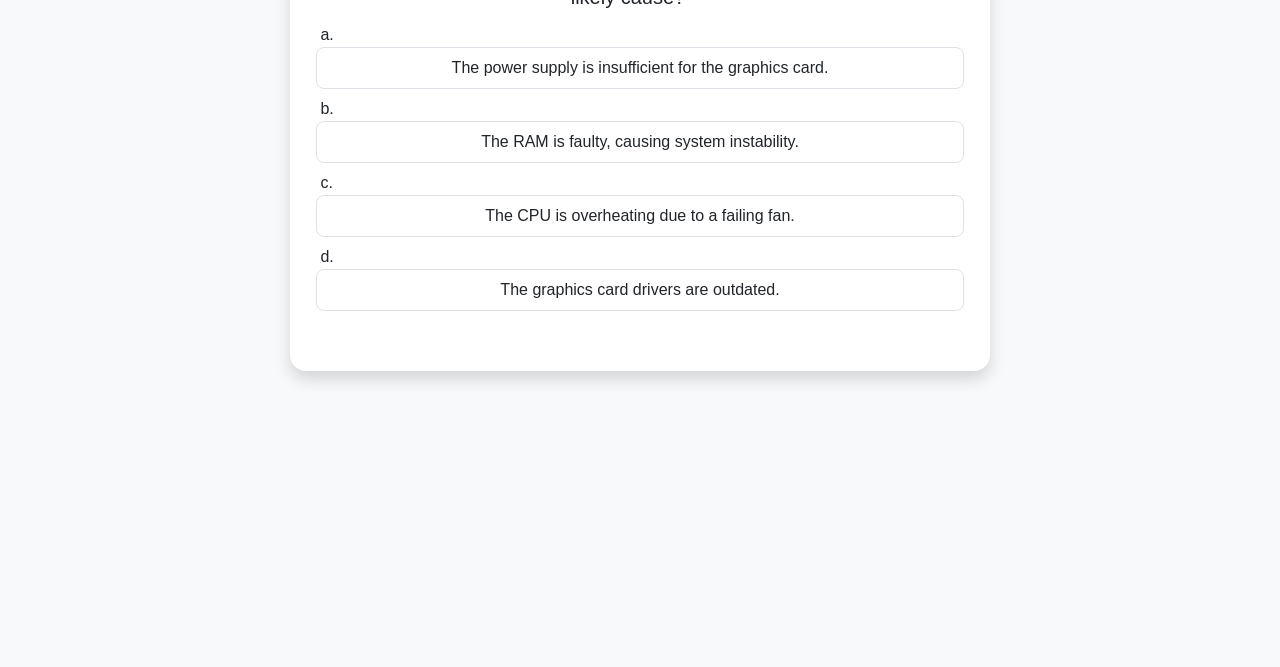 scroll, scrollTop: 0, scrollLeft: 0, axis: both 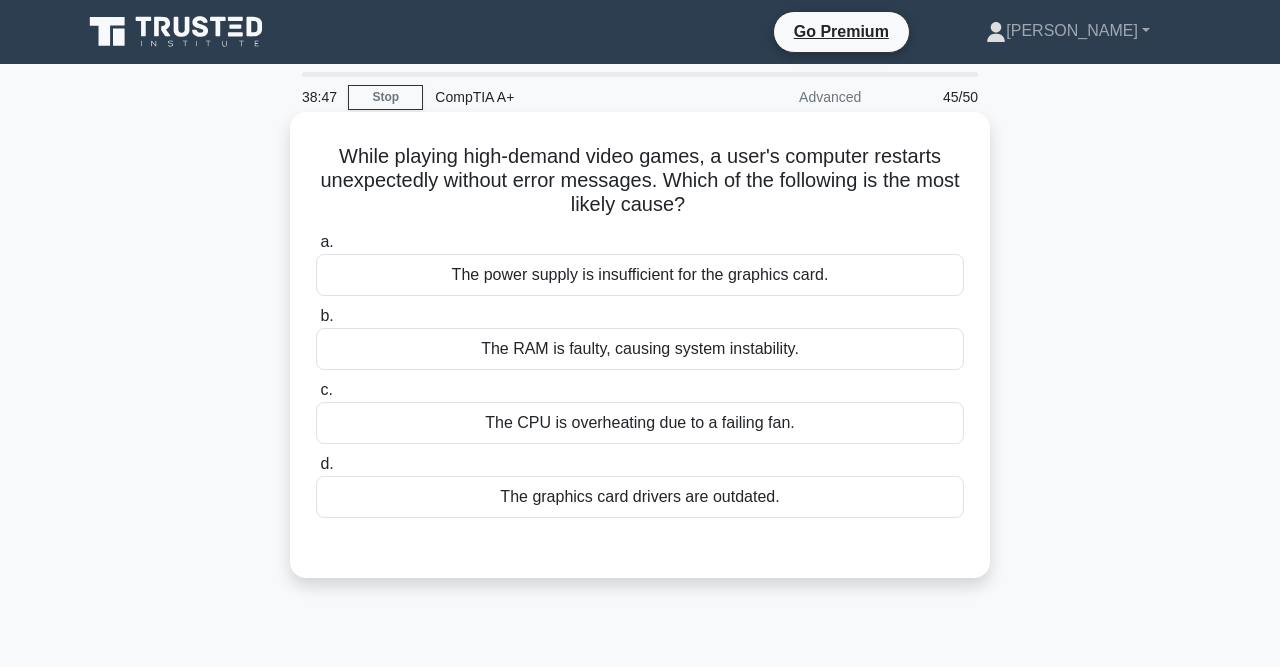 click on "The power supply is insufficient for the graphics card." at bounding box center (640, 275) 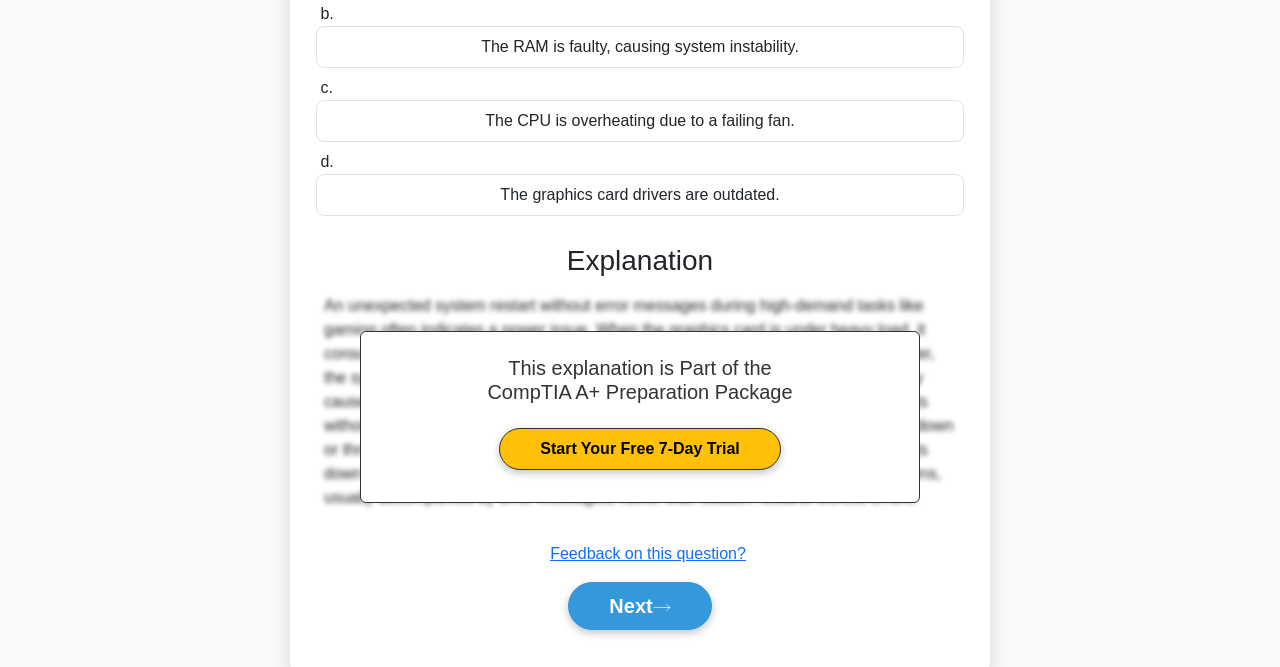 scroll, scrollTop: 413, scrollLeft: 0, axis: vertical 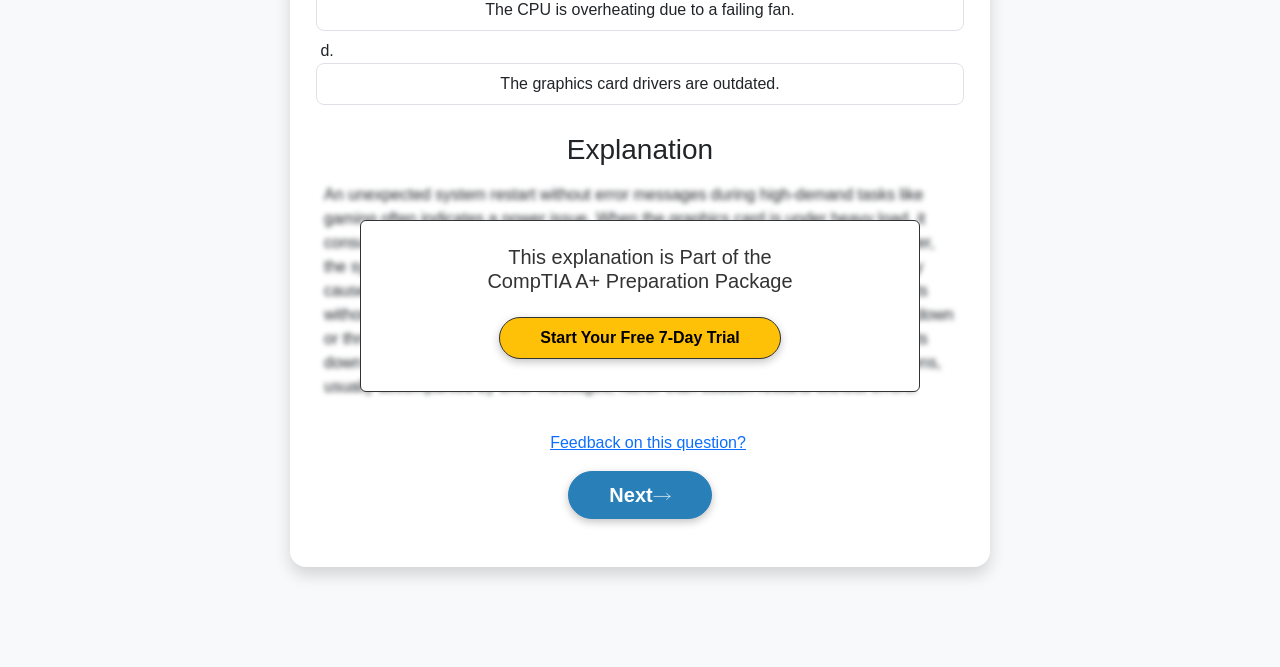 click on "Next" at bounding box center [639, 495] 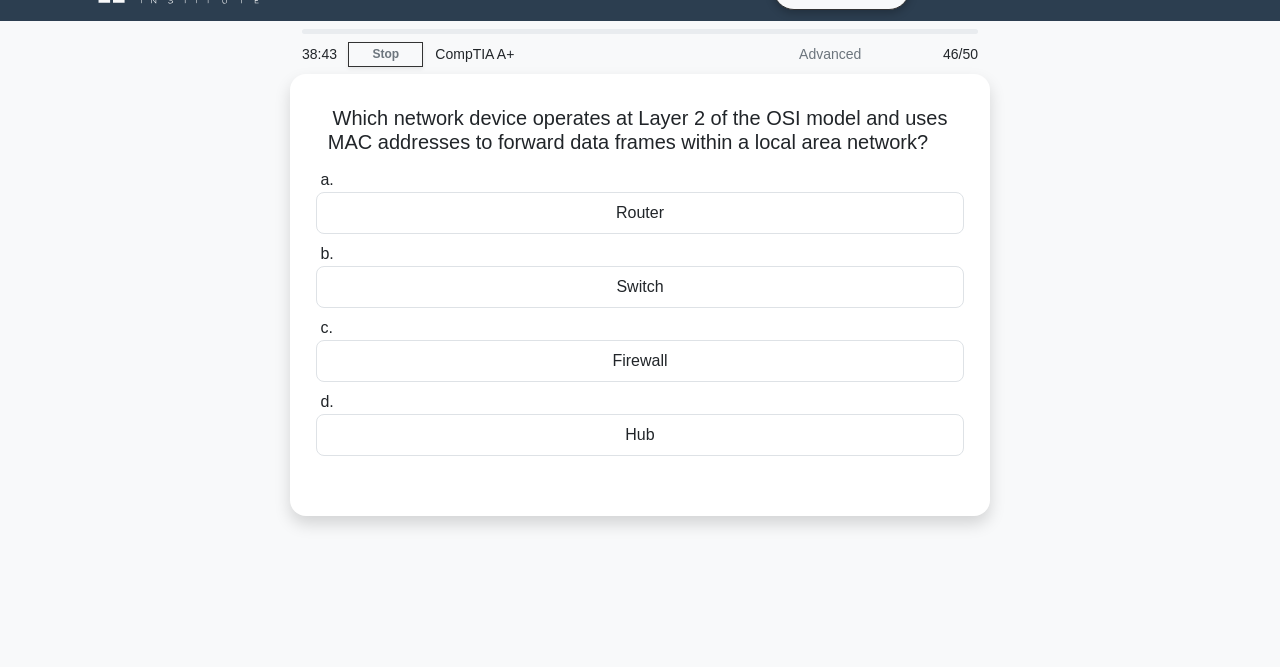 scroll, scrollTop: 42, scrollLeft: 0, axis: vertical 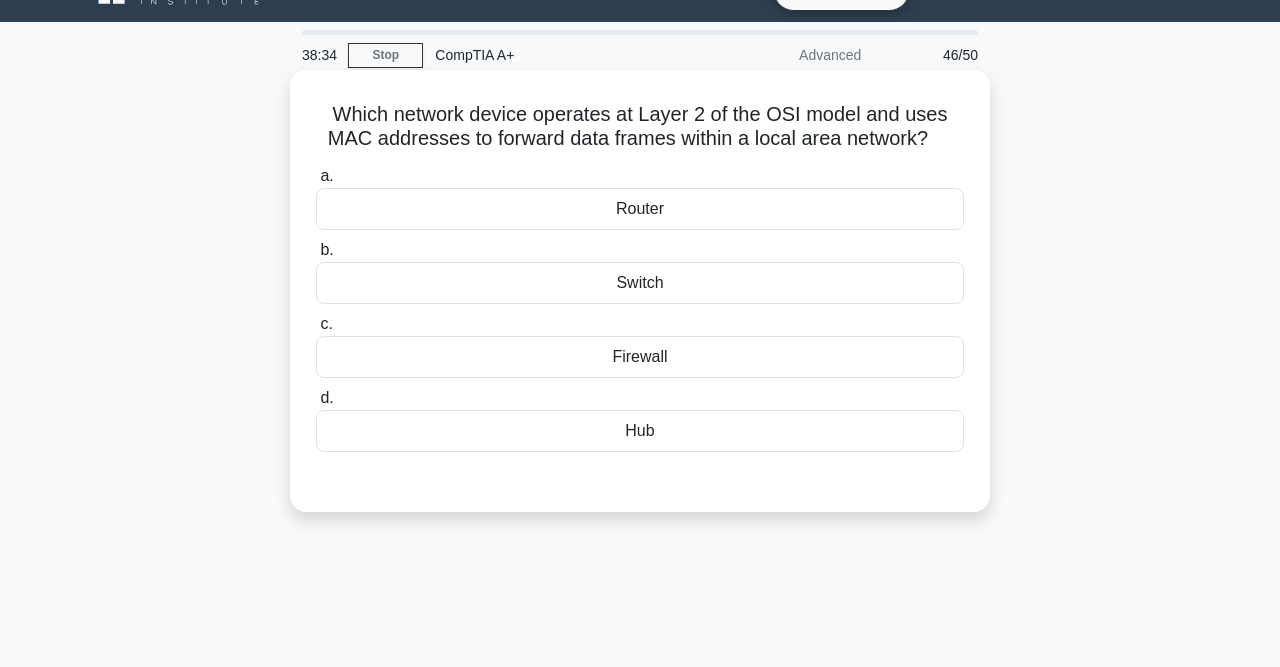 click on "Hub" at bounding box center [640, 431] 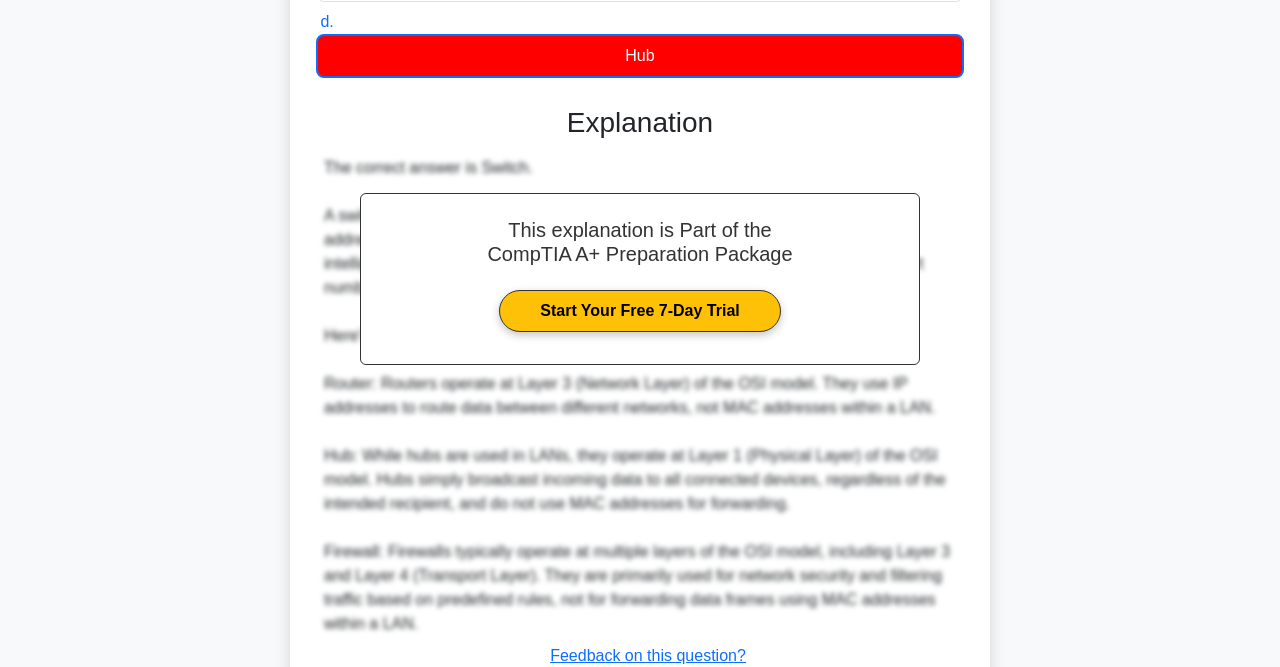 scroll, scrollTop: 566, scrollLeft: 0, axis: vertical 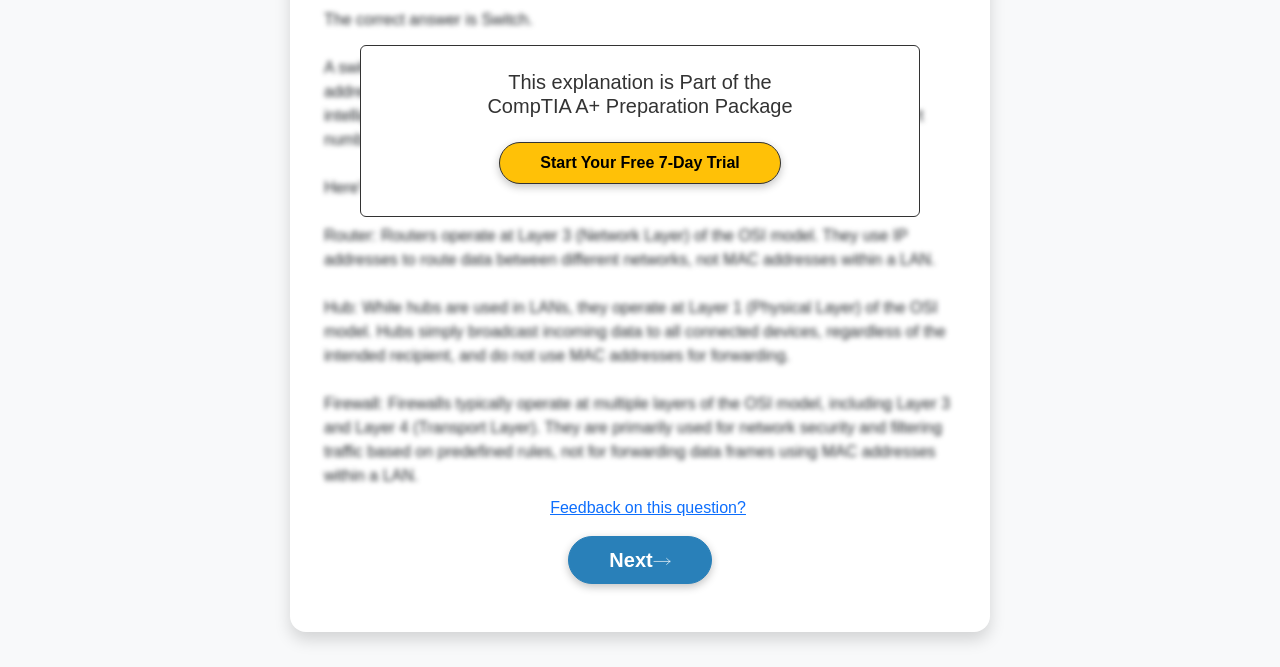 click on "Next" at bounding box center (639, 560) 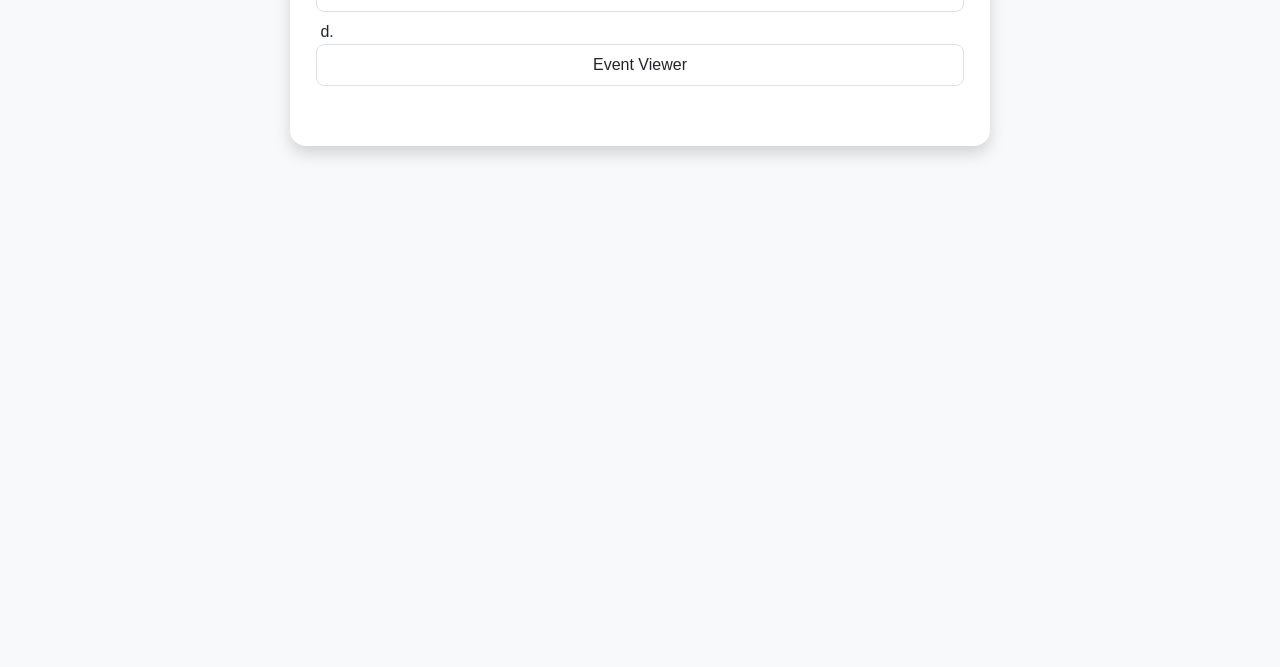 scroll, scrollTop: 0, scrollLeft: 0, axis: both 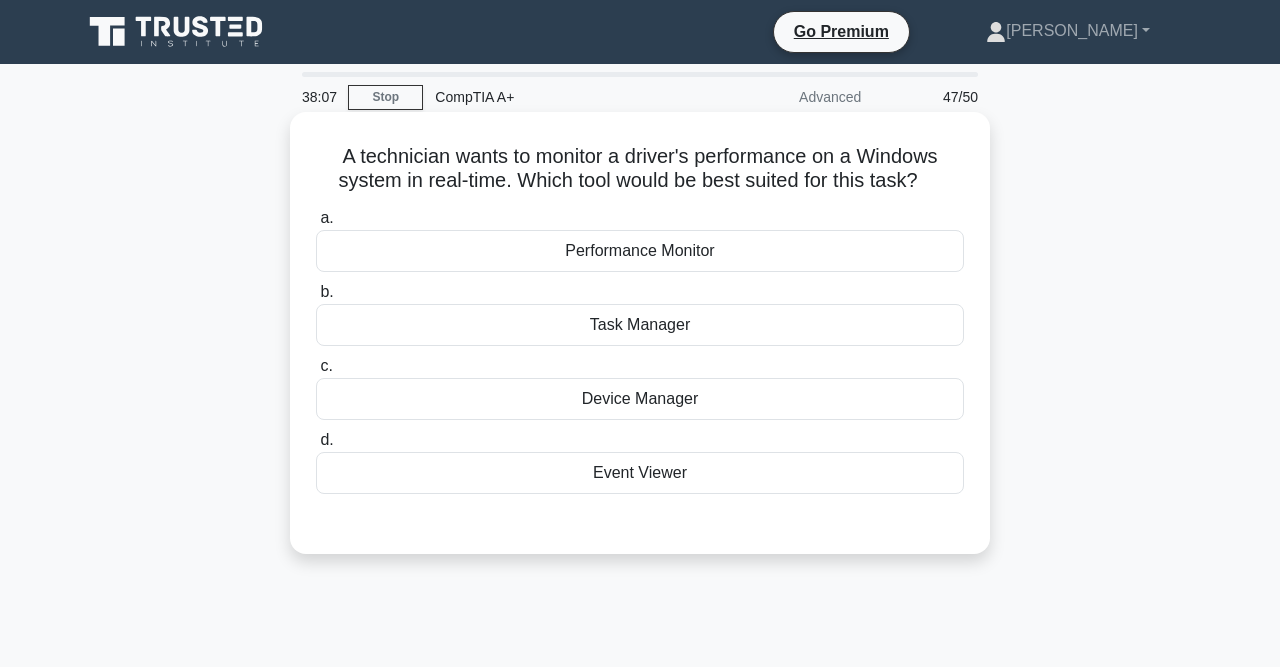 click on "Task Manager" at bounding box center (640, 325) 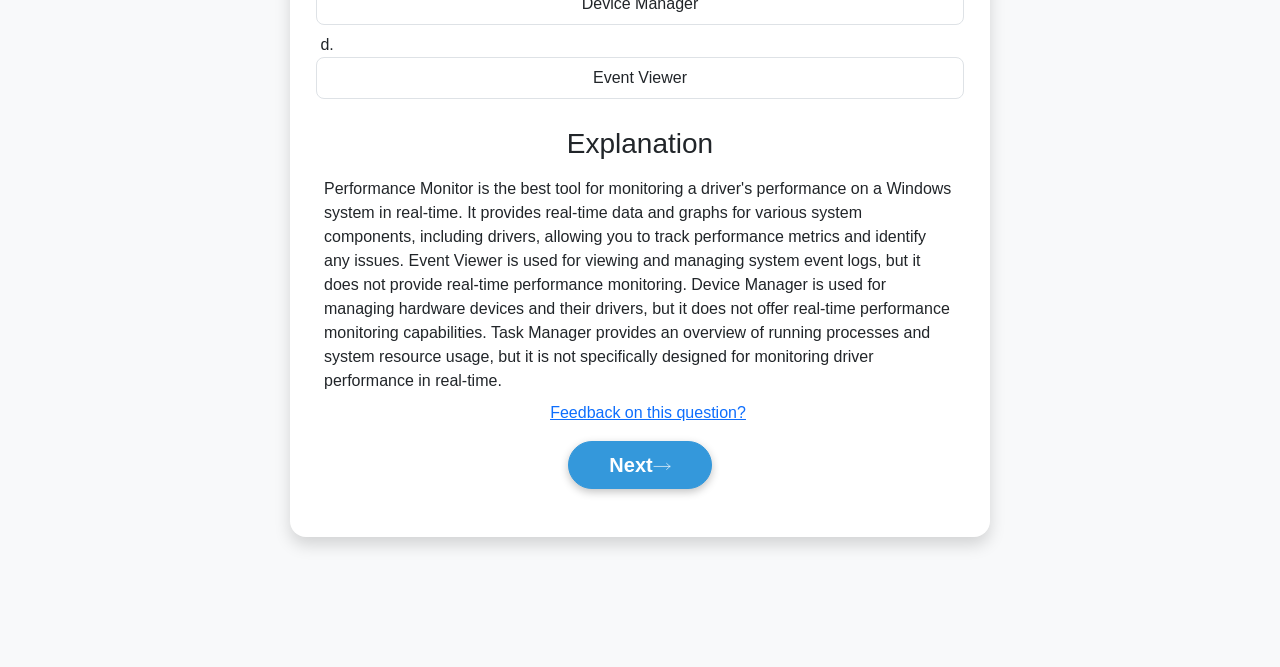 scroll, scrollTop: 413, scrollLeft: 0, axis: vertical 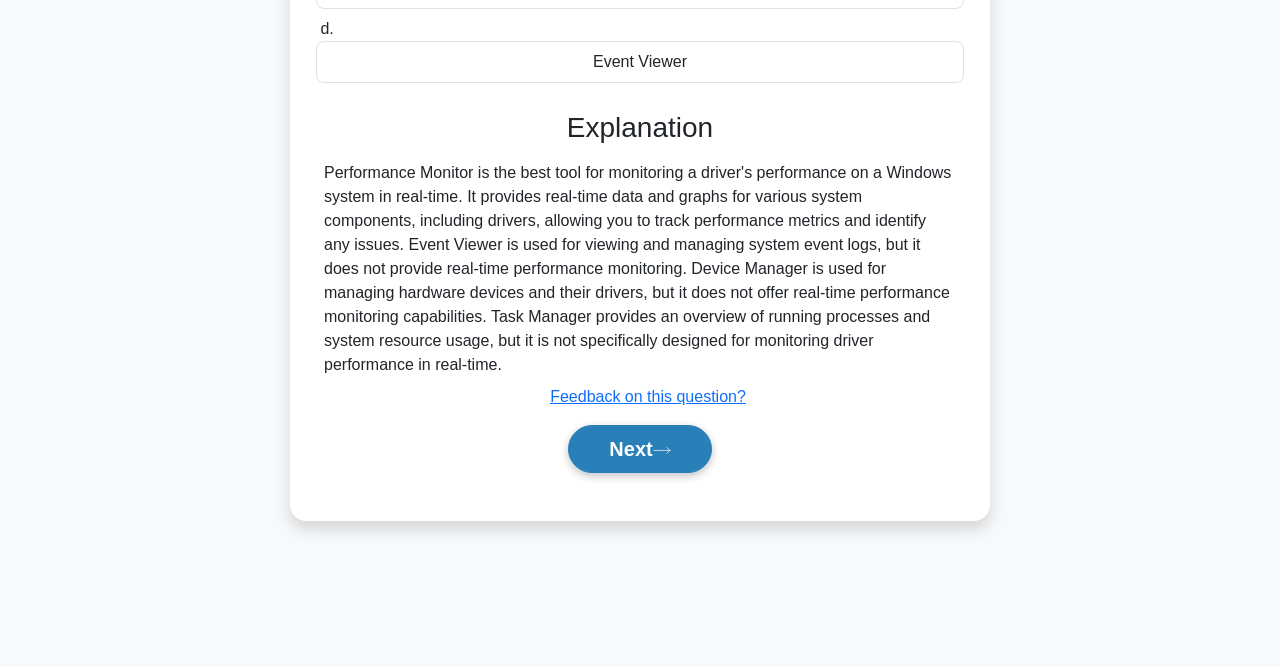 click 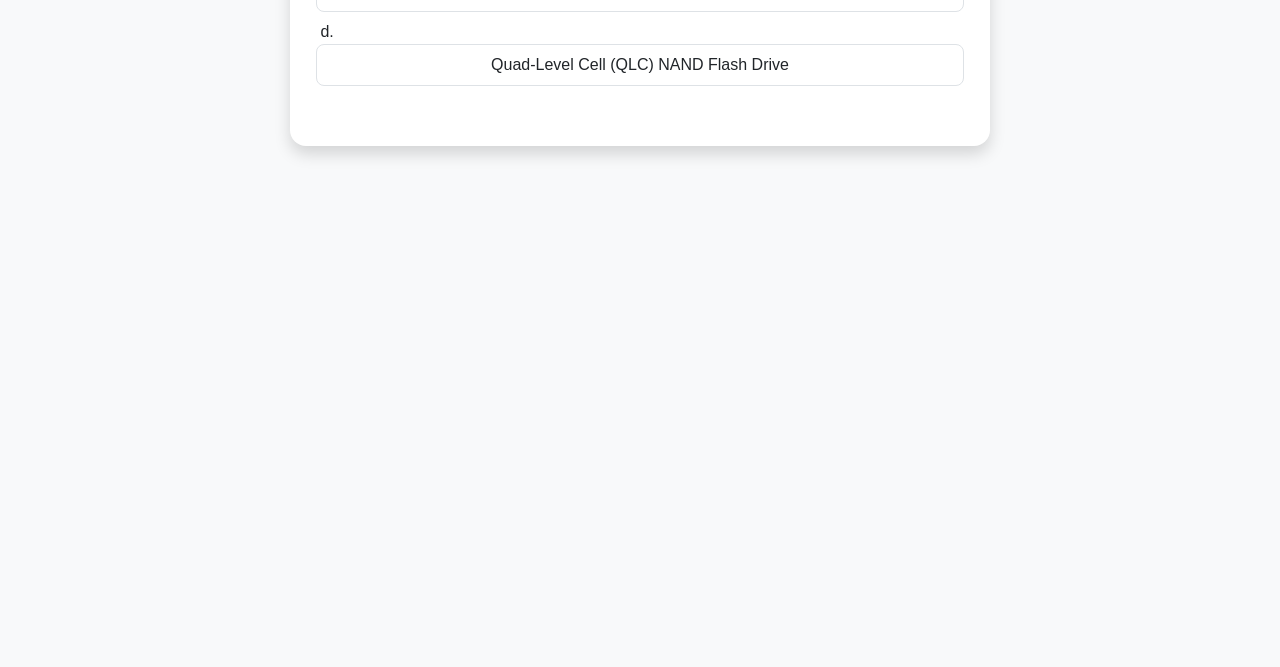 scroll, scrollTop: 0, scrollLeft: 0, axis: both 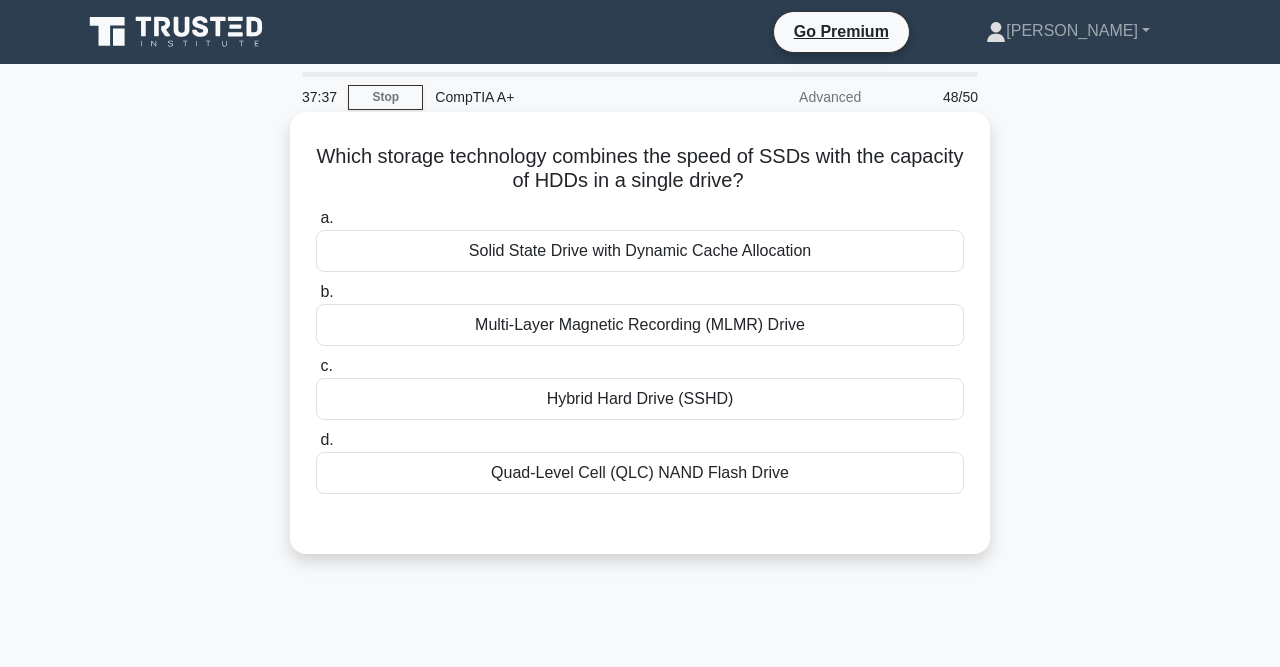 click on "Hybrid Hard Drive (SSHD)" at bounding box center (640, 399) 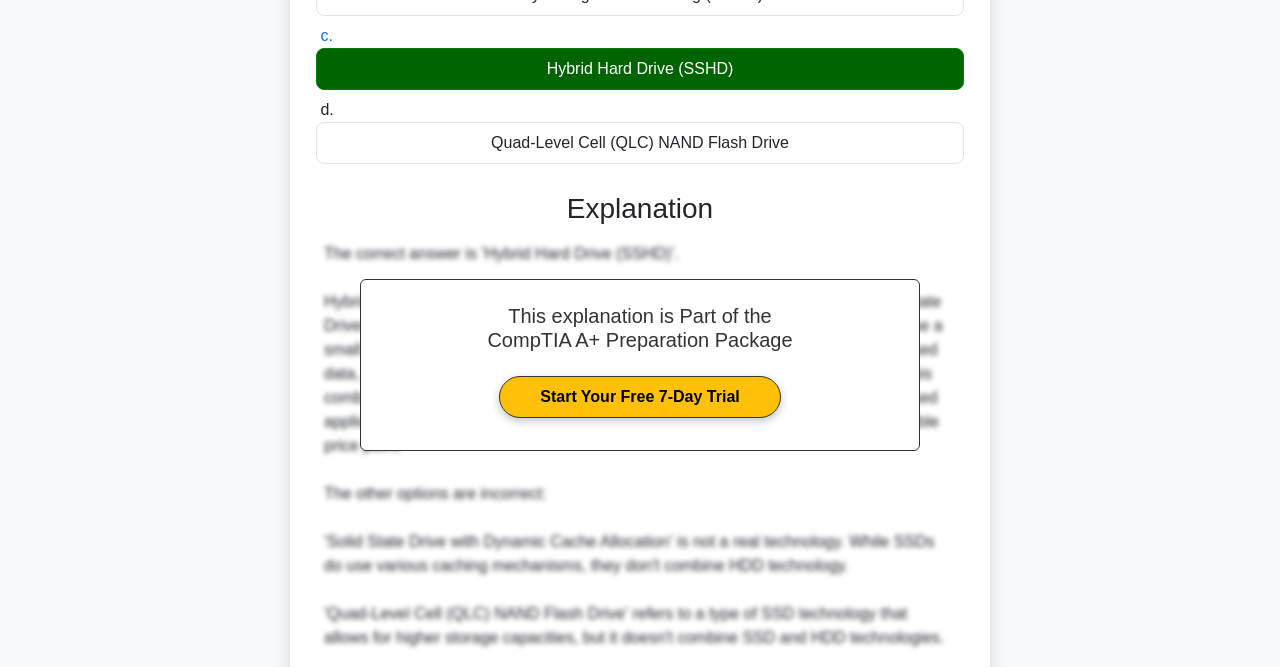 scroll, scrollTop: 611, scrollLeft: 0, axis: vertical 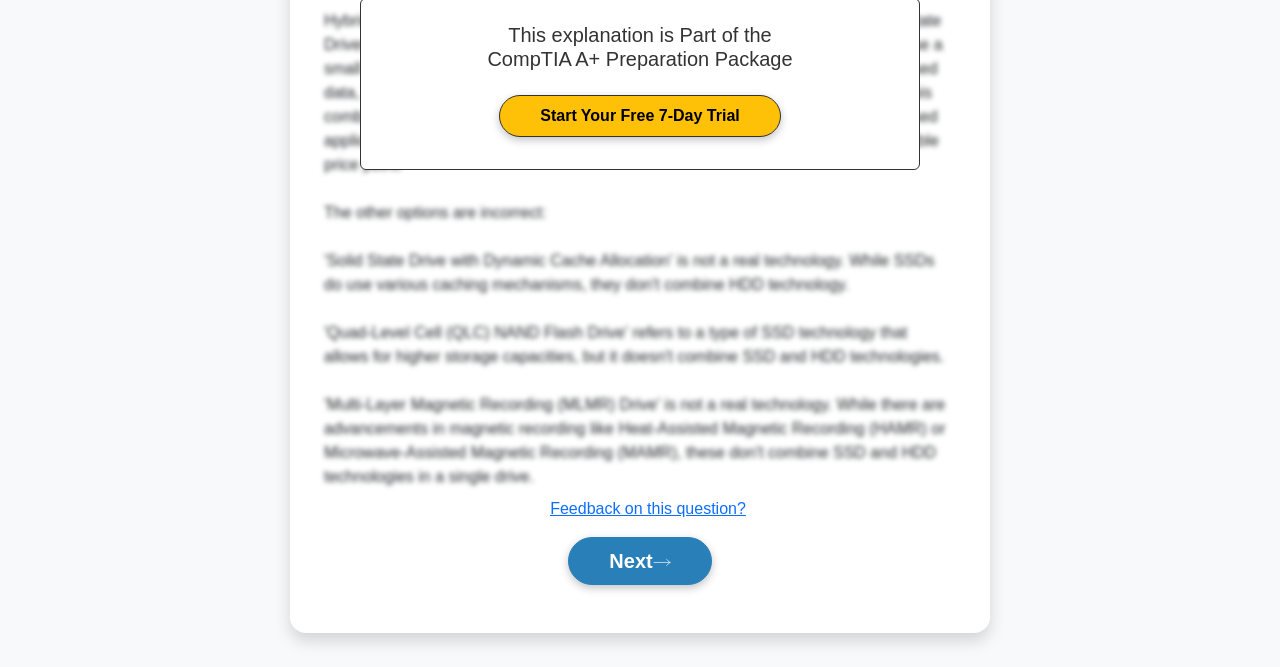 click on "Next" at bounding box center (639, 561) 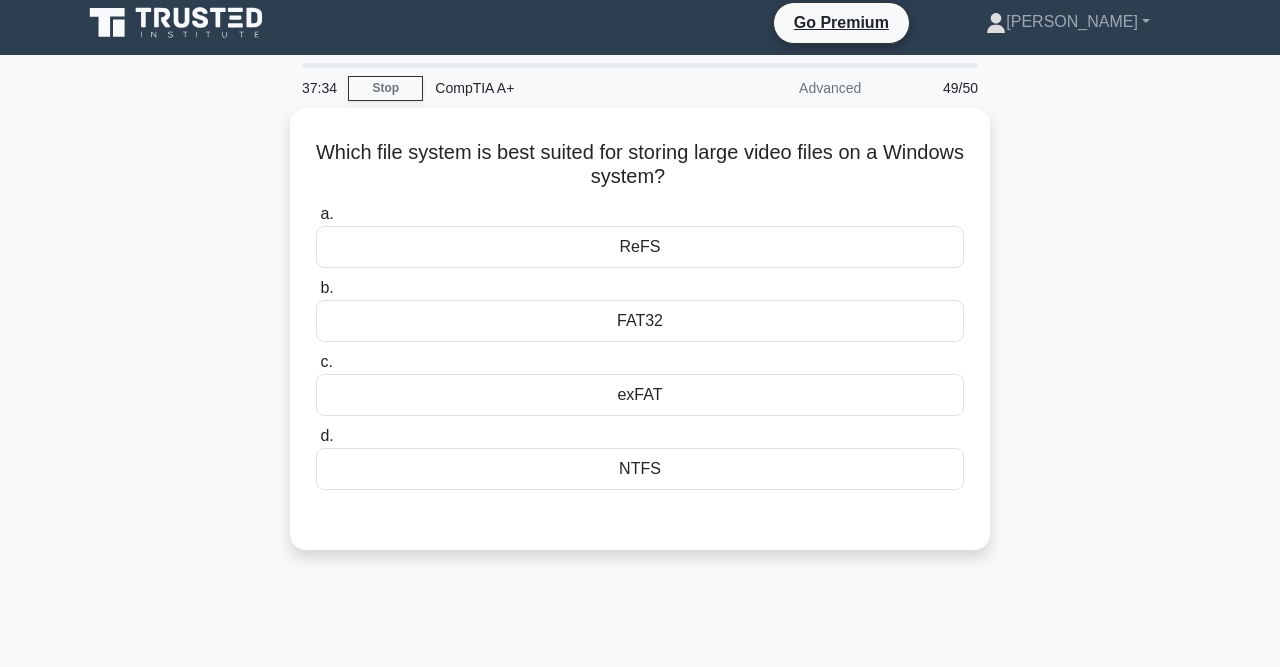 scroll, scrollTop: 0, scrollLeft: 0, axis: both 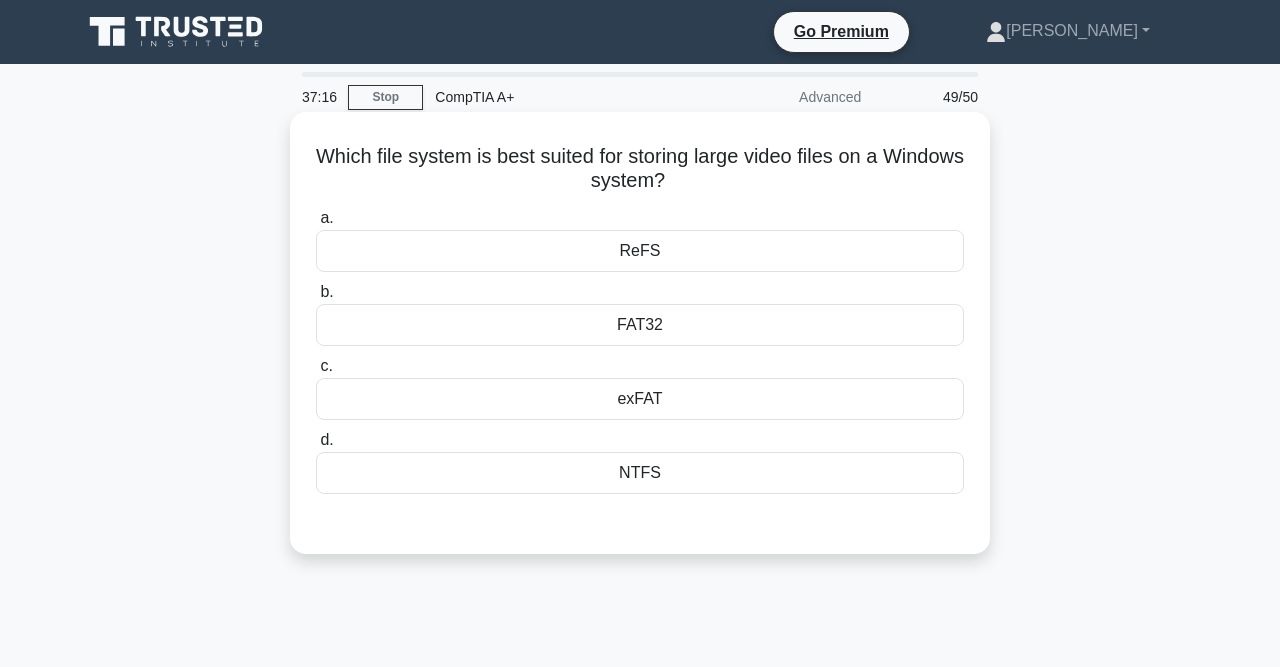 click on "FAT32" at bounding box center [640, 325] 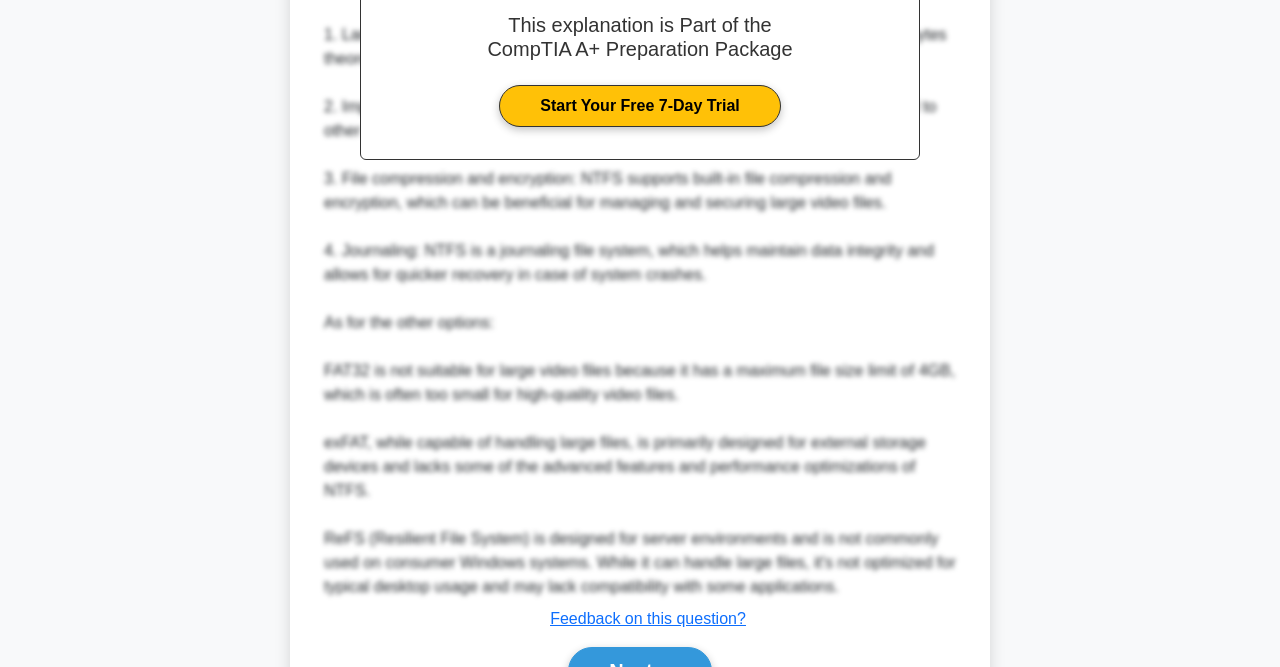 scroll, scrollTop: 710, scrollLeft: 0, axis: vertical 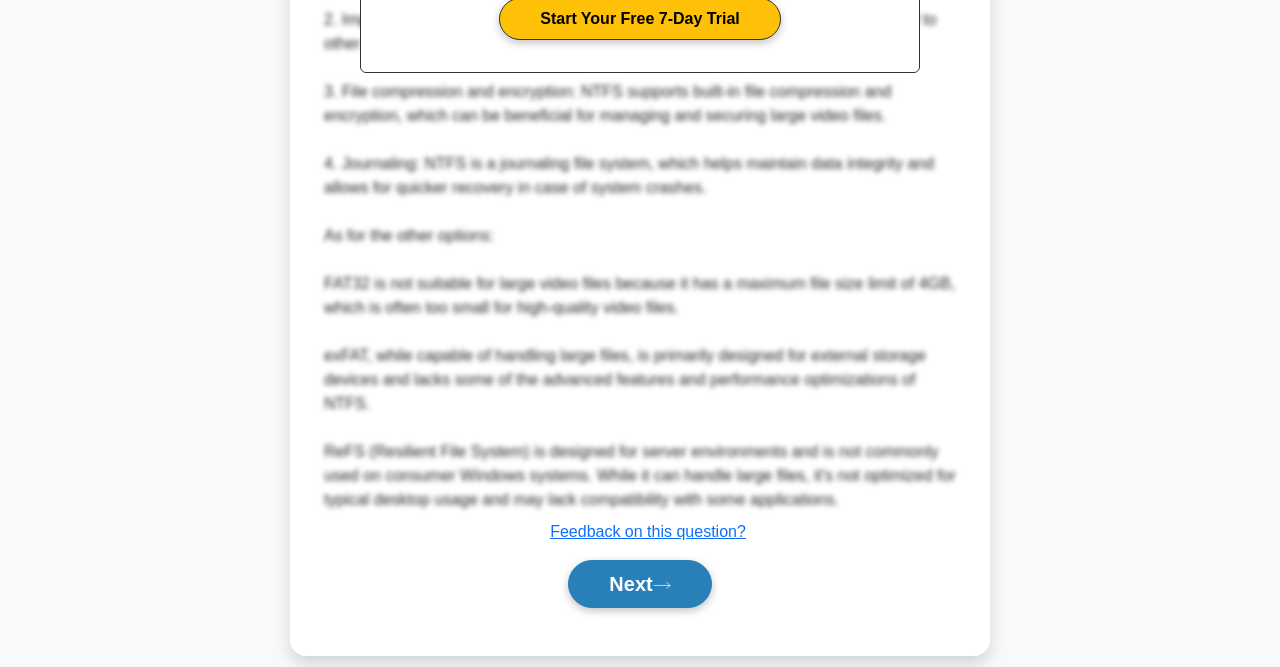 click 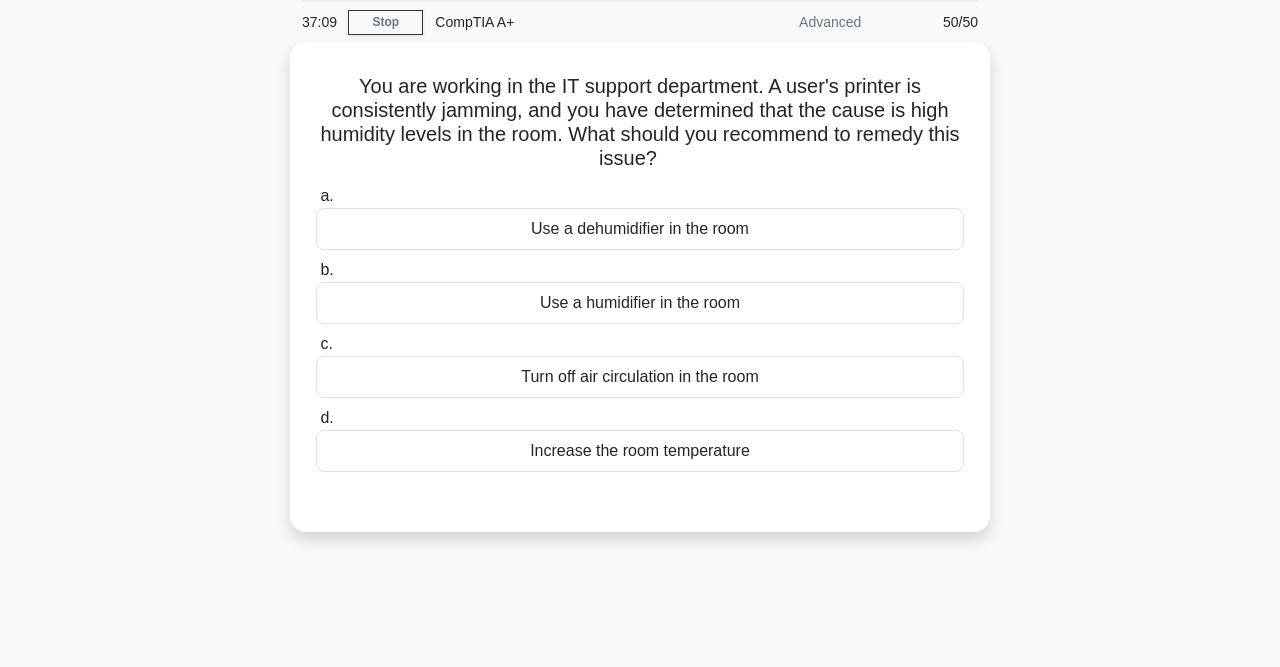 scroll, scrollTop: 78, scrollLeft: 0, axis: vertical 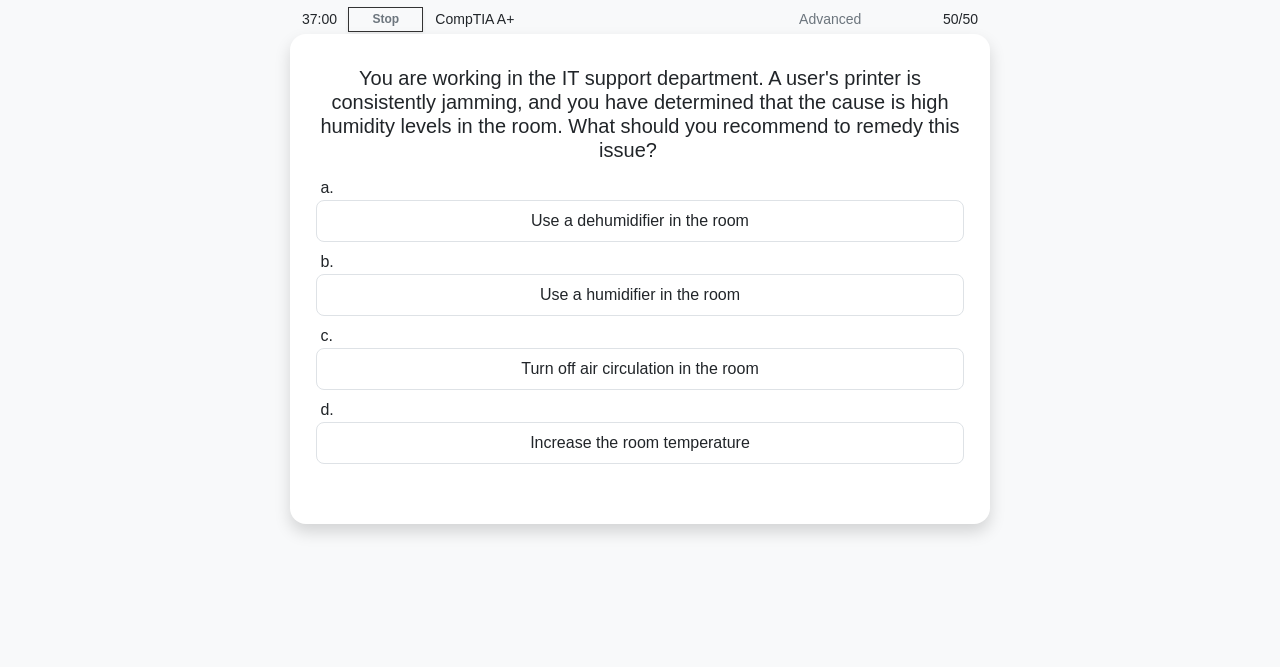 click on "Use a dehumidifier in the room" at bounding box center (640, 221) 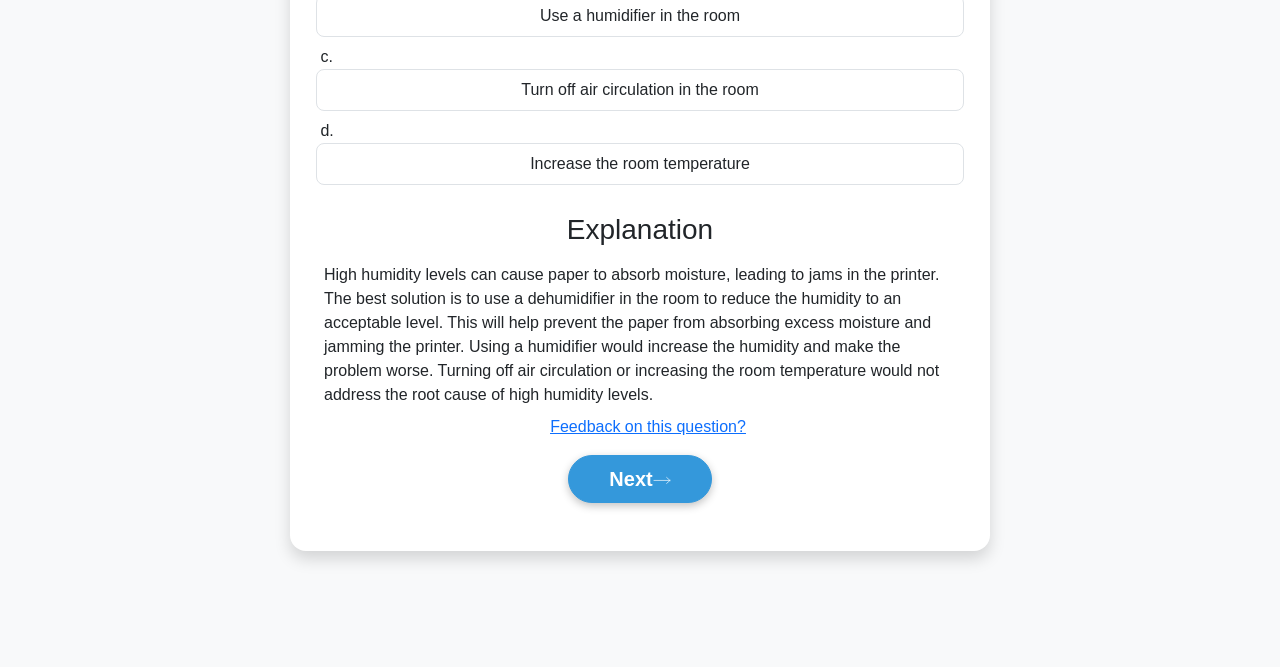 scroll, scrollTop: 358, scrollLeft: 0, axis: vertical 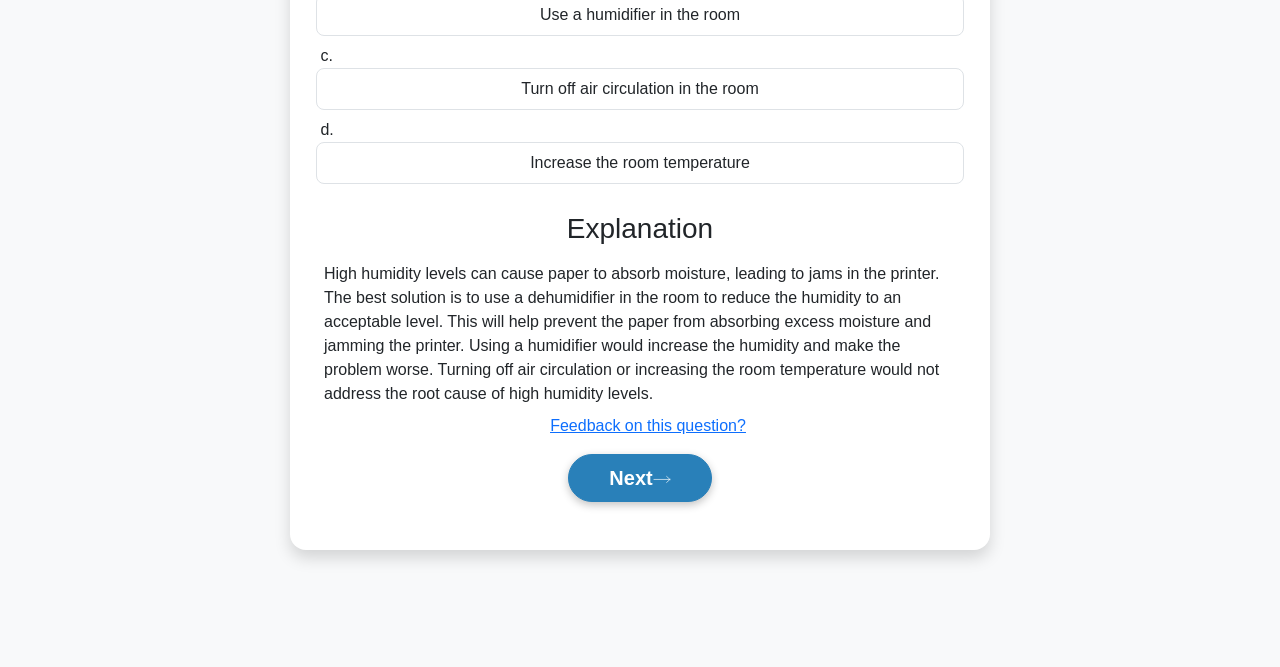 click on "Next" at bounding box center [639, 478] 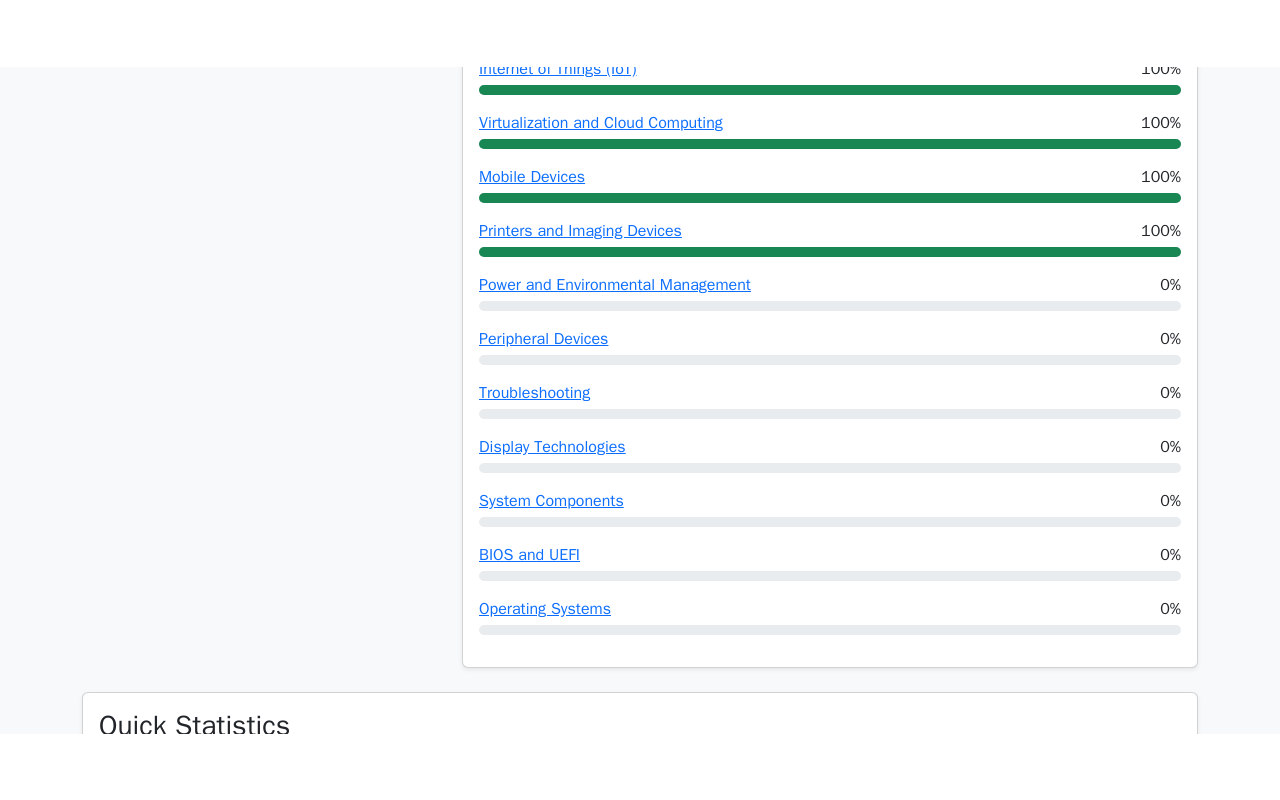 scroll, scrollTop: 1404, scrollLeft: 0, axis: vertical 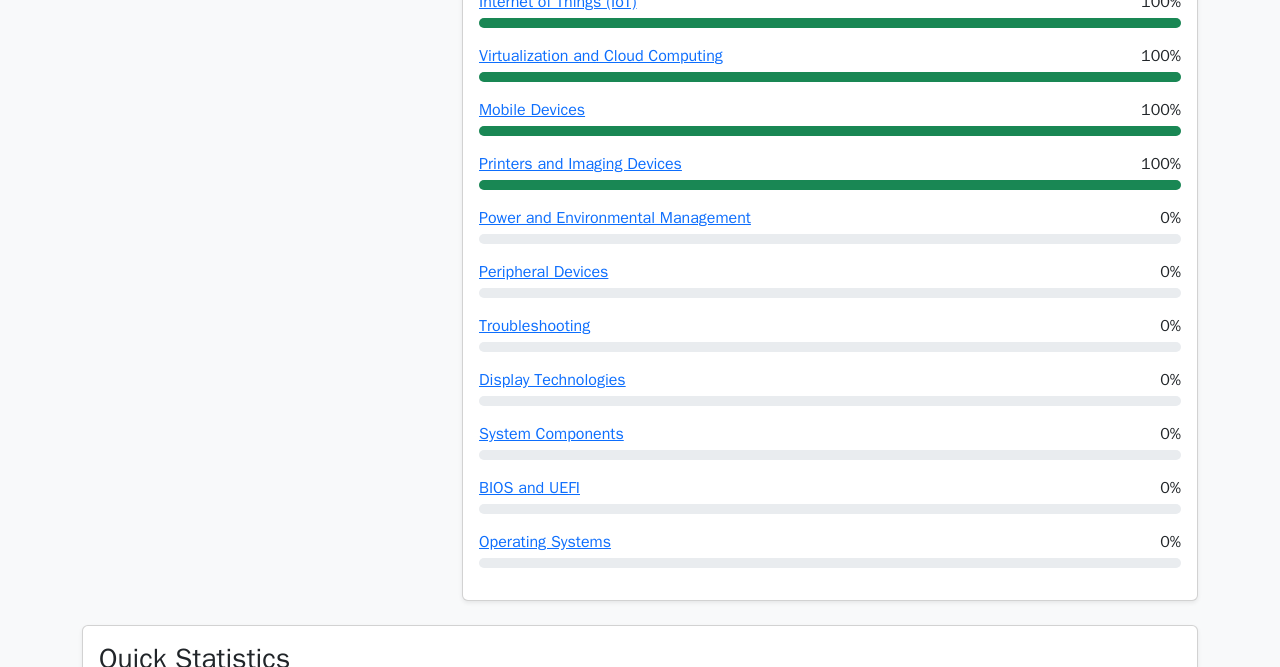 click on "62%
Your Score
Keep practicing!" at bounding box center [260, -26] 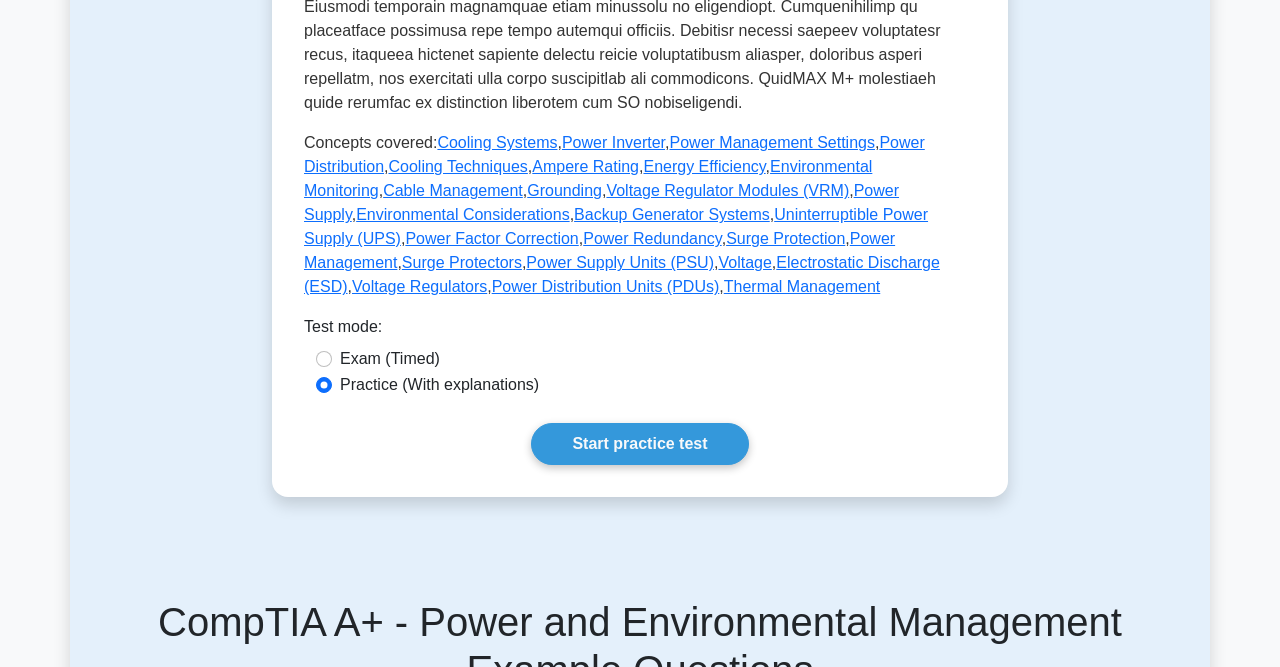 scroll, scrollTop: 1095, scrollLeft: 0, axis: vertical 